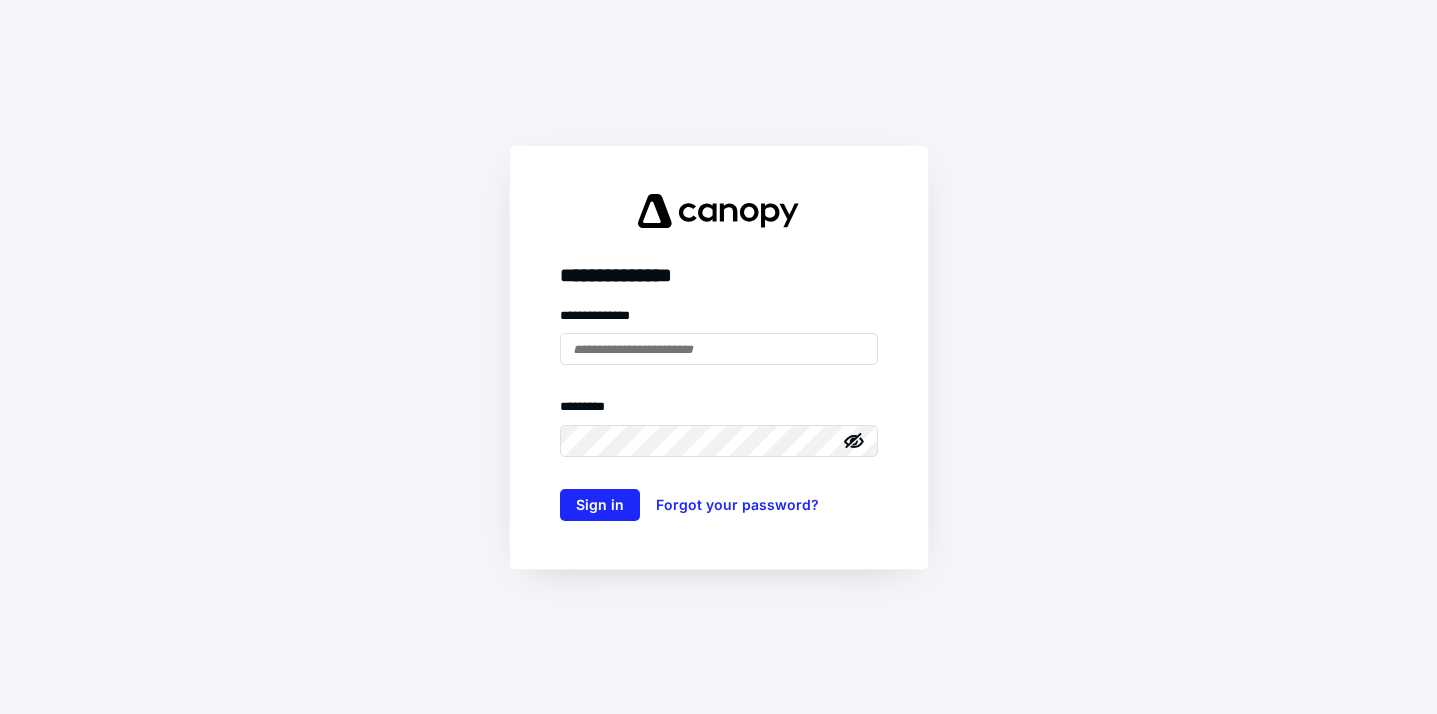 scroll, scrollTop: 0, scrollLeft: 0, axis: both 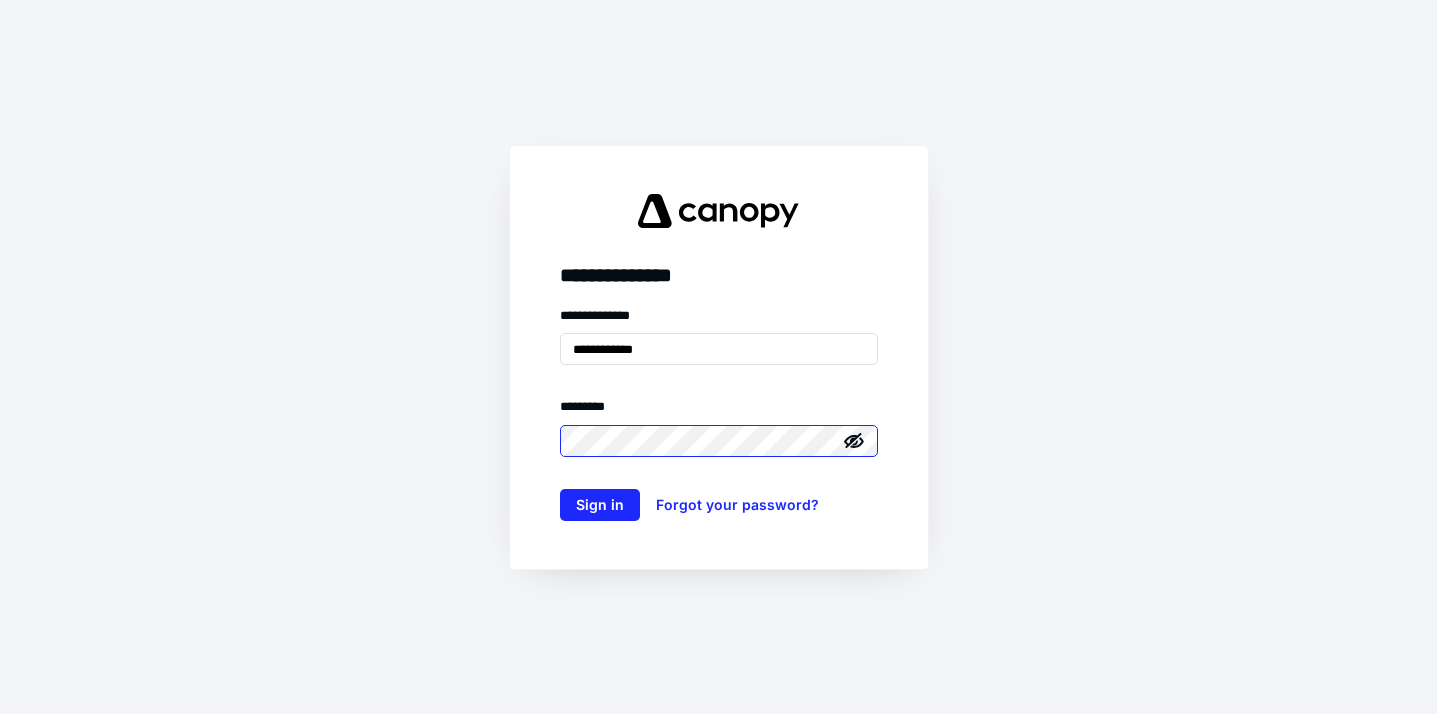 click on "Sign in" at bounding box center [600, 505] 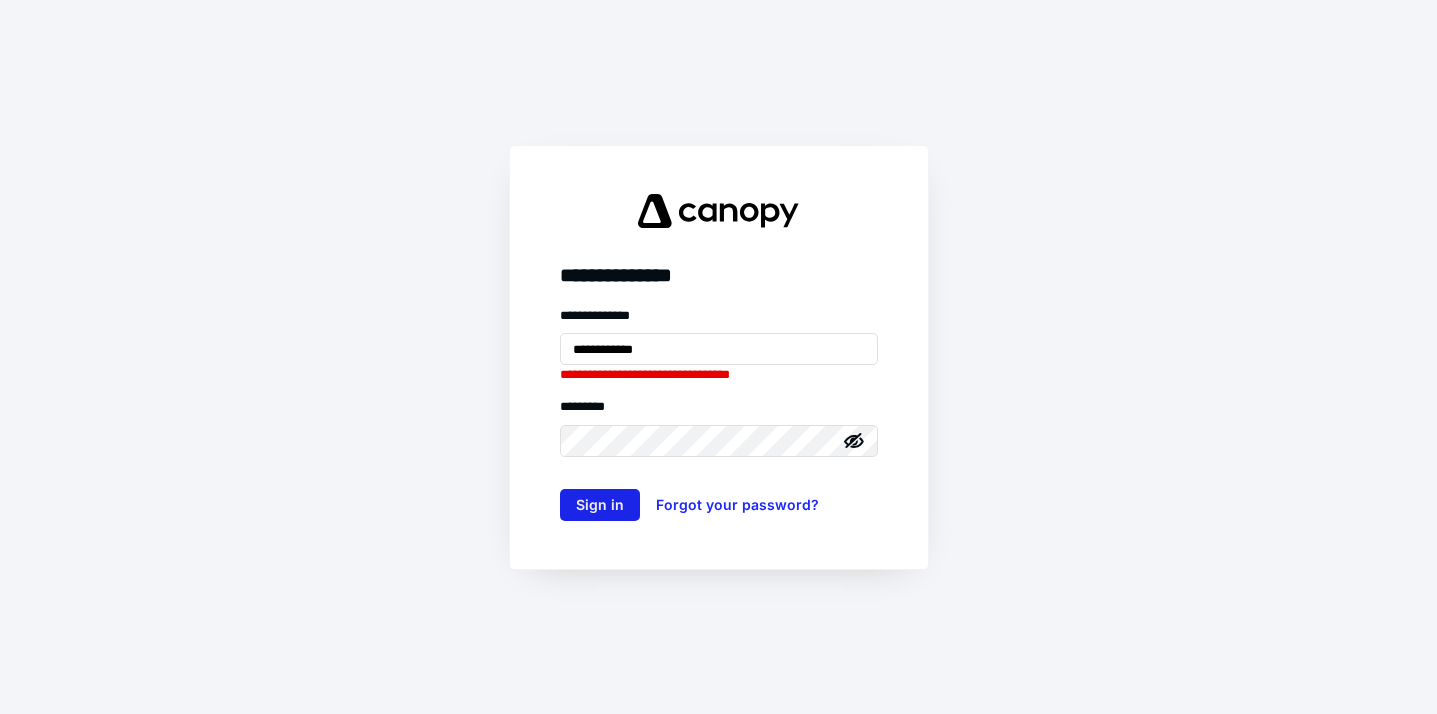 click on "Sign in" at bounding box center (600, 505) 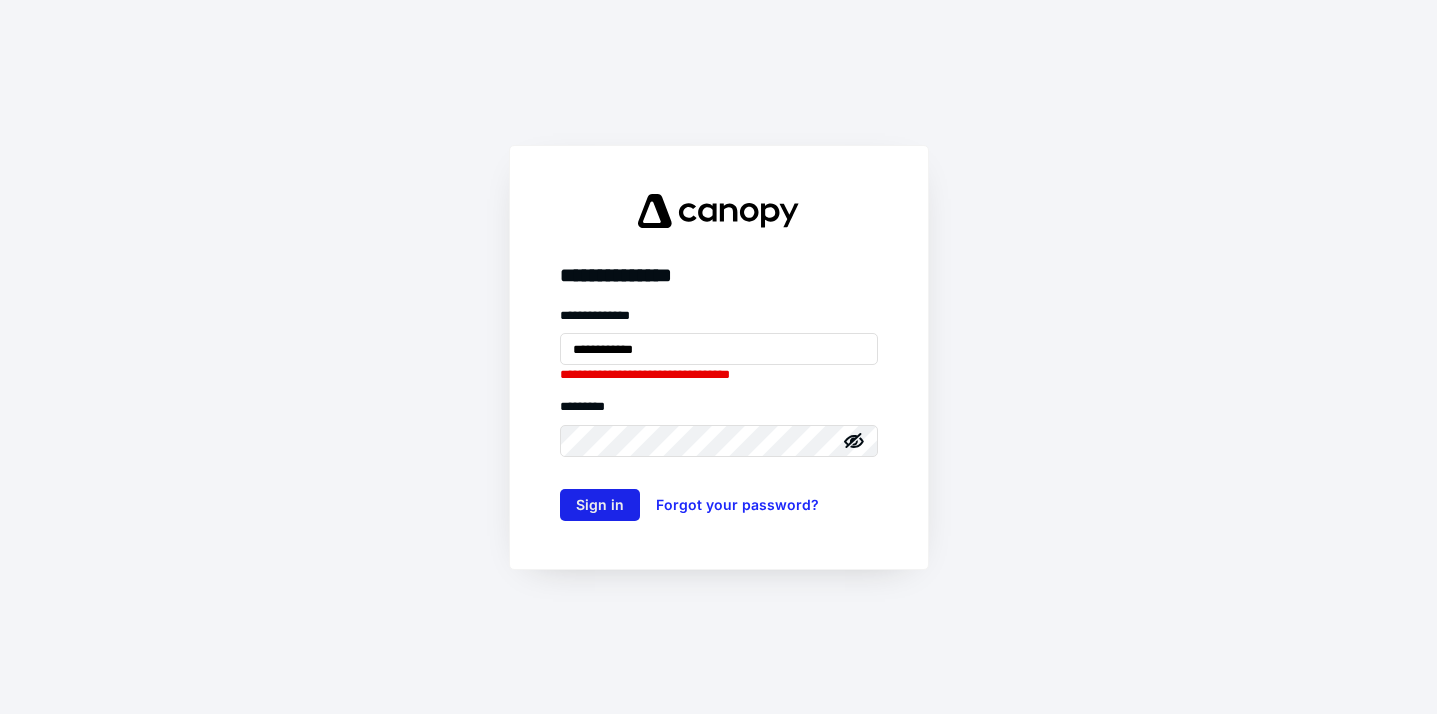 click on "Sign in" at bounding box center (600, 505) 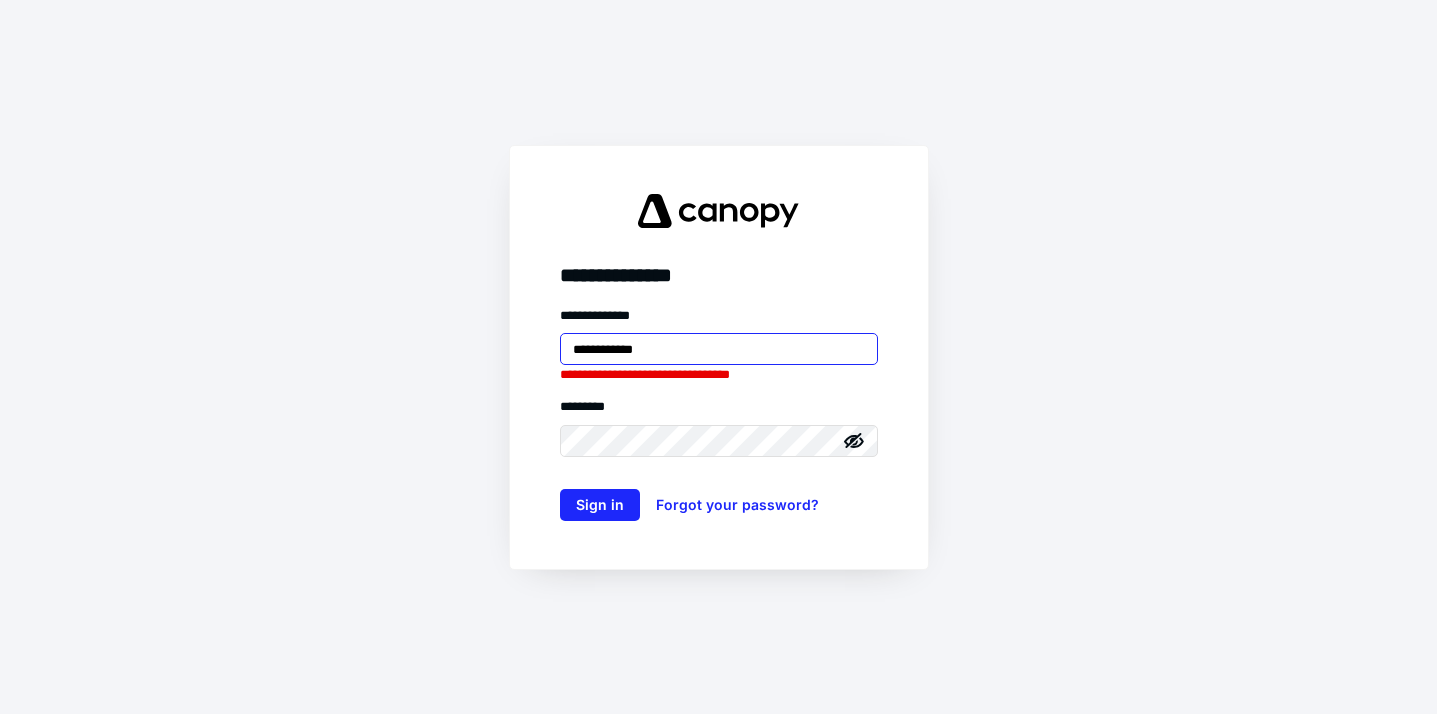 drag, startPoint x: 703, startPoint y: 344, endPoint x: 357, endPoint y: 373, distance: 347.2132 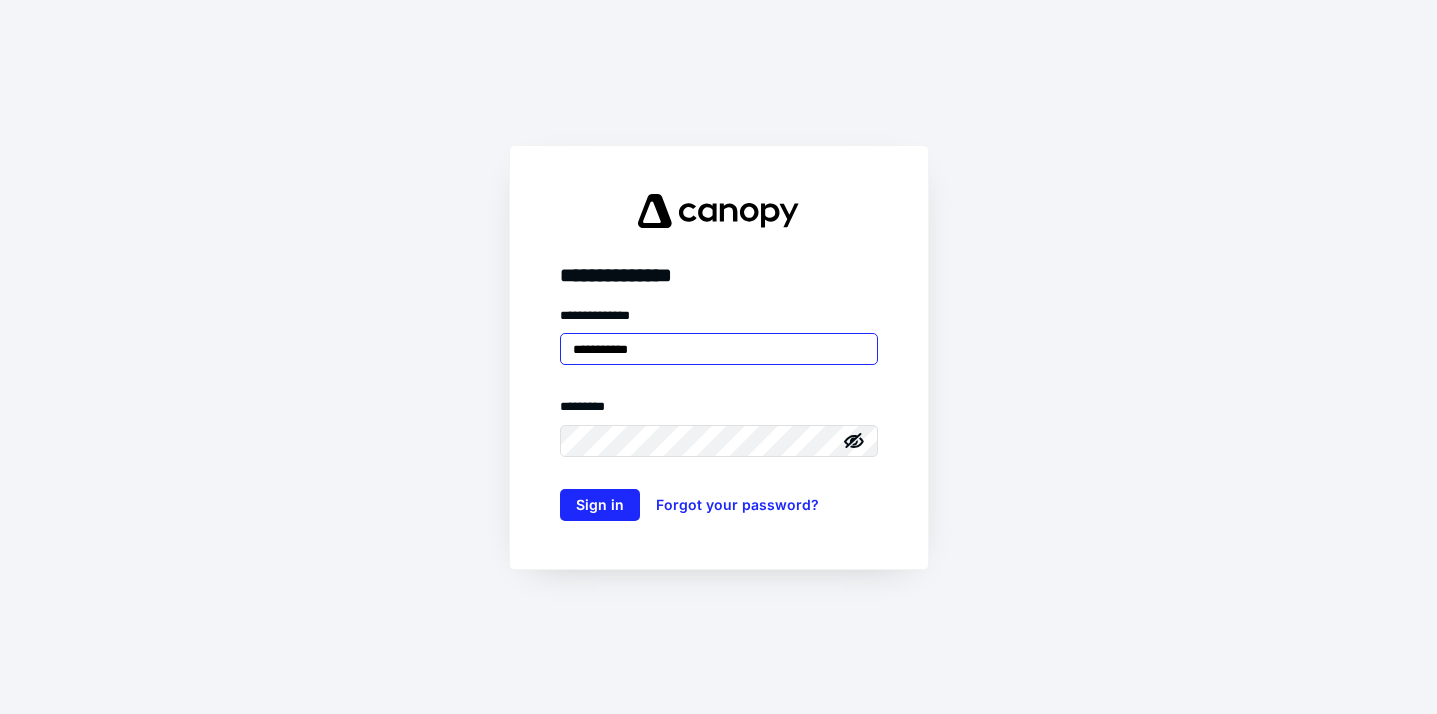 type on "**********" 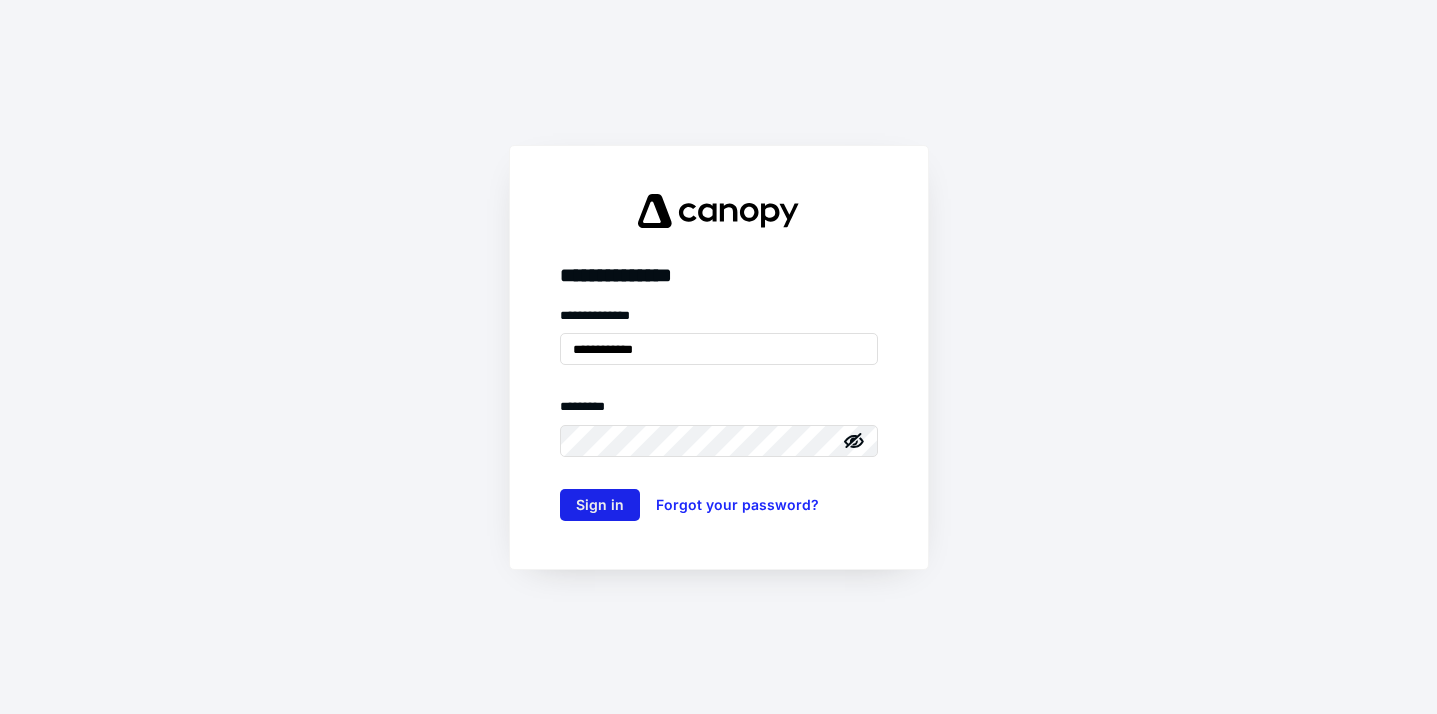 click on "Sign in" at bounding box center [600, 505] 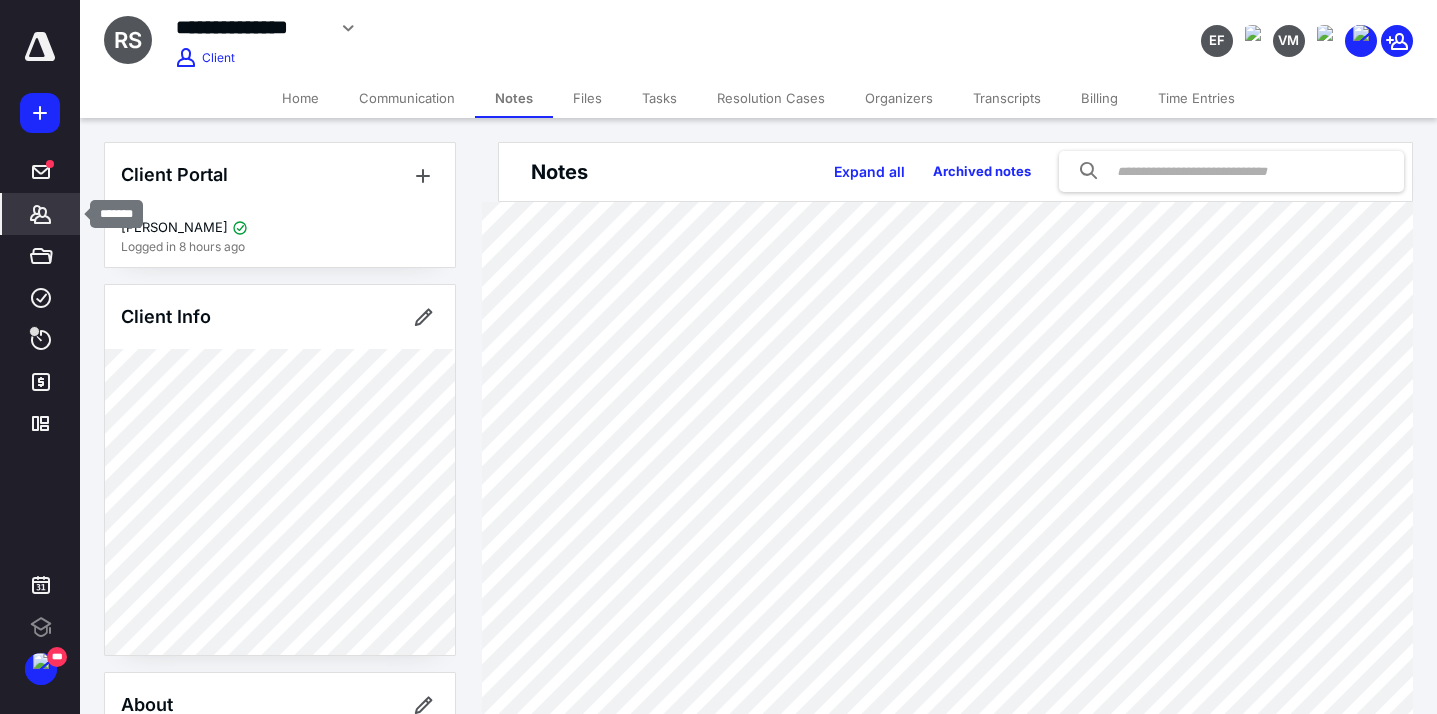 click on "*******" at bounding box center [41, 214] 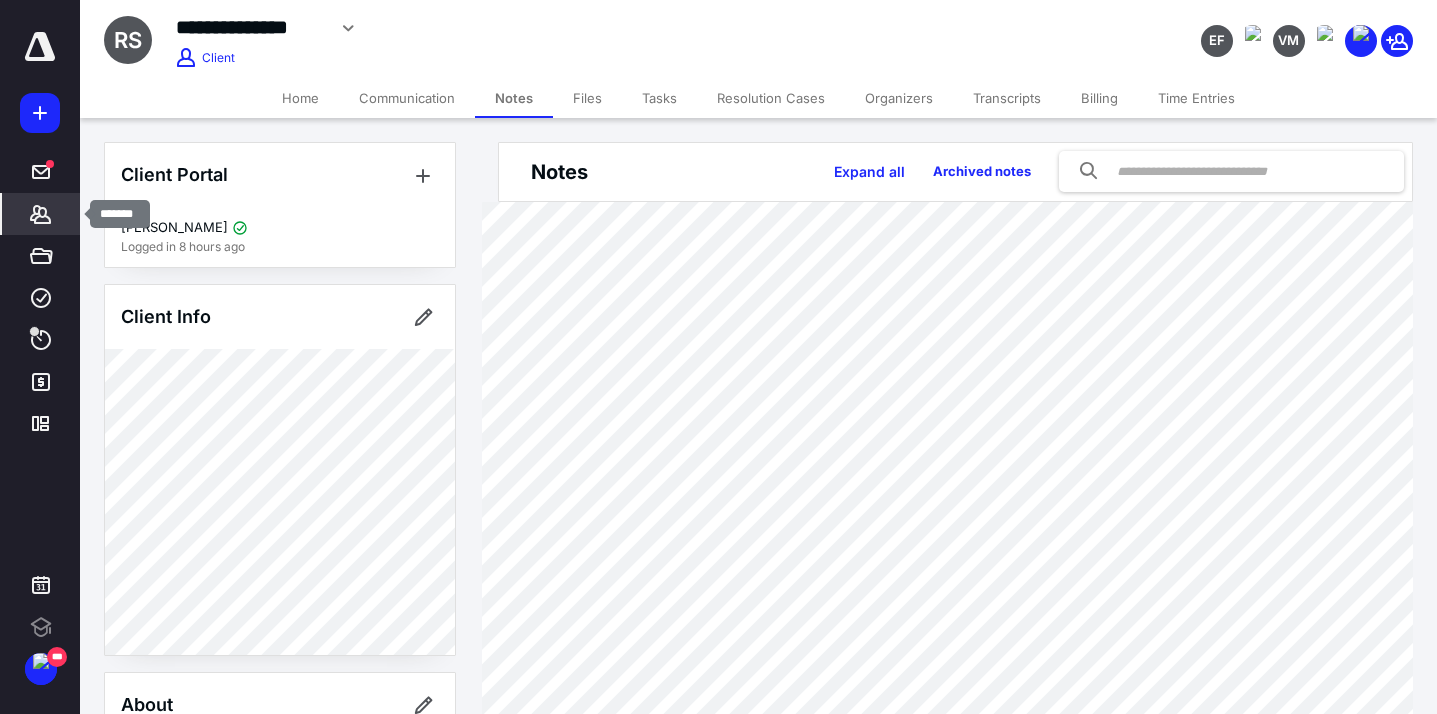 scroll, scrollTop: 0, scrollLeft: 0, axis: both 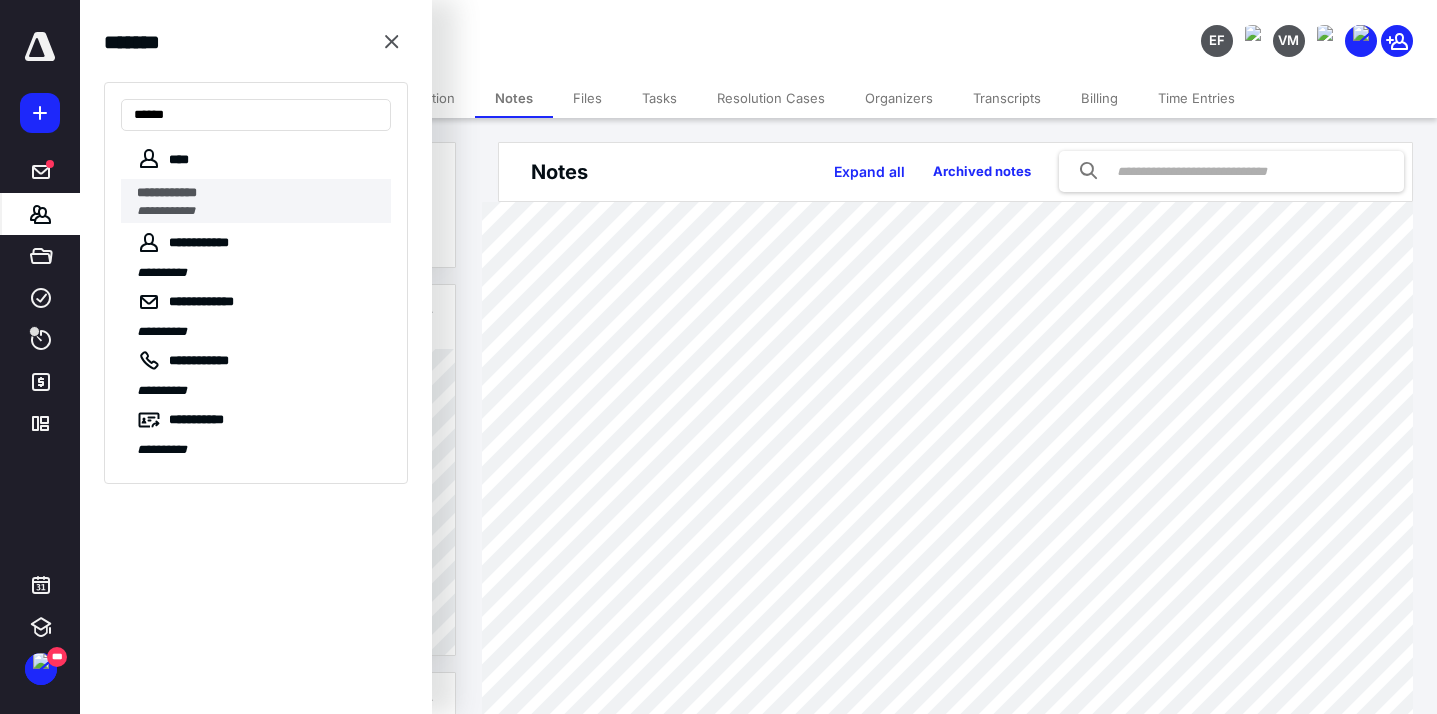 type on "******" 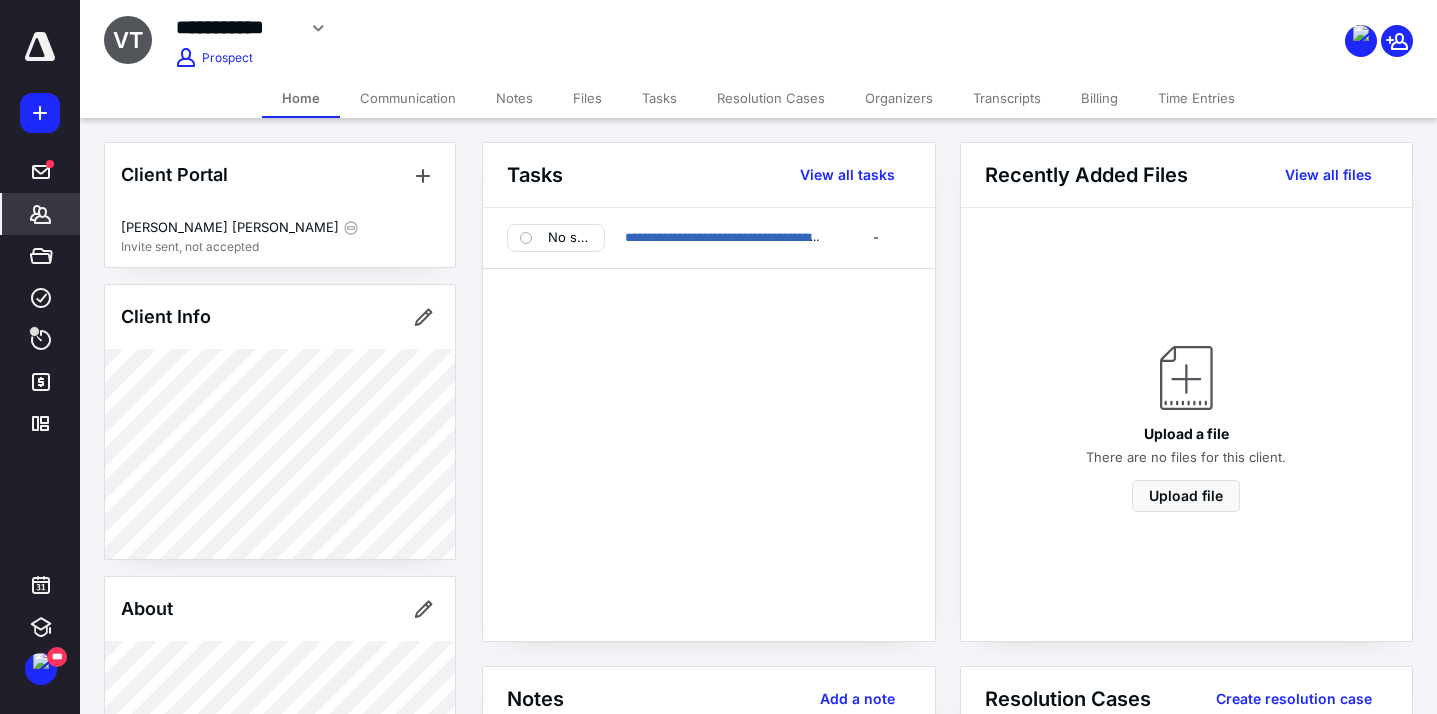 click on "Files" at bounding box center [587, 98] 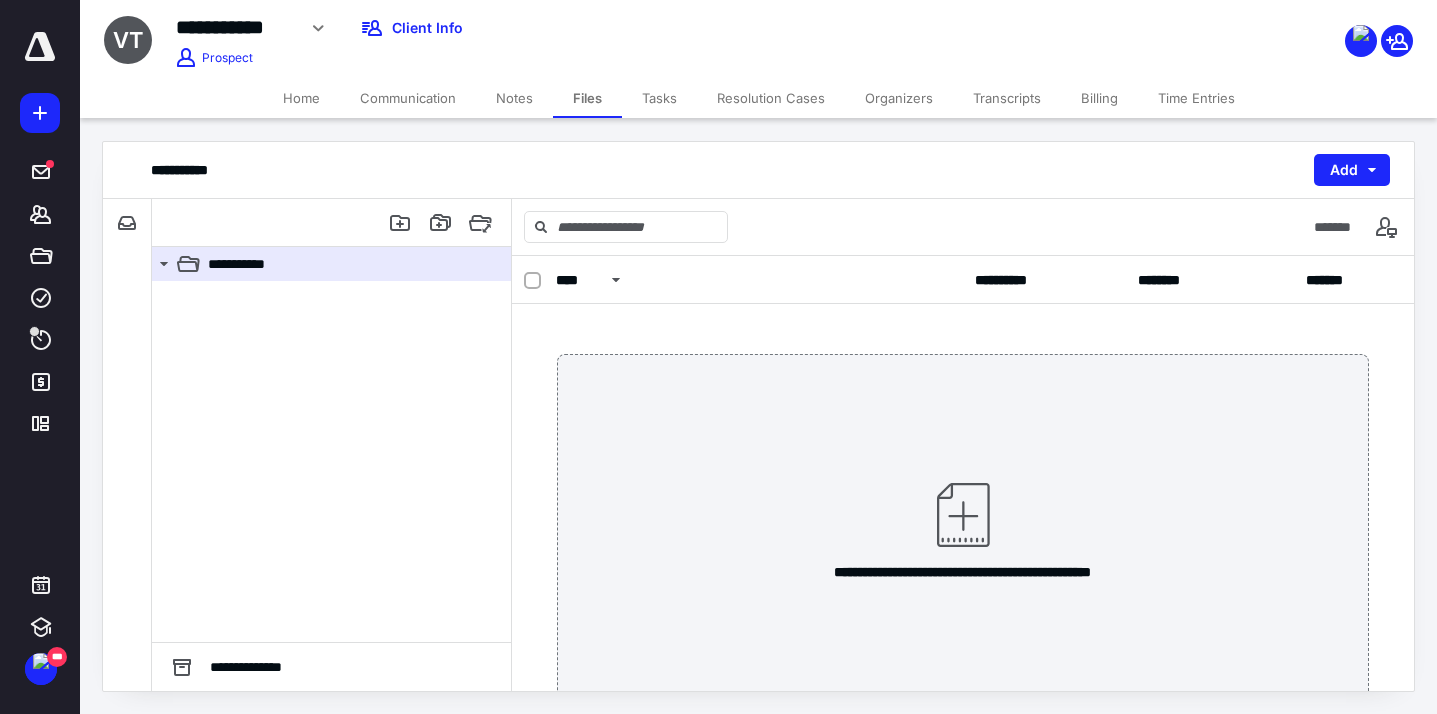 click on "Home" at bounding box center (301, 98) 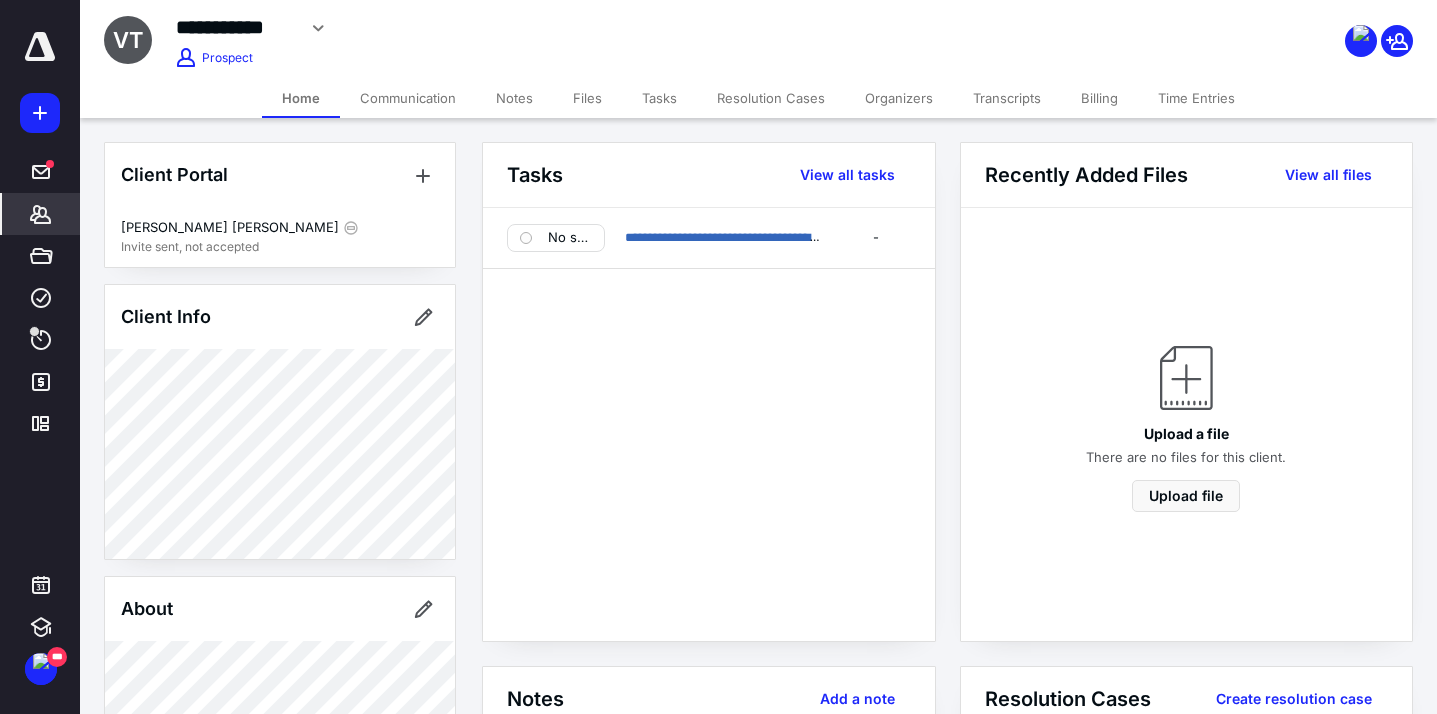 scroll, scrollTop: 0, scrollLeft: 0, axis: both 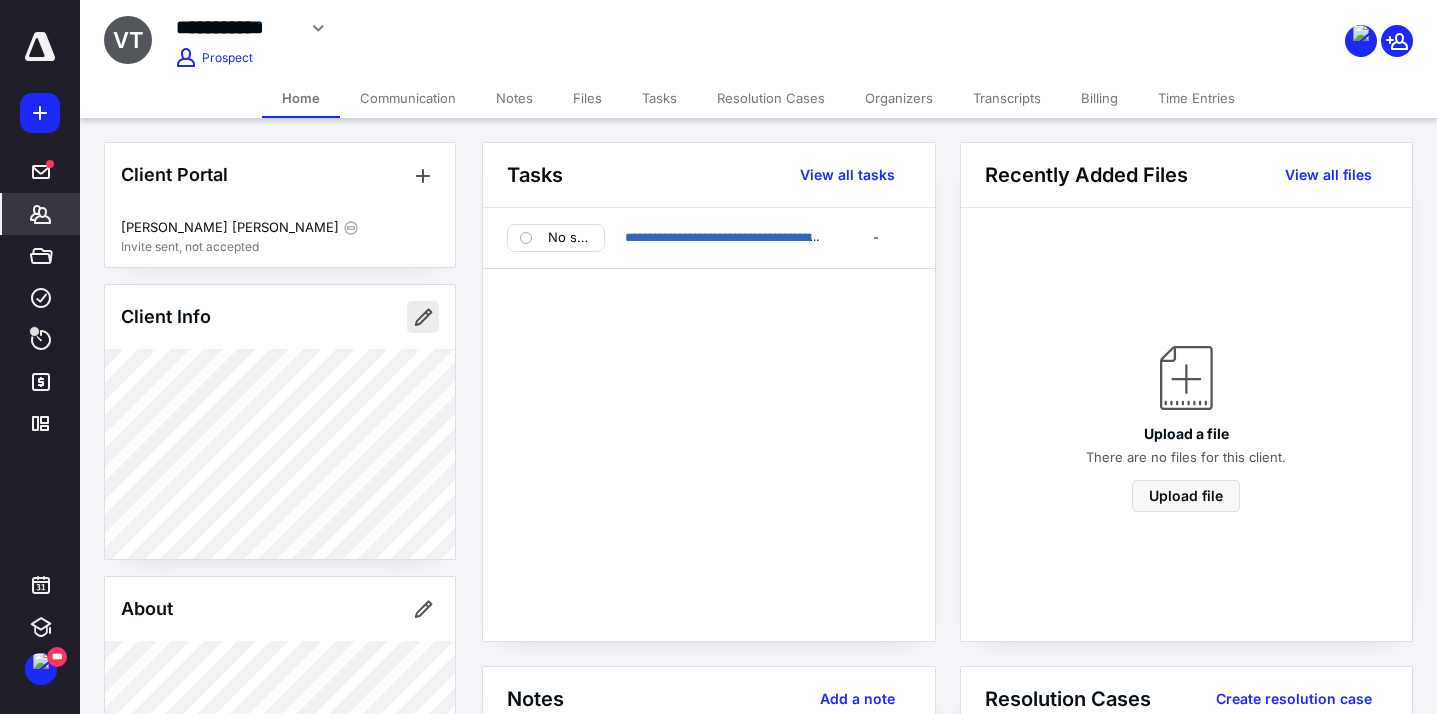 click at bounding box center (423, 317) 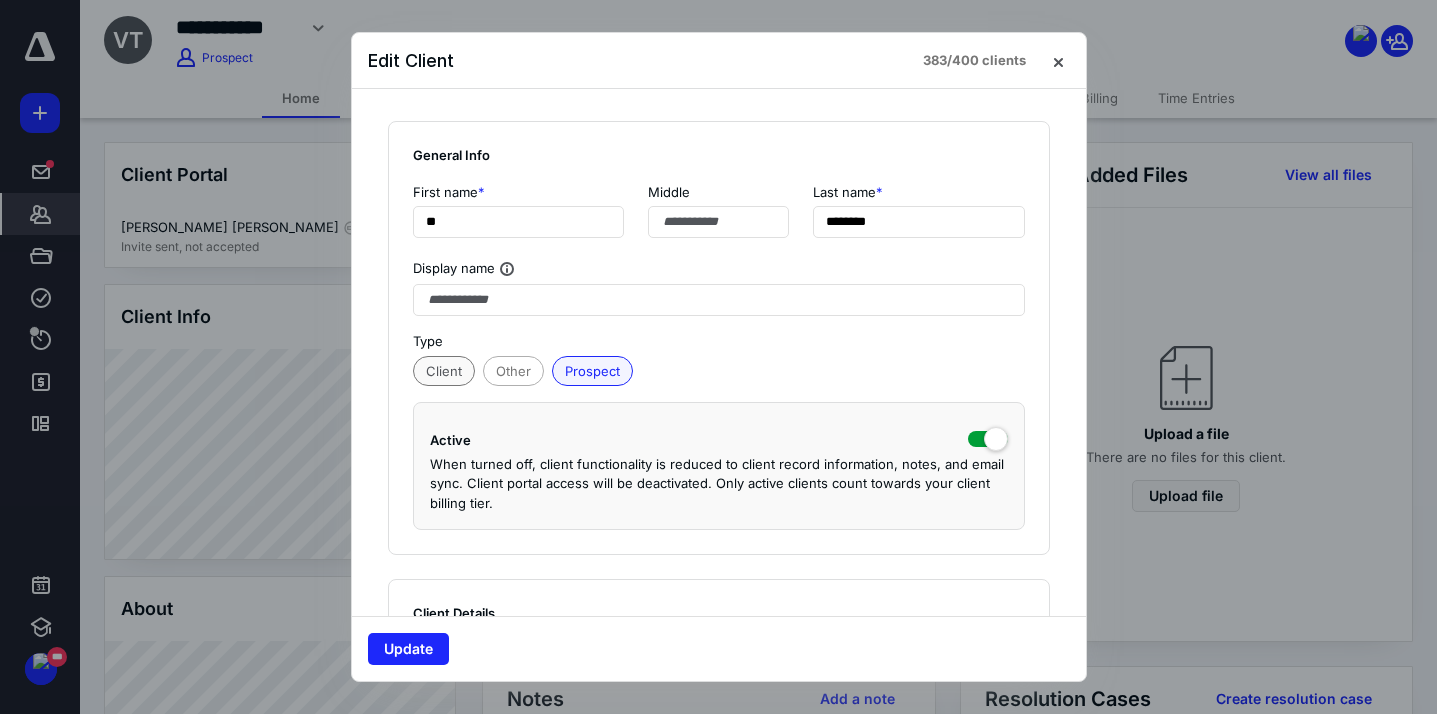 click on "Client" at bounding box center (444, 371) 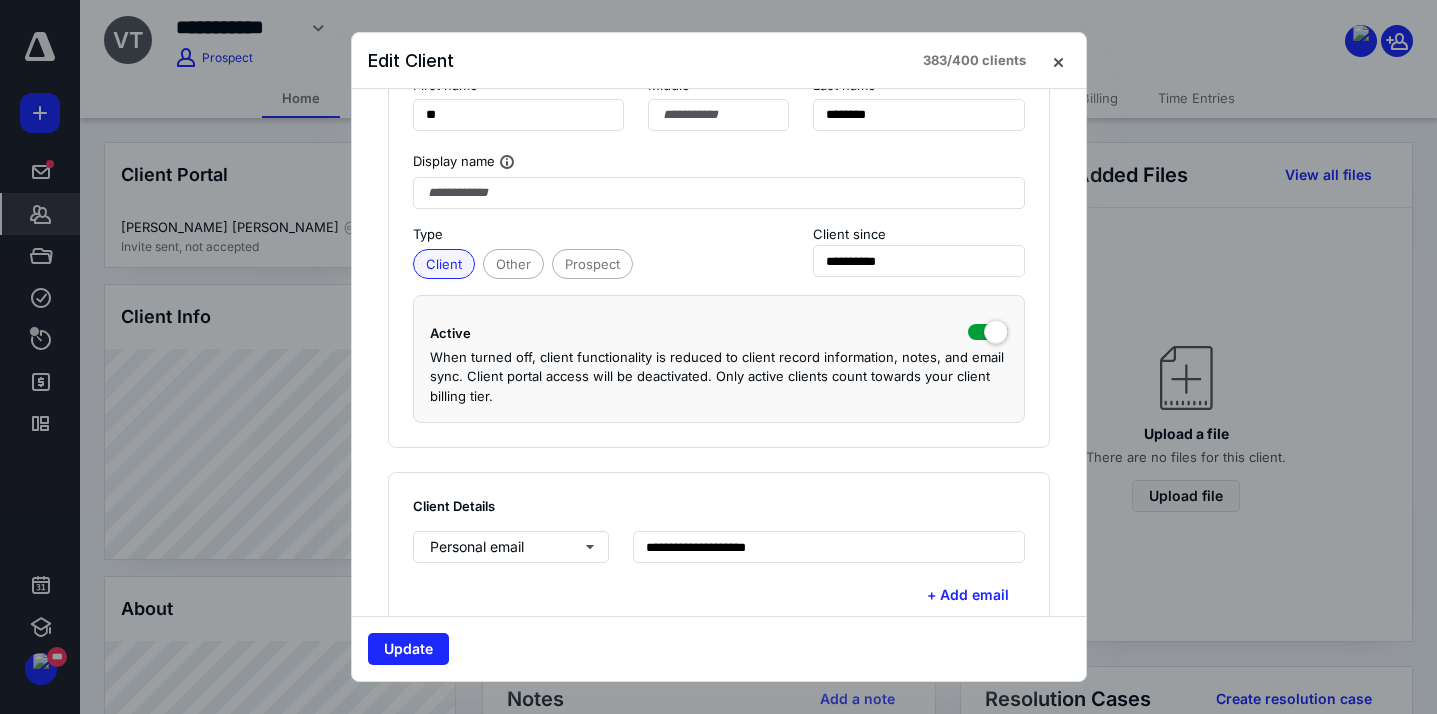 scroll, scrollTop: 110, scrollLeft: 0, axis: vertical 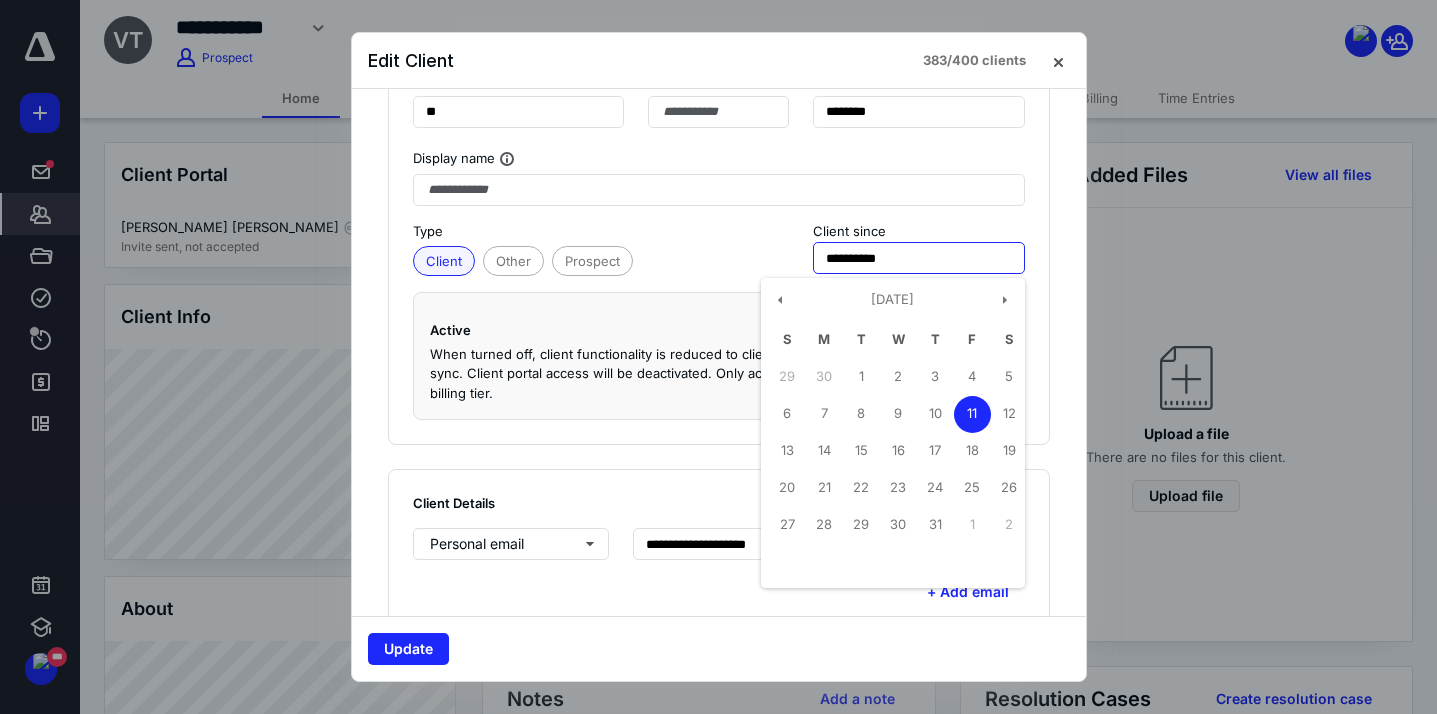 click on "**********" at bounding box center [919, 258] 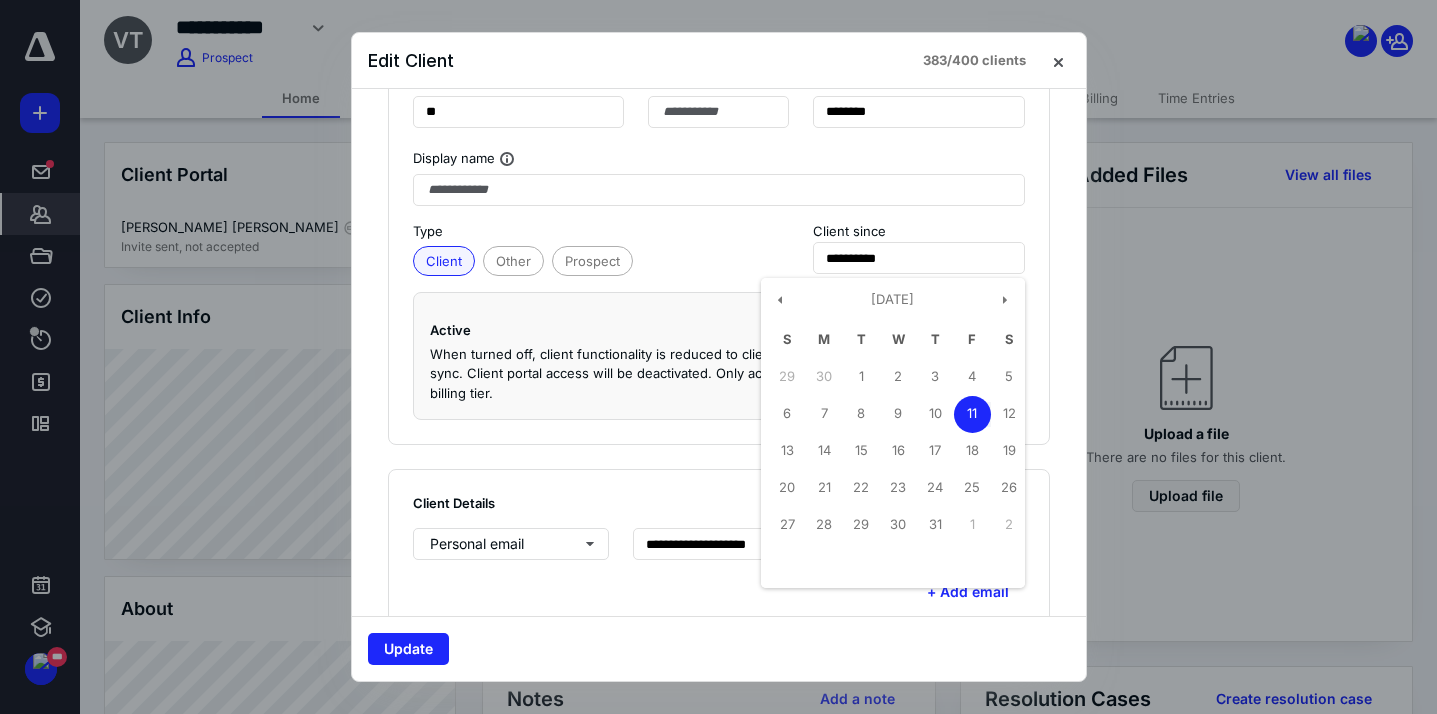 type on "**********" 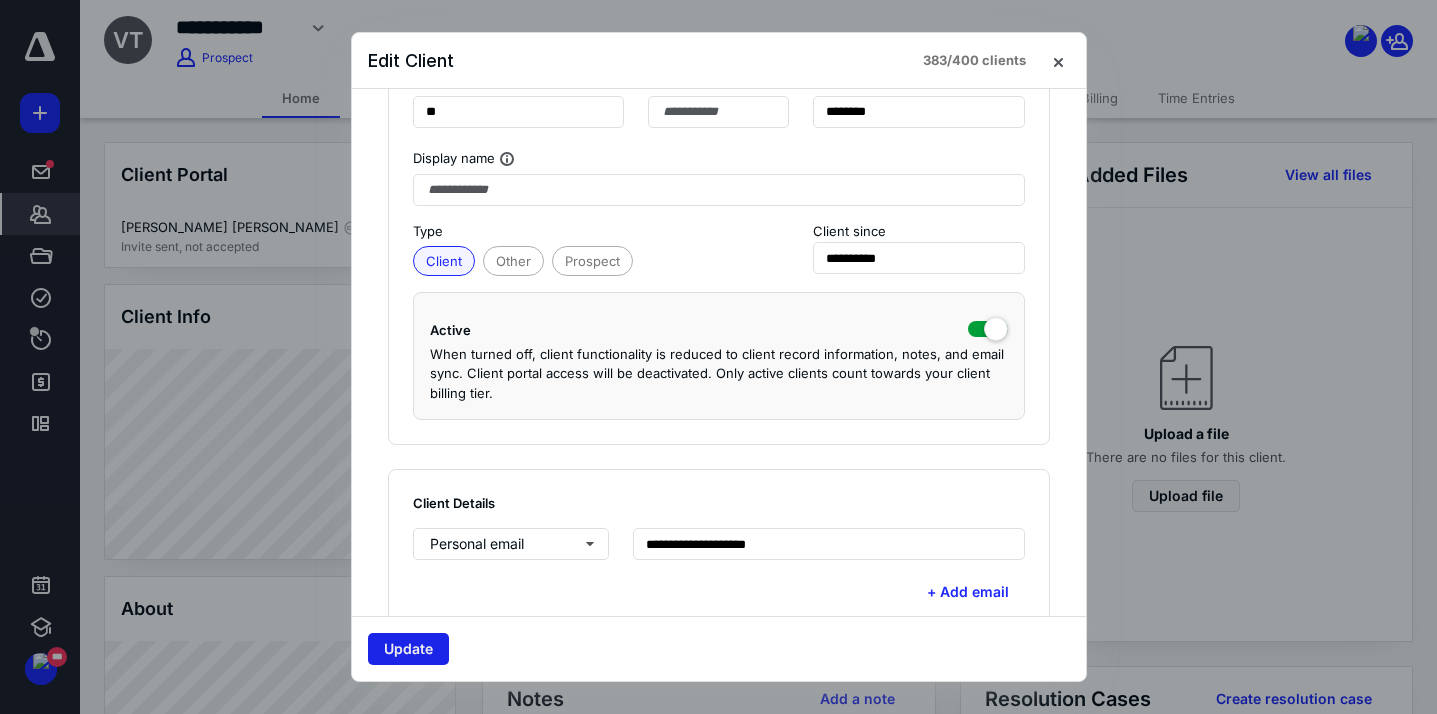 click on "Update" at bounding box center [408, 649] 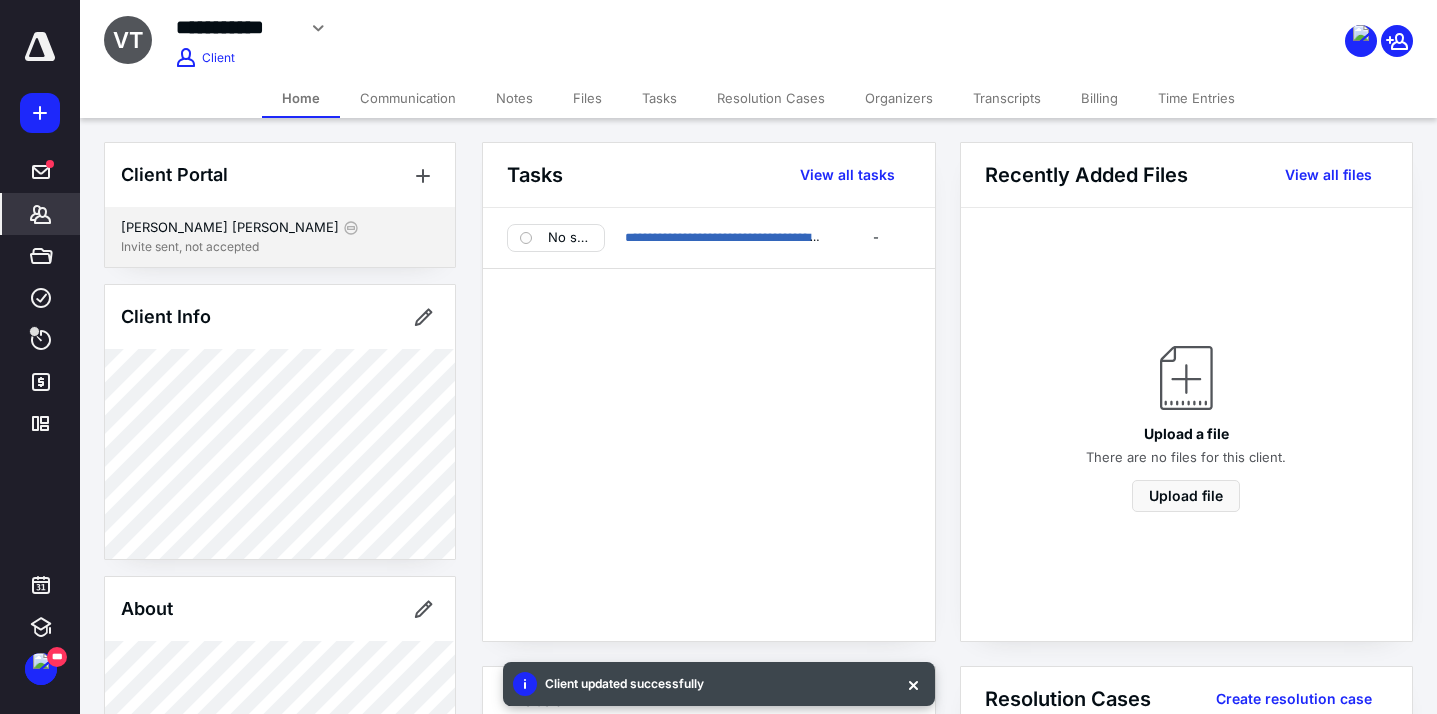 click on "[PERSON_NAME] [PERSON_NAME]" at bounding box center (280, 228) 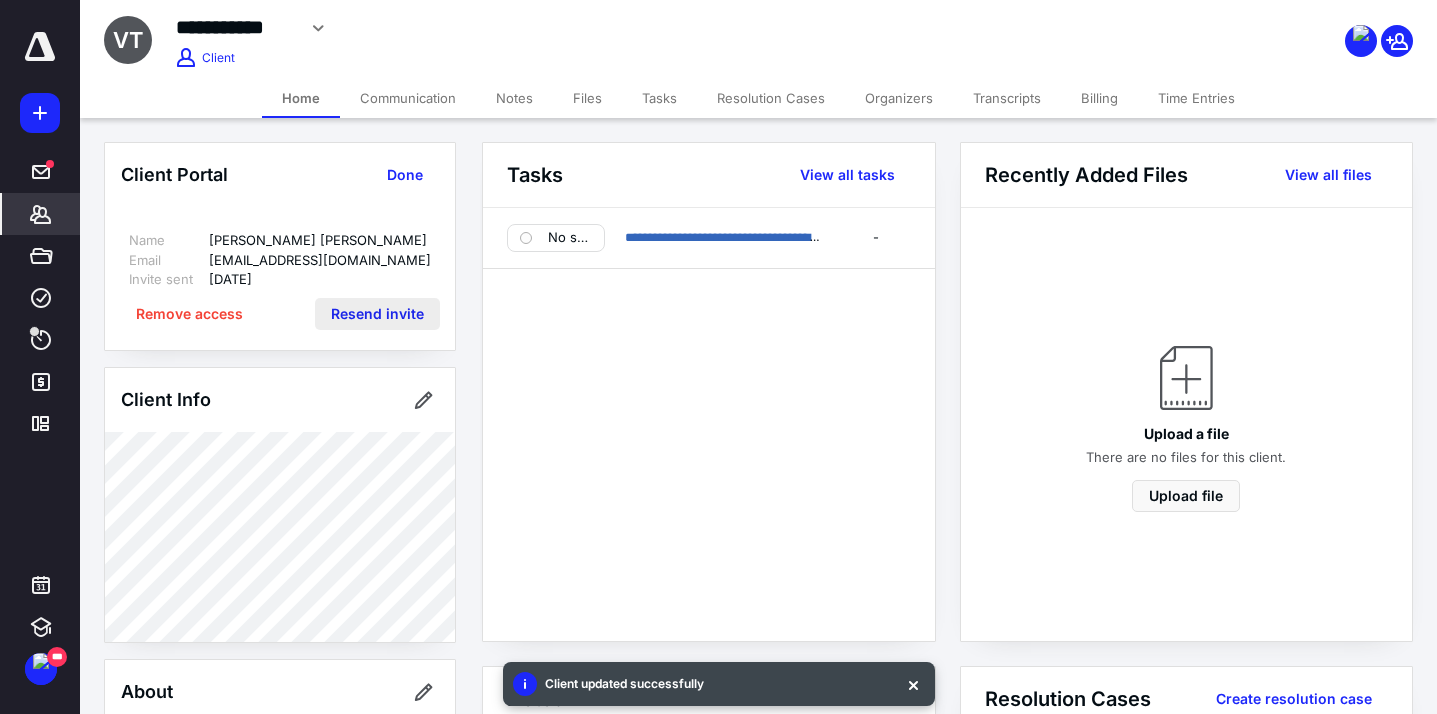 click on "Resend invite" at bounding box center (377, 314) 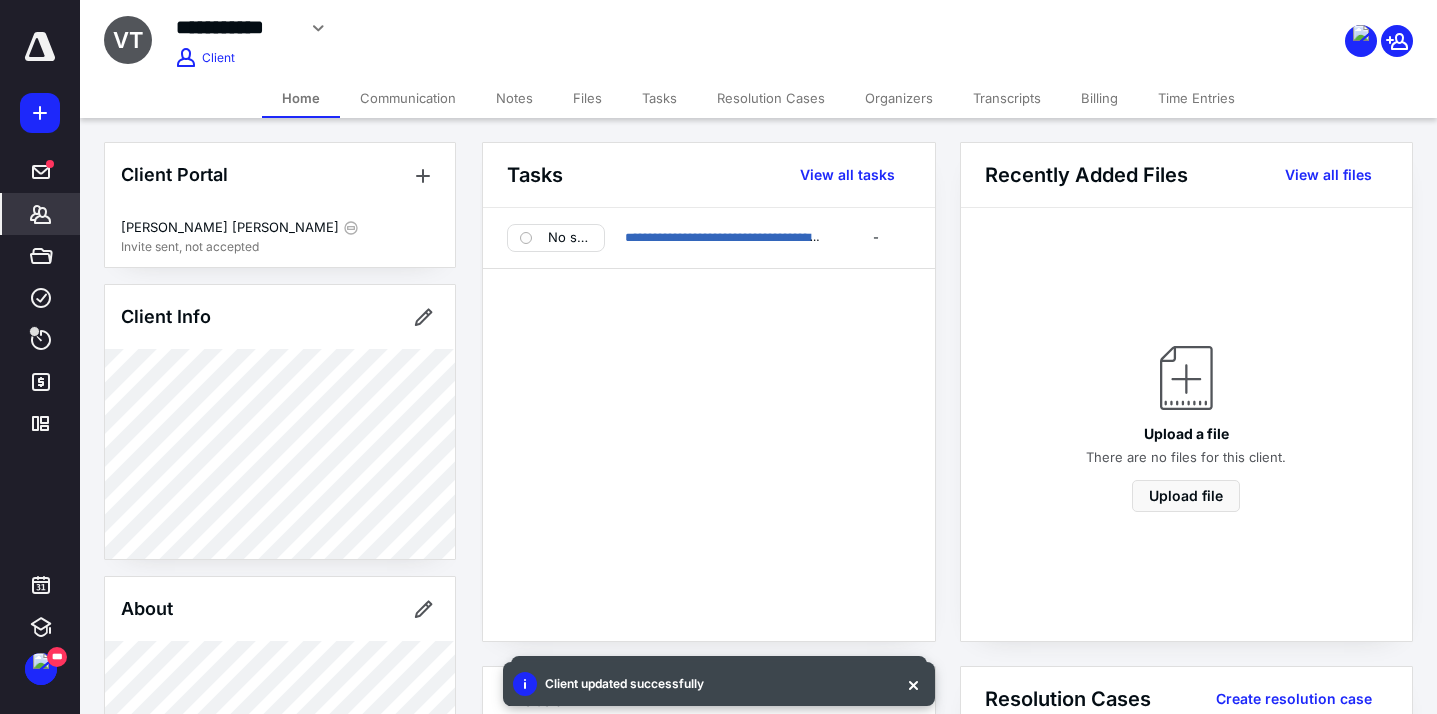 click on "Communication" at bounding box center [408, 98] 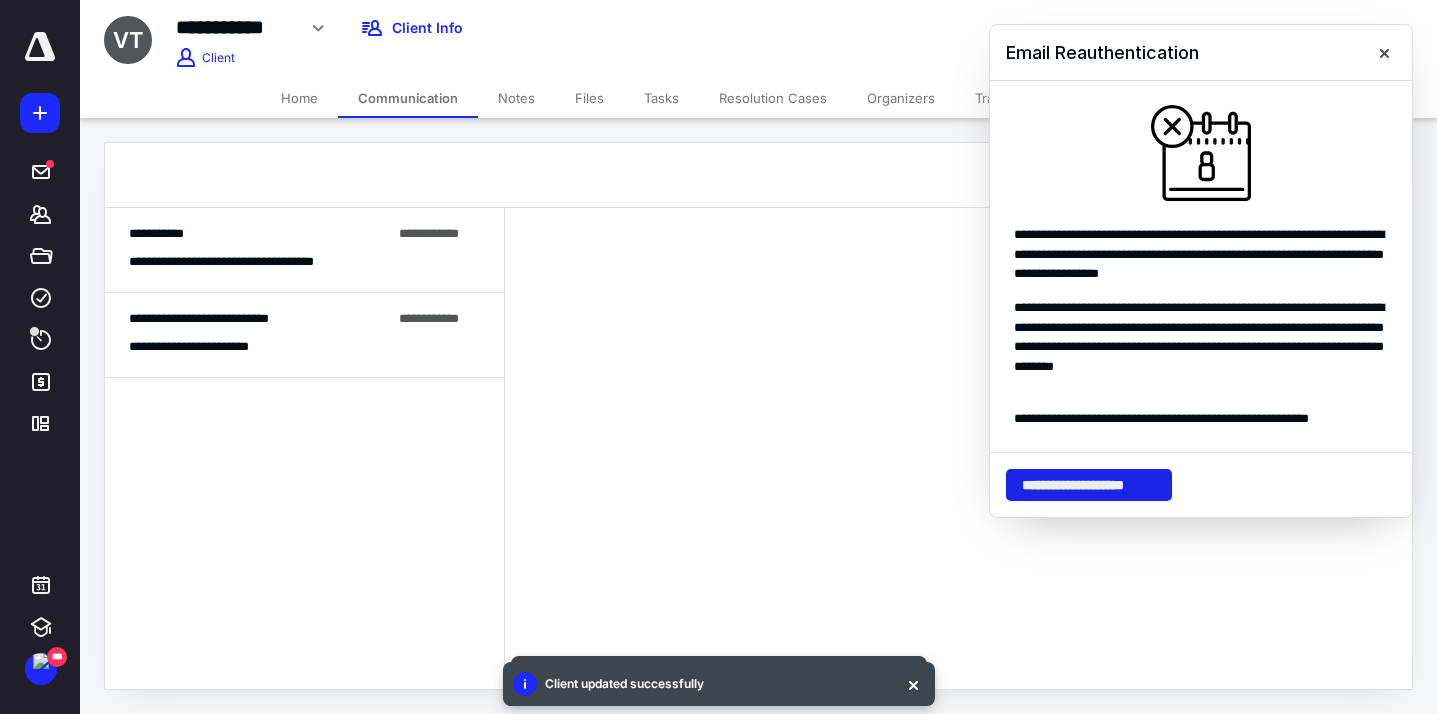 click on "**********" at bounding box center (1089, 485) 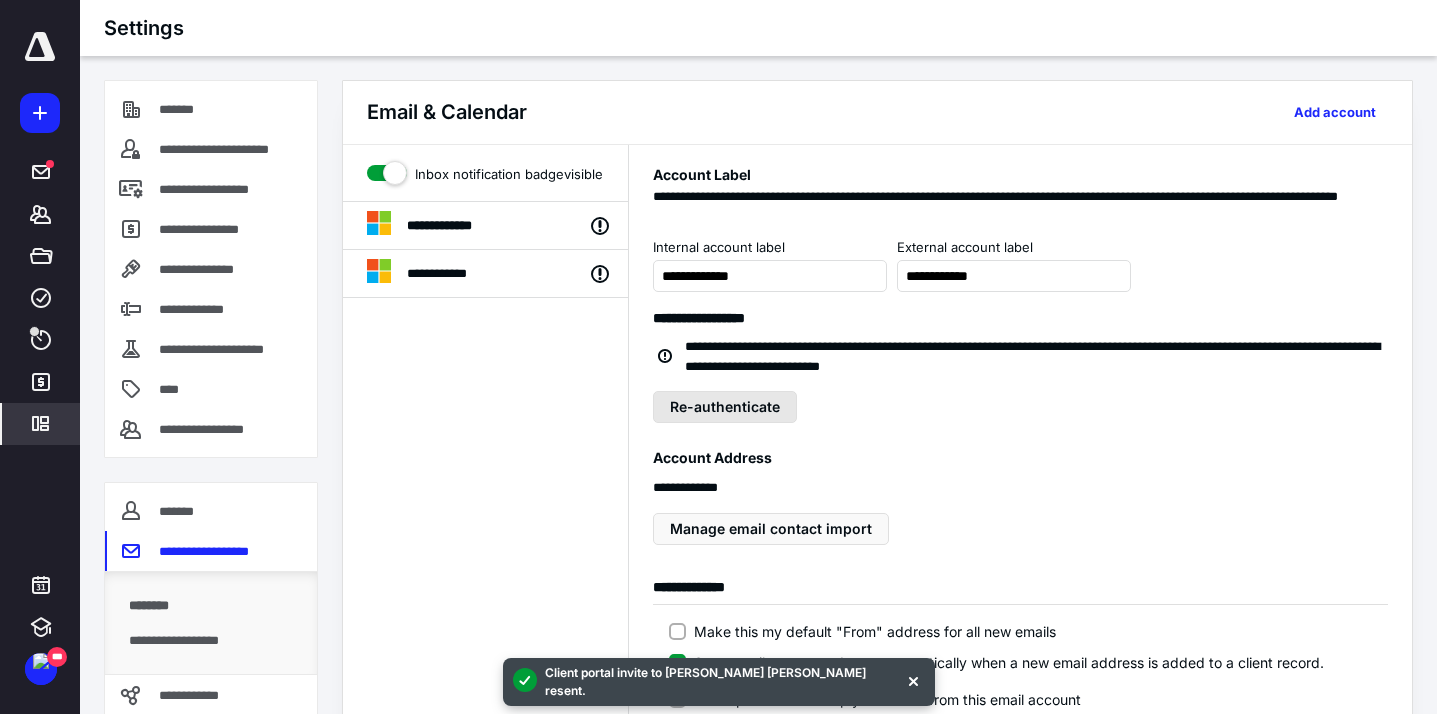 click on "Re-authenticate" at bounding box center (725, 407) 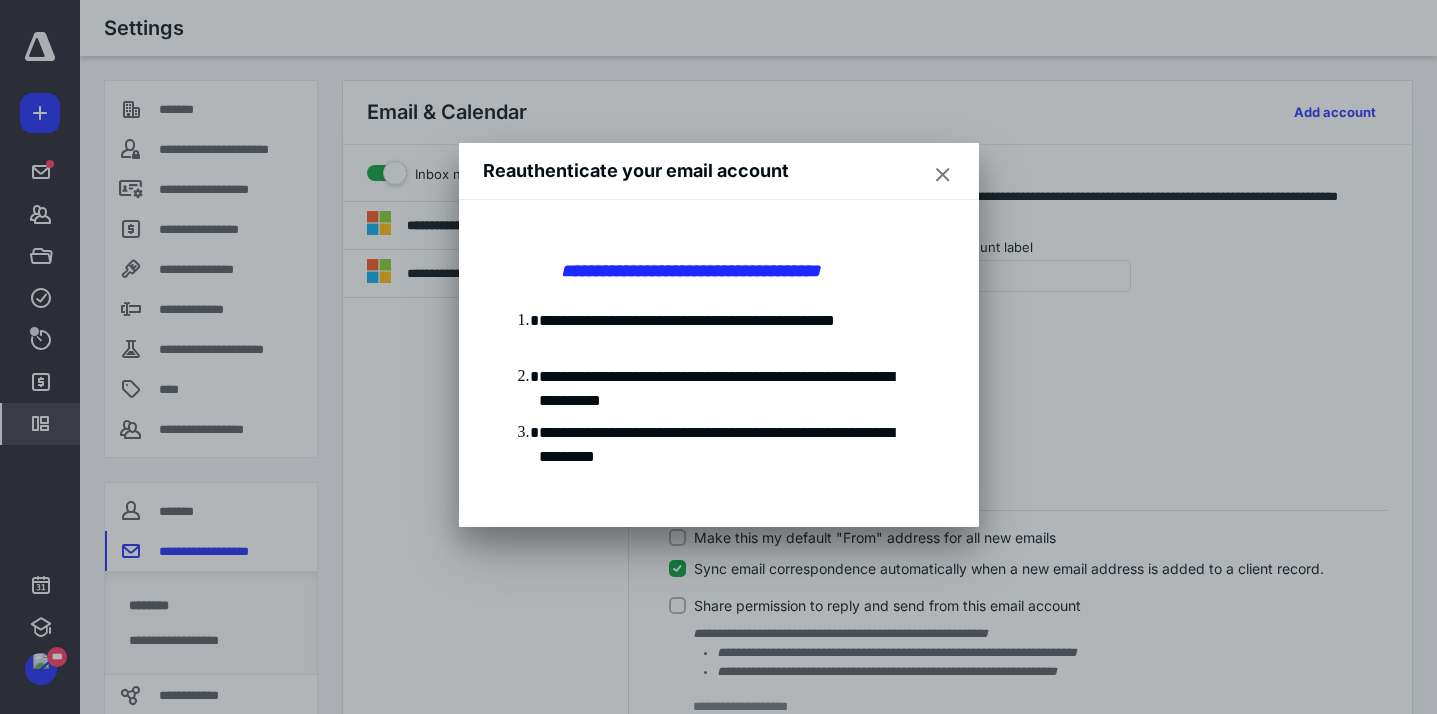 click at bounding box center [943, 175] 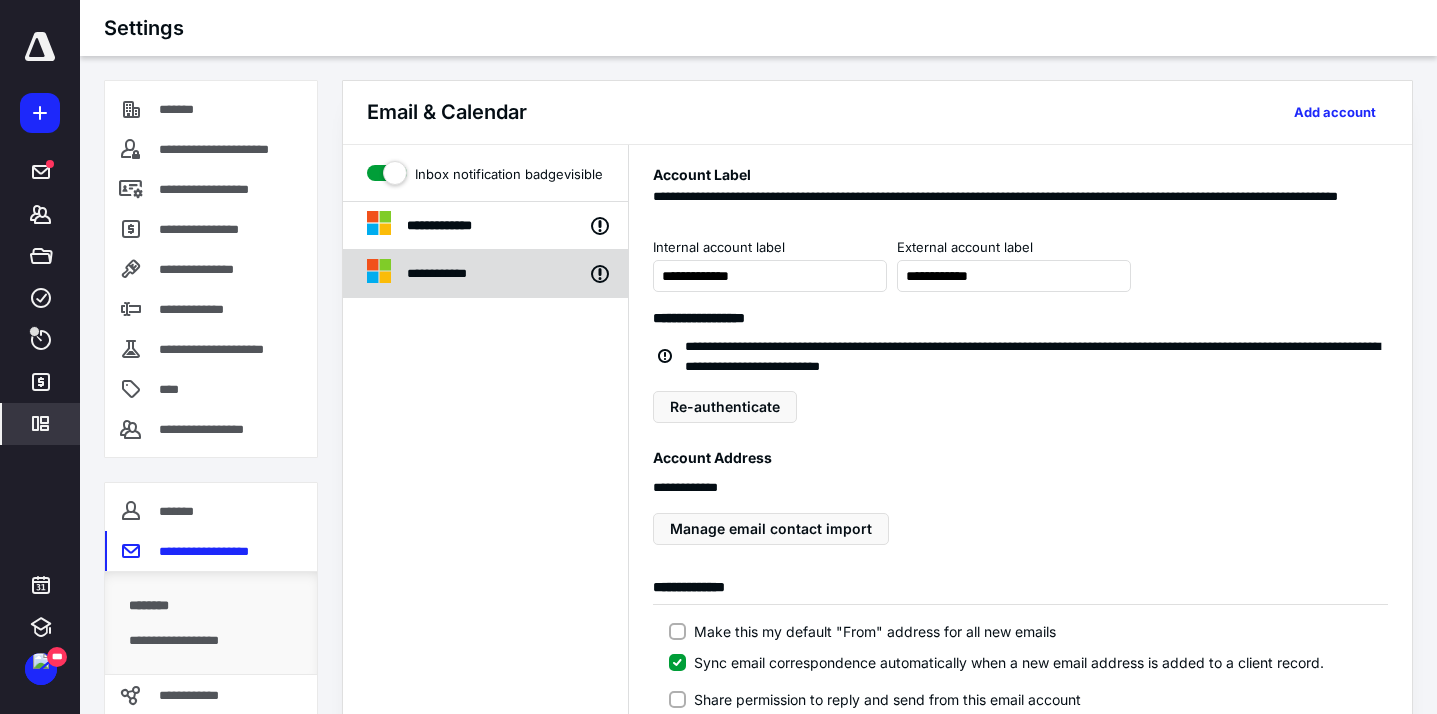 click on "**********" at bounding box center (450, 273) 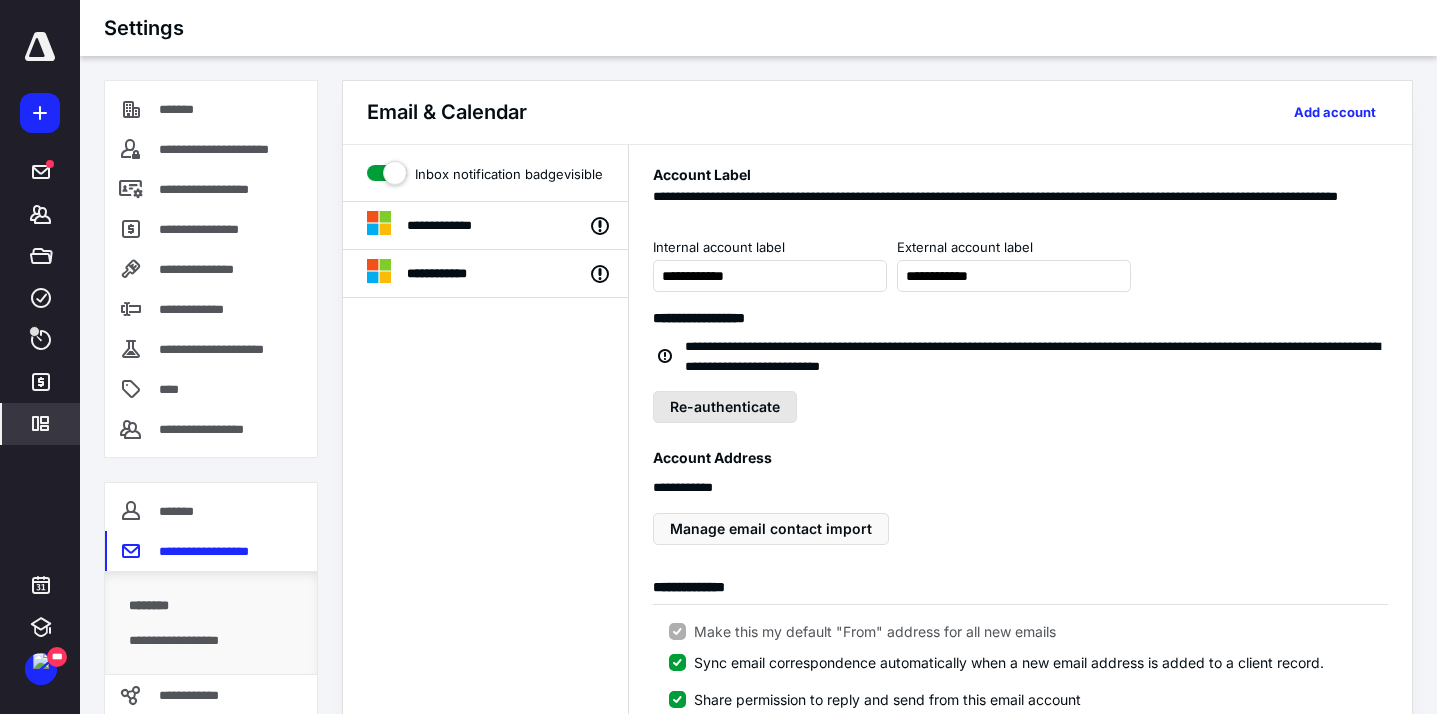 click on "Re-authenticate" at bounding box center (725, 407) 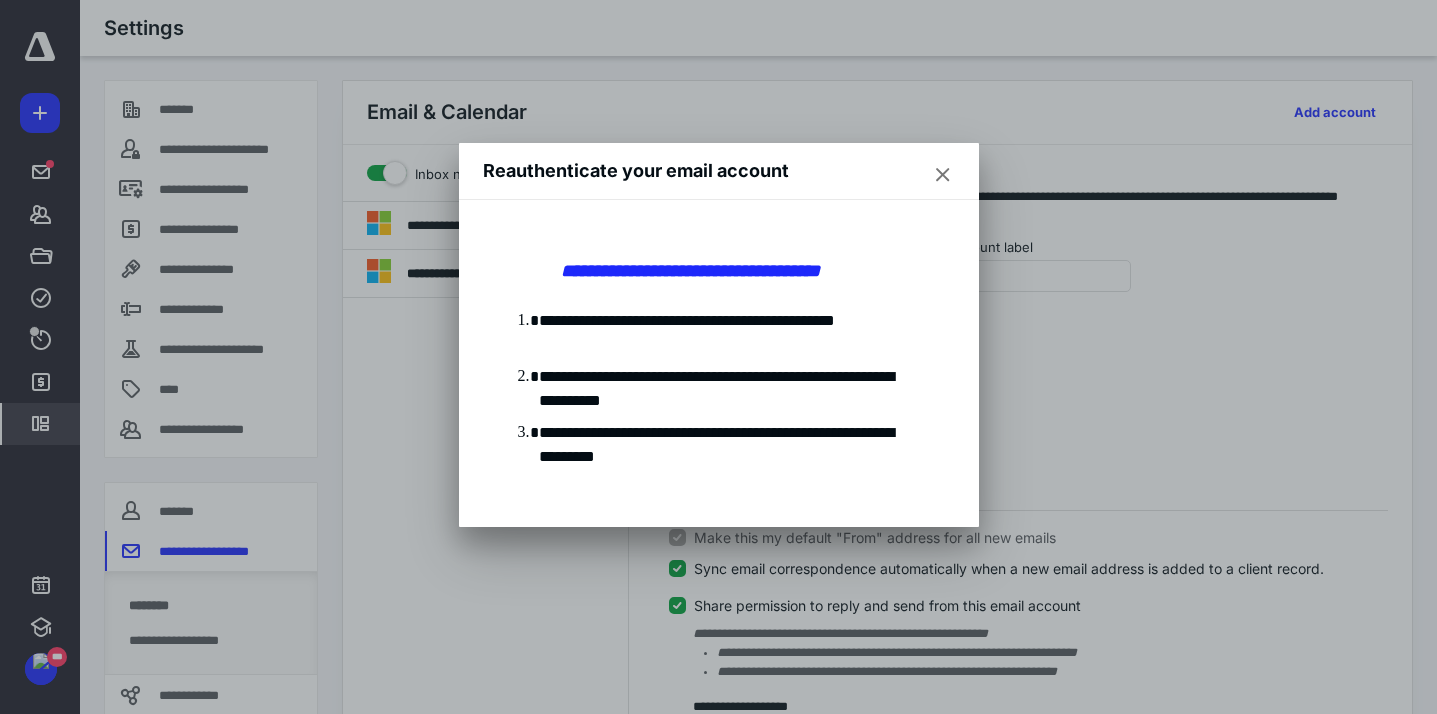 click at bounding box center [943, 175] 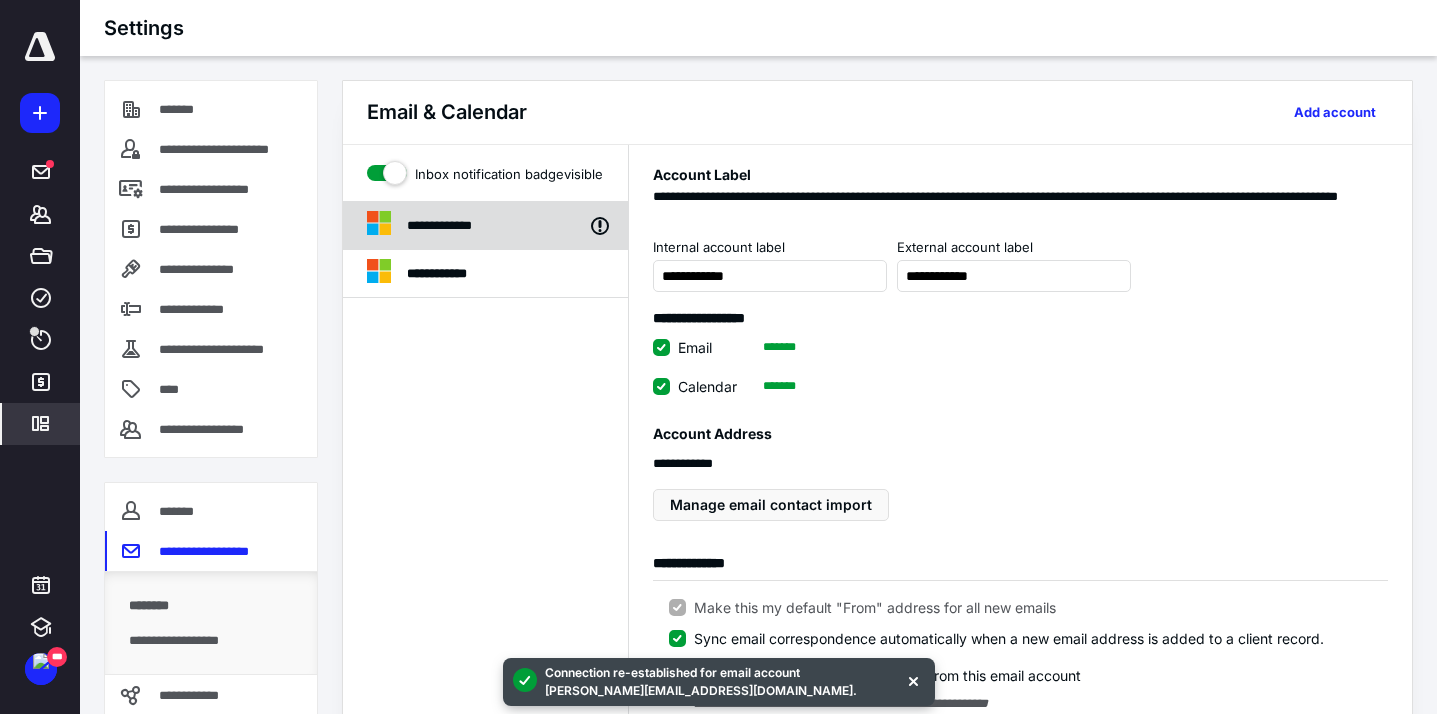click on "**********" at bounding box center [509, 226] 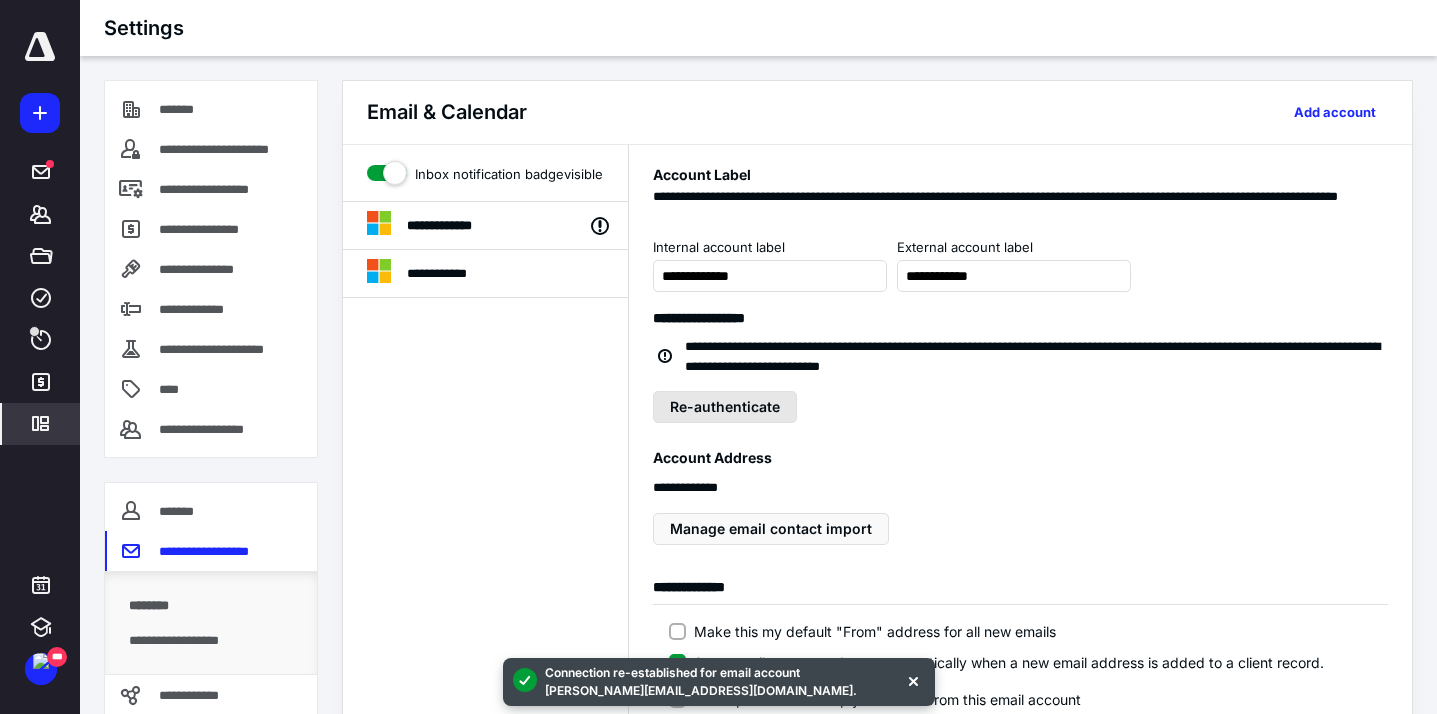 click on "Re-authenticate" at bounding box center [725, 407] 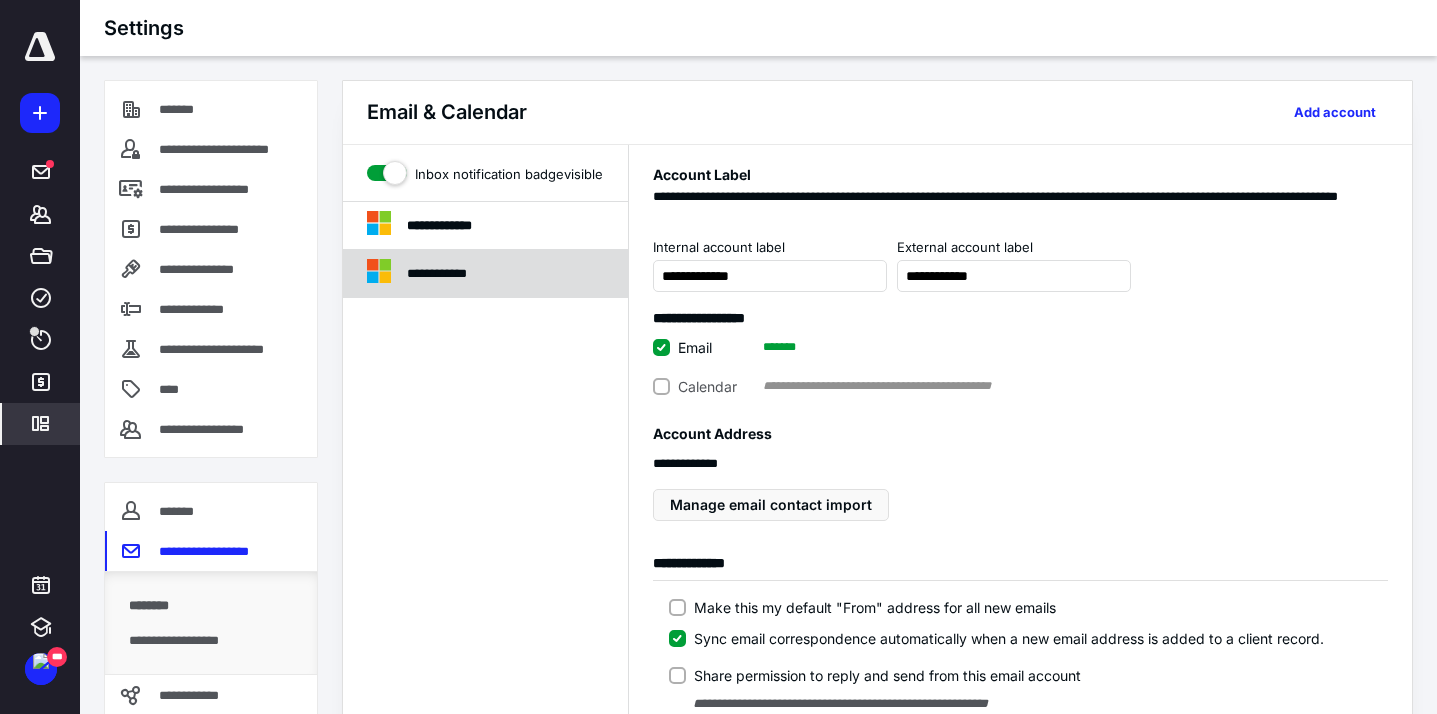click on "**********" at bounding box center [450, 273] 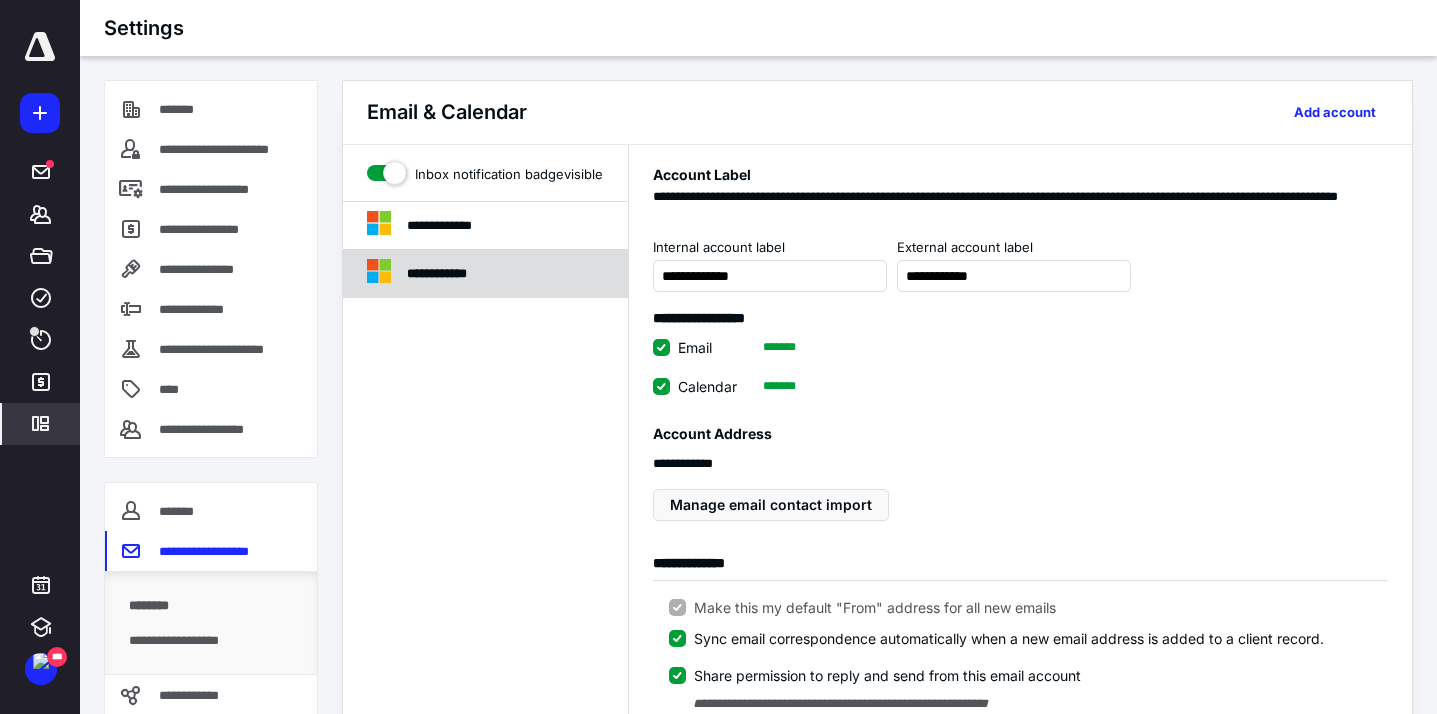 type on "**********" 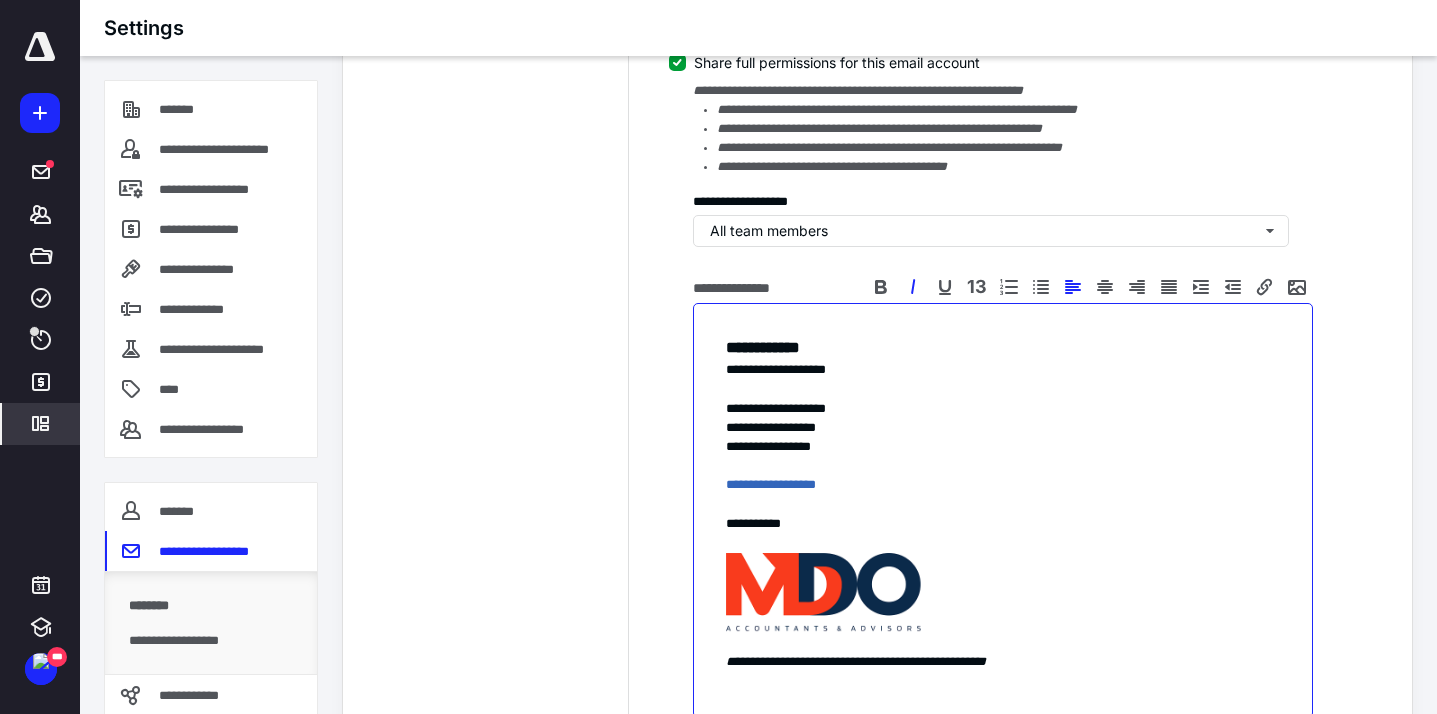 scroll, scrollTop: 797, scrollLeft: 0, axis: vertical 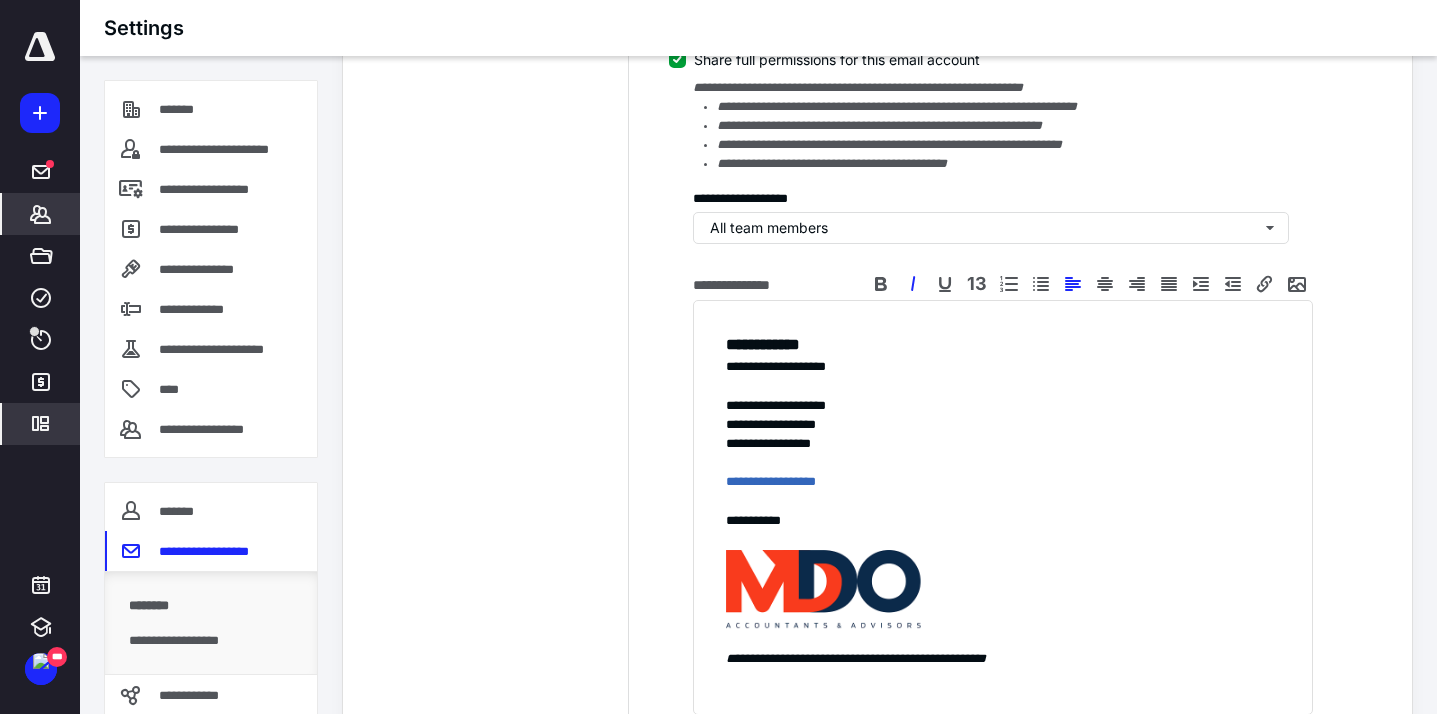 click 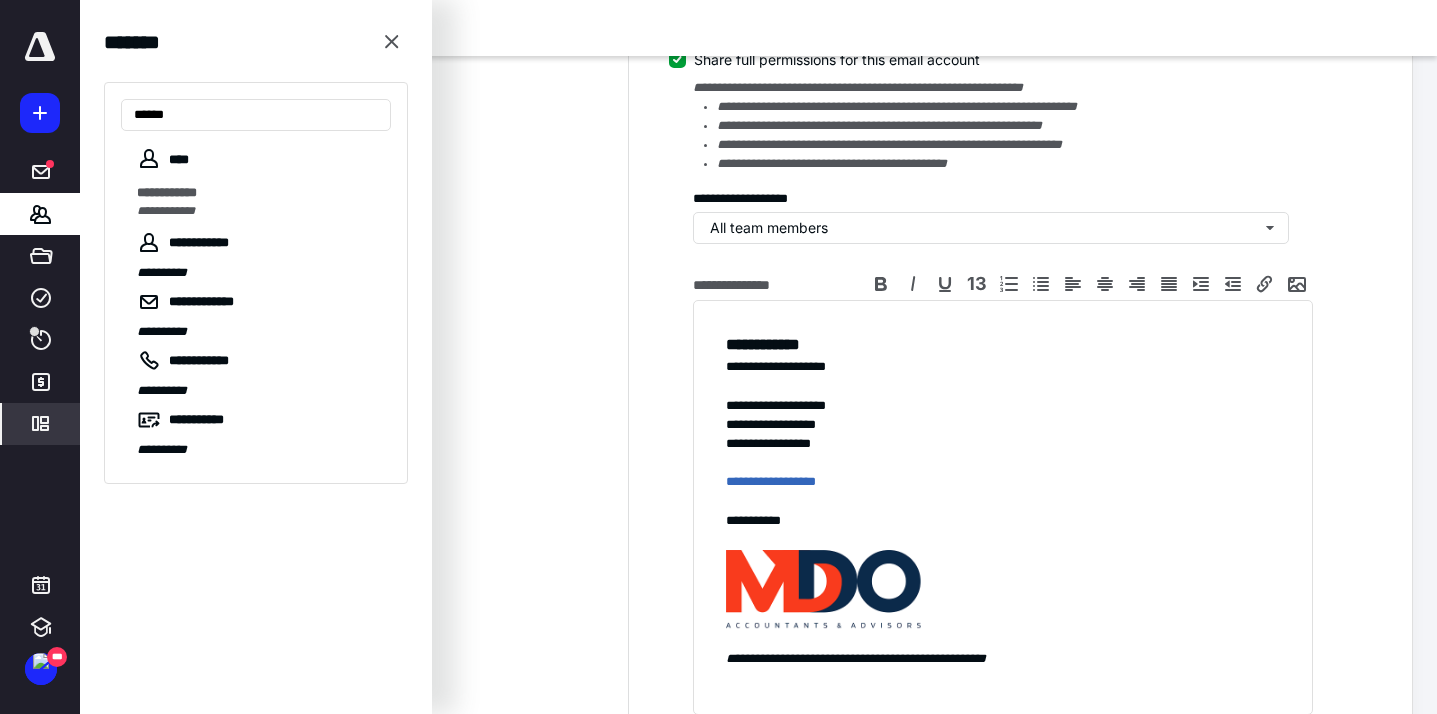 type on "******" 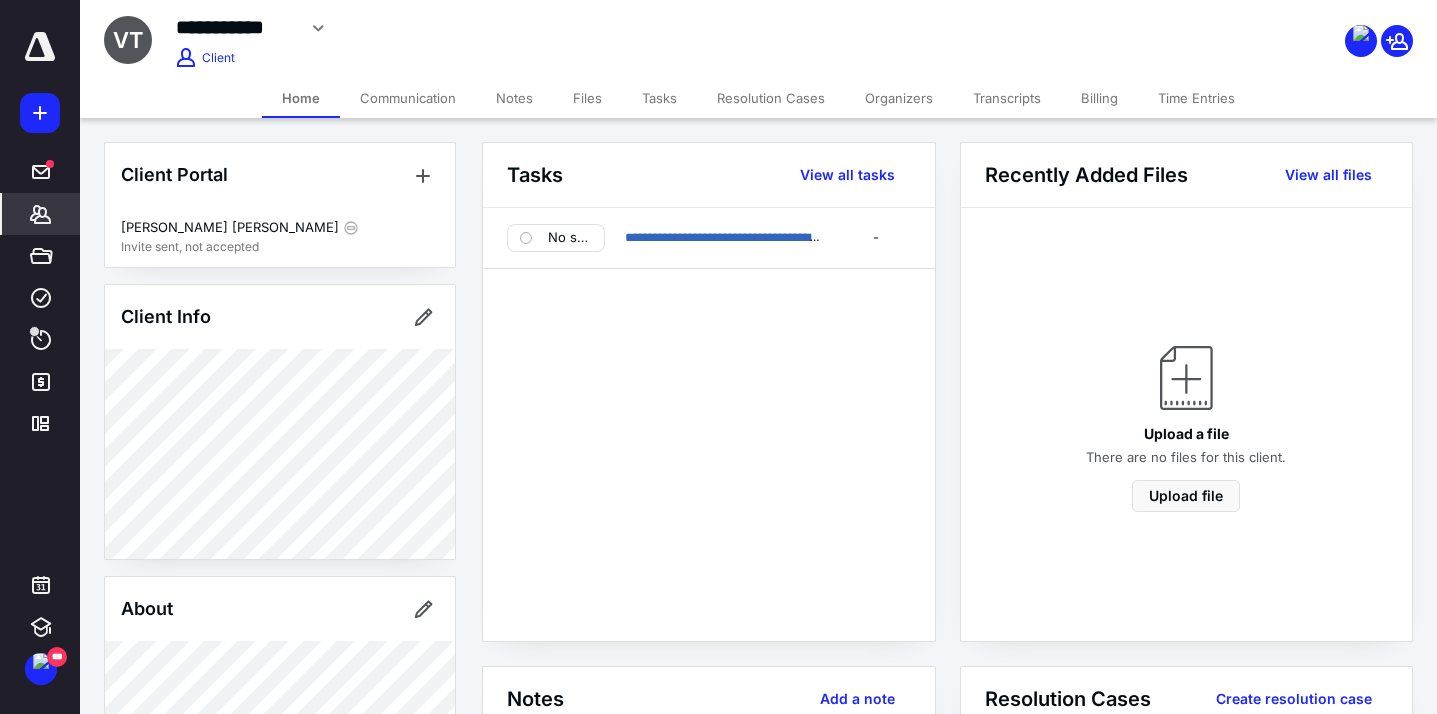 click on "Communication" at bounding box center (408, 98) 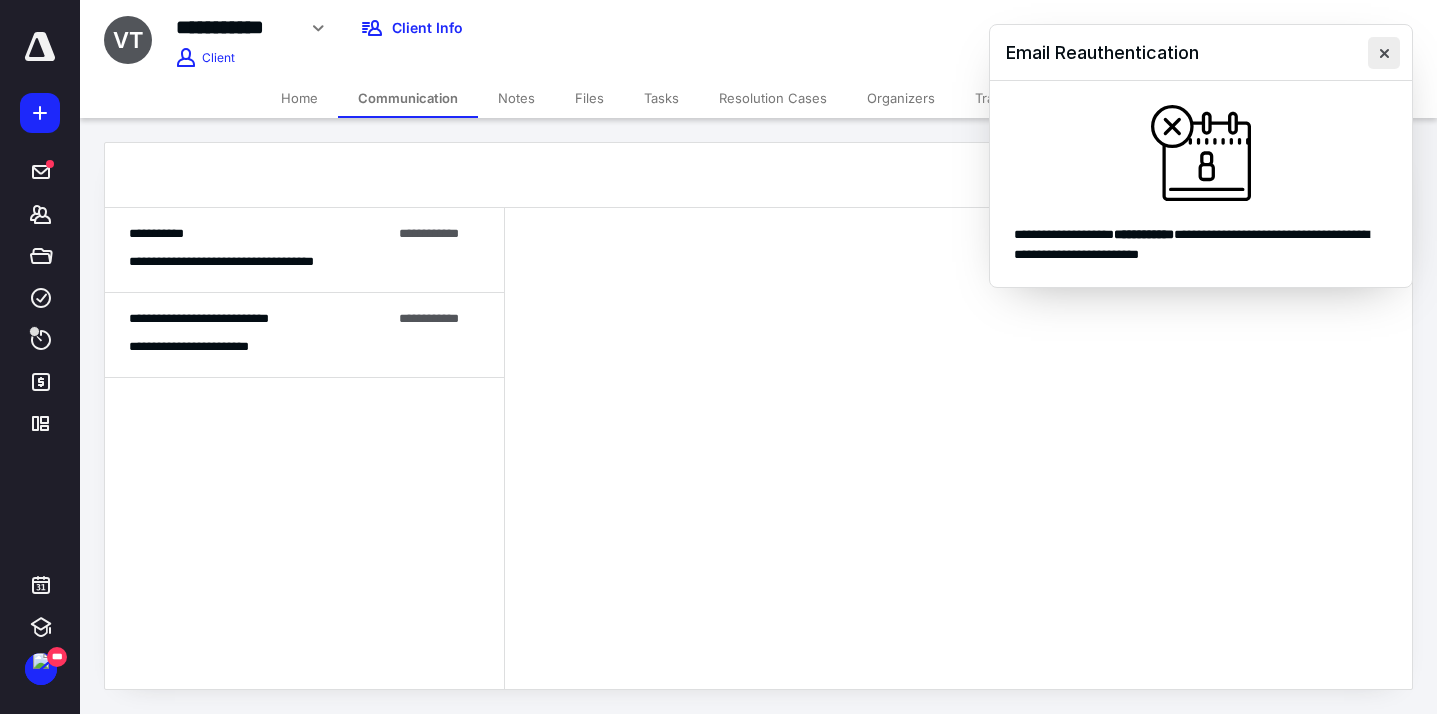 click at bounding box center (1384, 53) 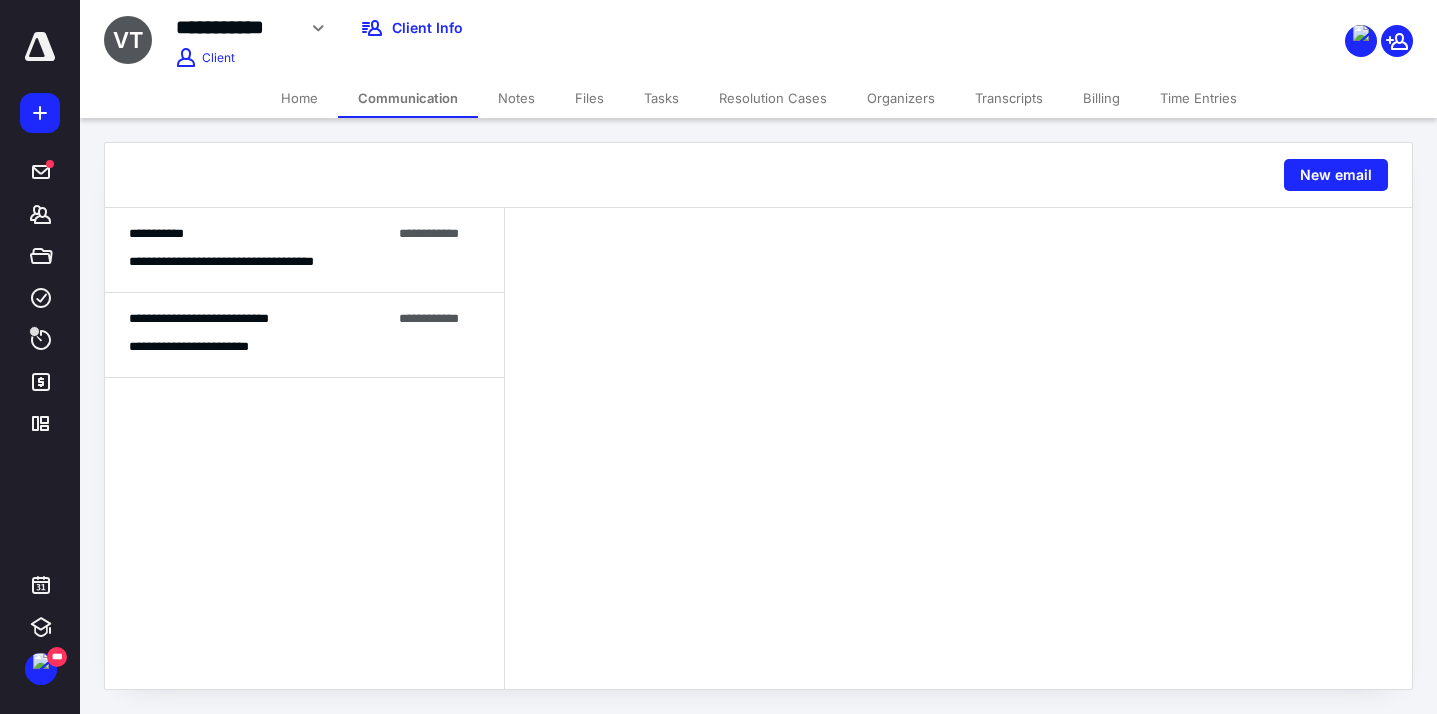 click on "**********" at bounding box center (304, 335) 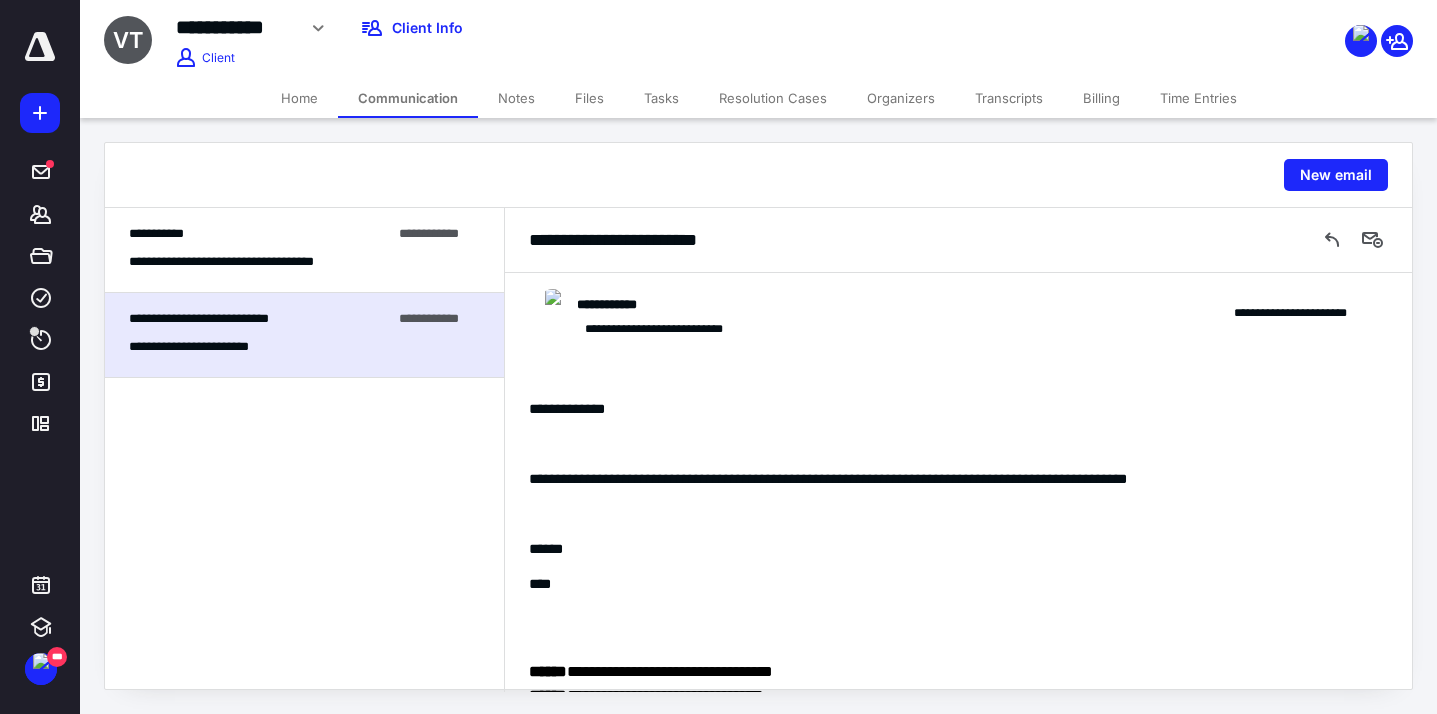 scroll, scrollTop: 457, scrollLeft: 0, axis: vertical 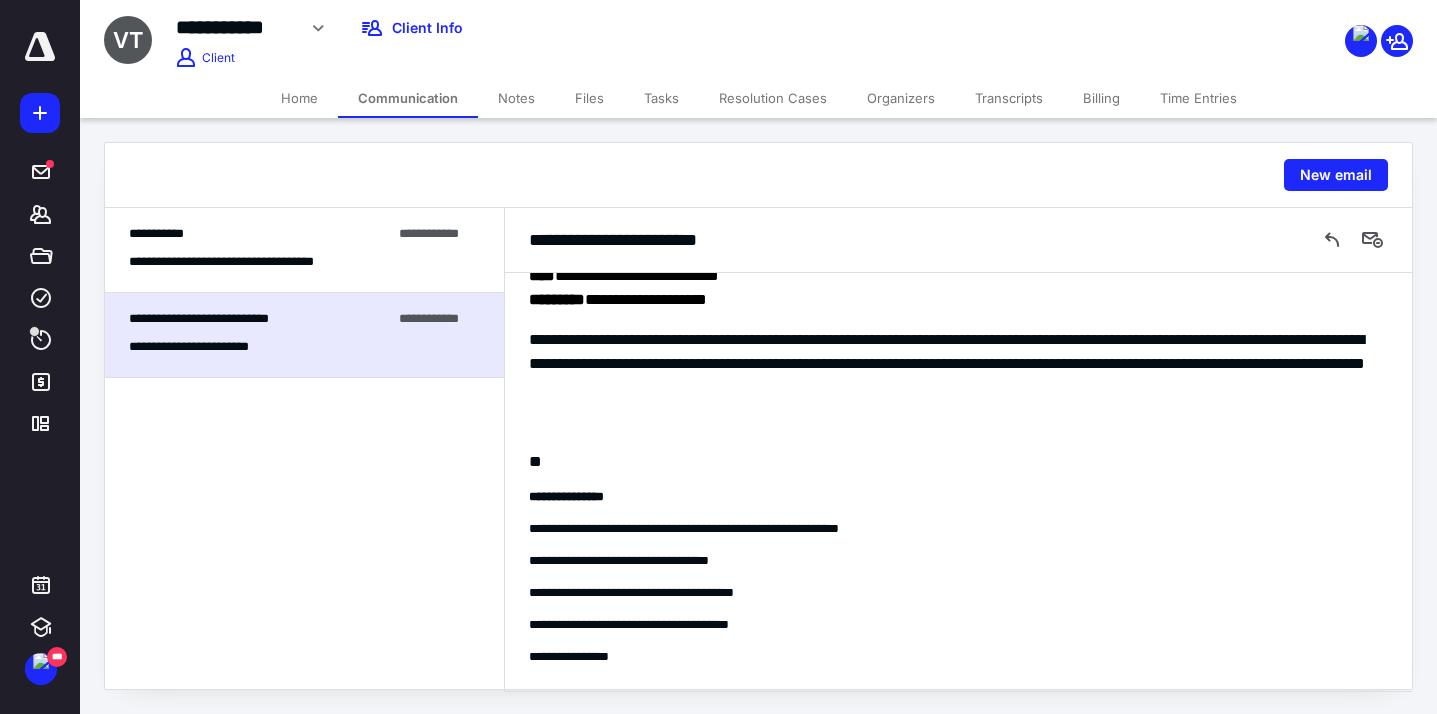 click on "**********" at bounding box center (258, 261) 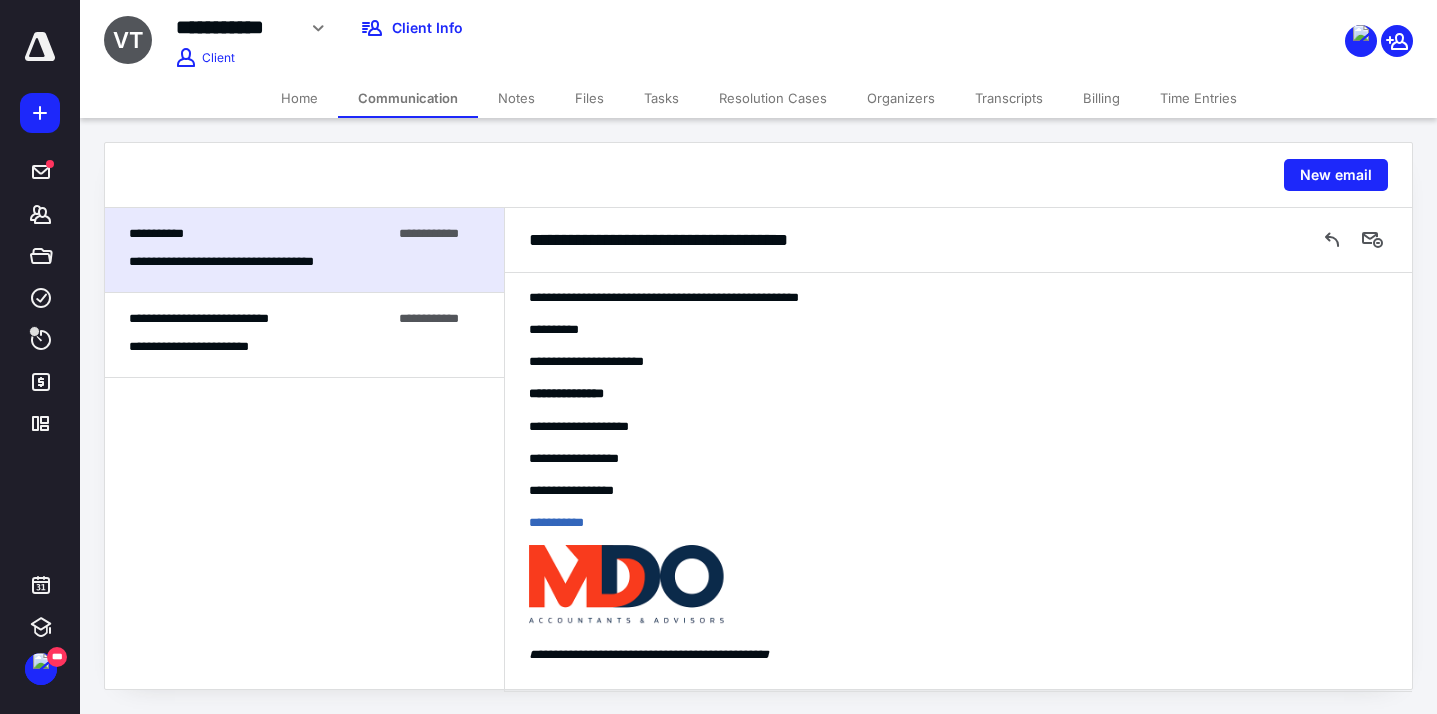 scroll, scrollTop: 794, scrollLeft: 0, axis: vertical 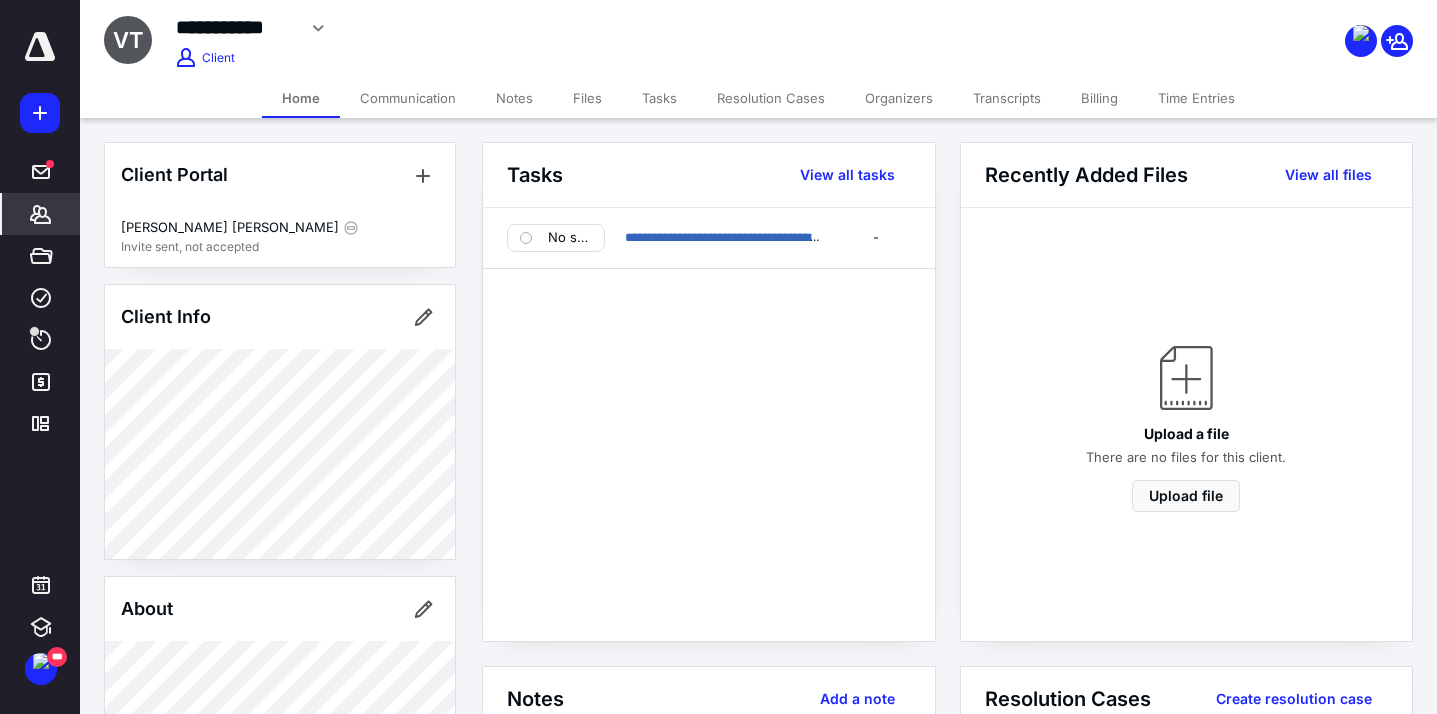 click on "Communication" at bounding box center [408, 98] 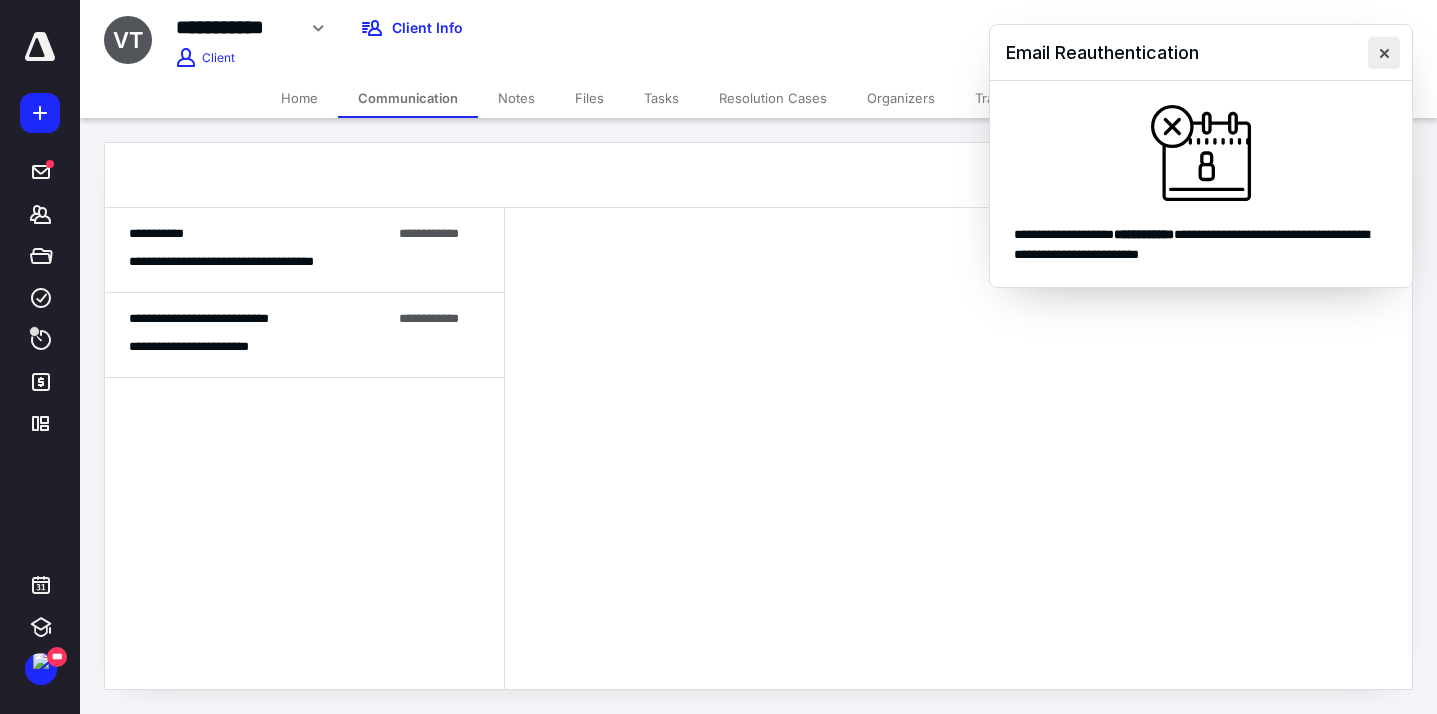 click at bounding box center [1384, 53] 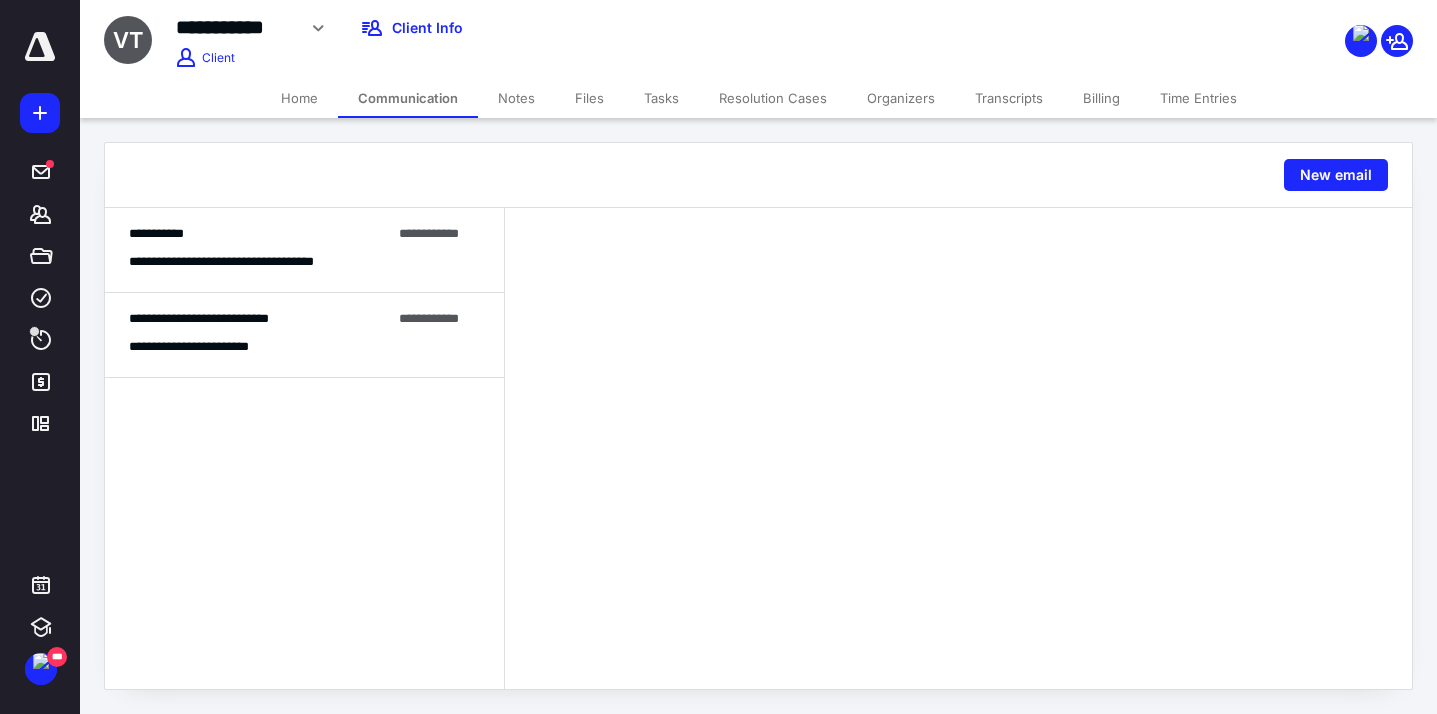 click on "Home" at bounding box center [299, 98] 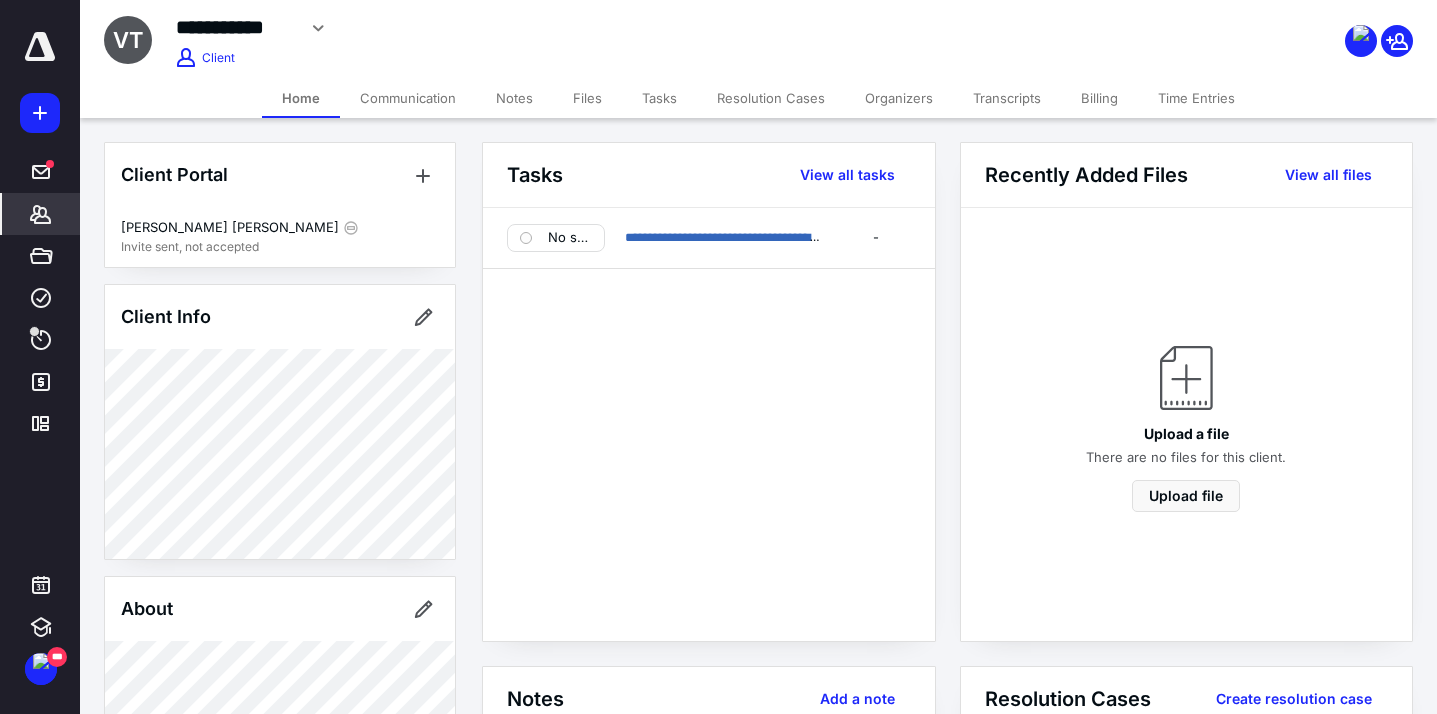 click 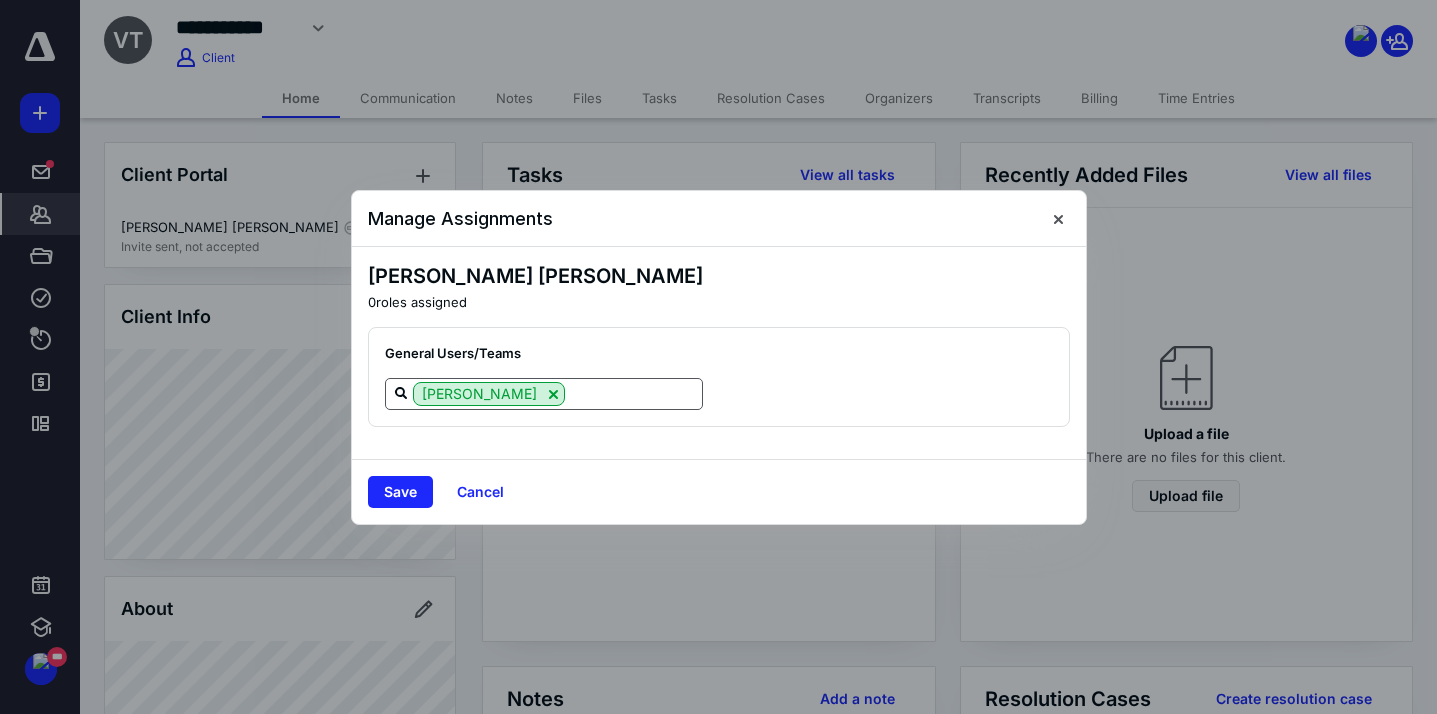 click at bounding box center [633, 393] 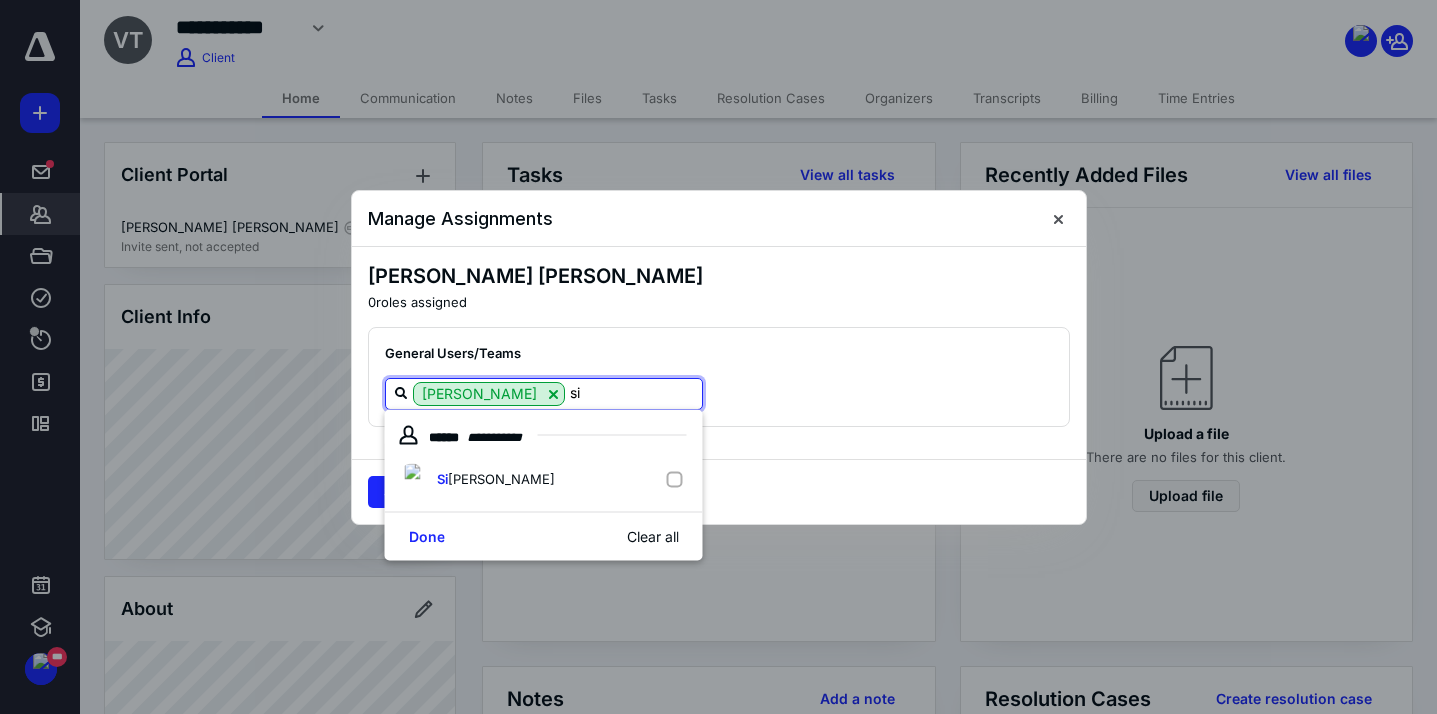 type on "sil" 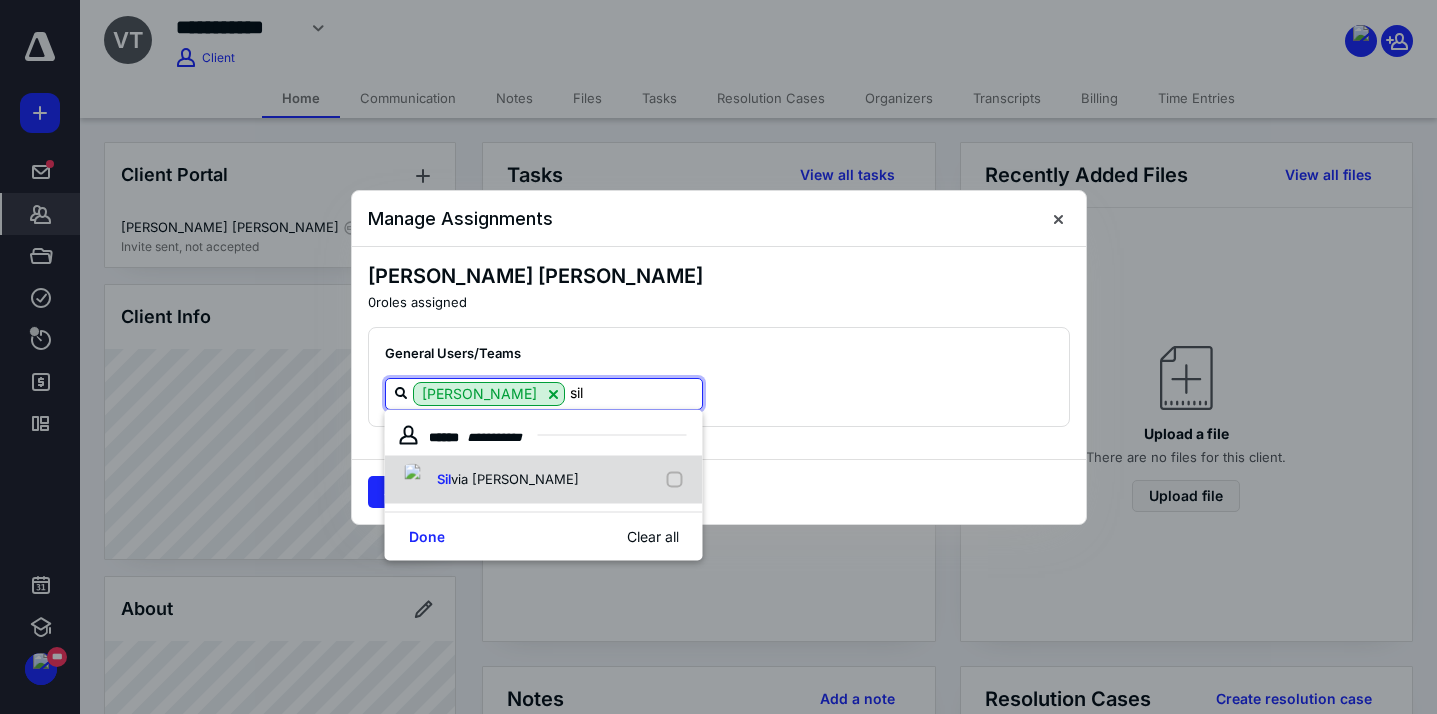 click at bounding box center [679, 480] 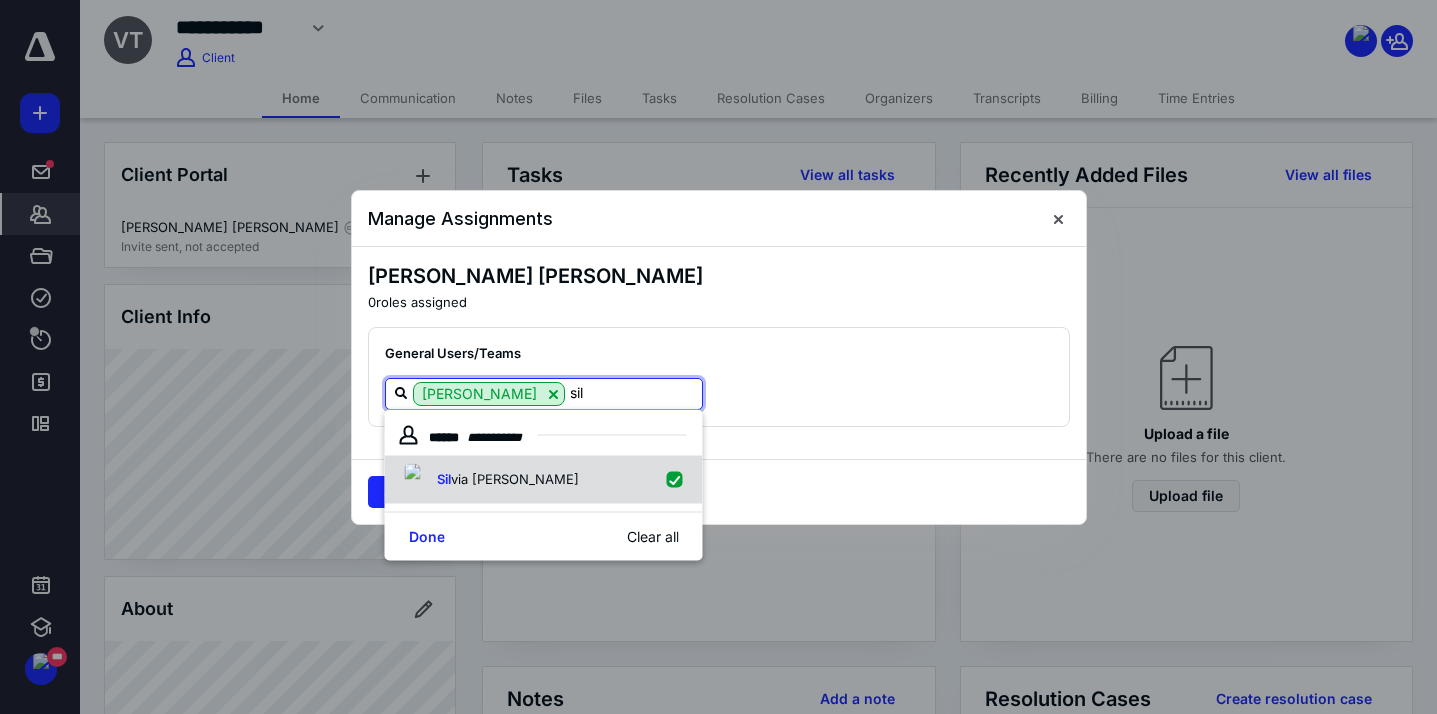 checkbox on "true" 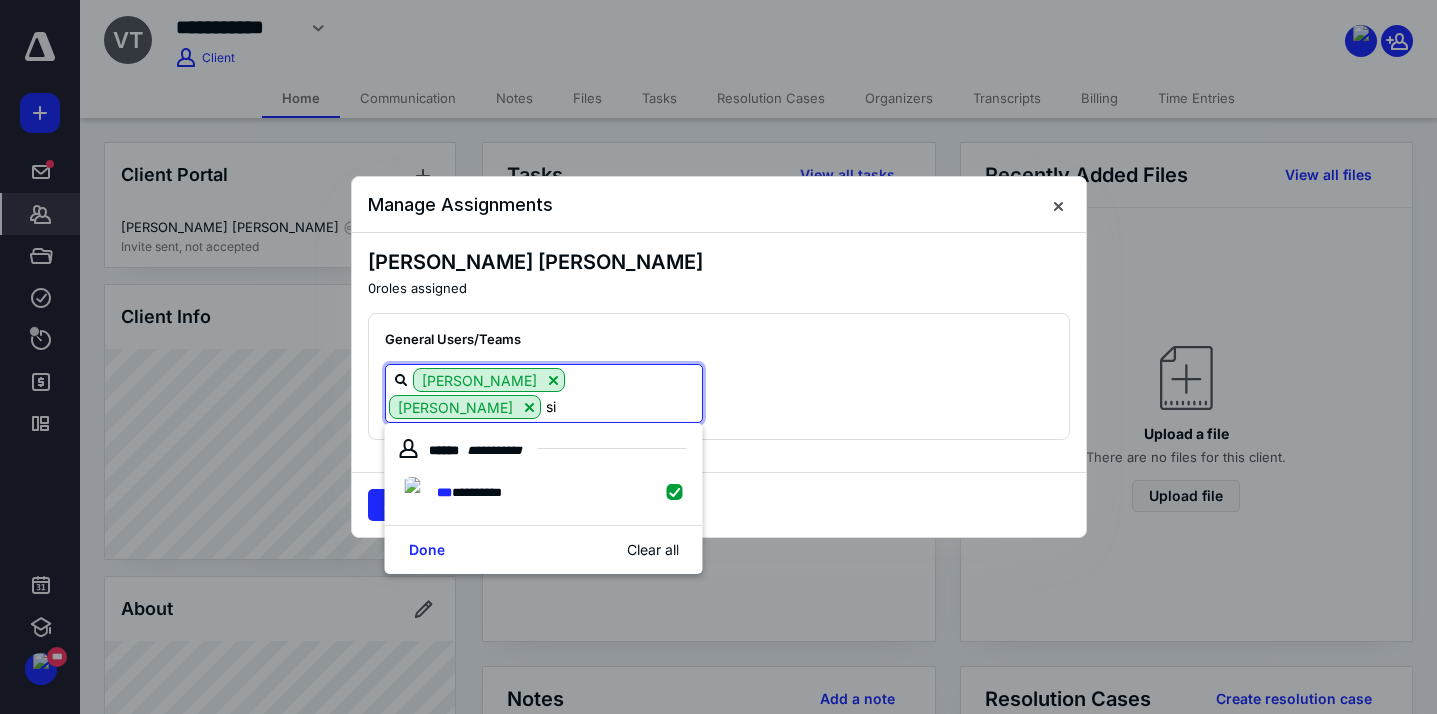 type on "s" 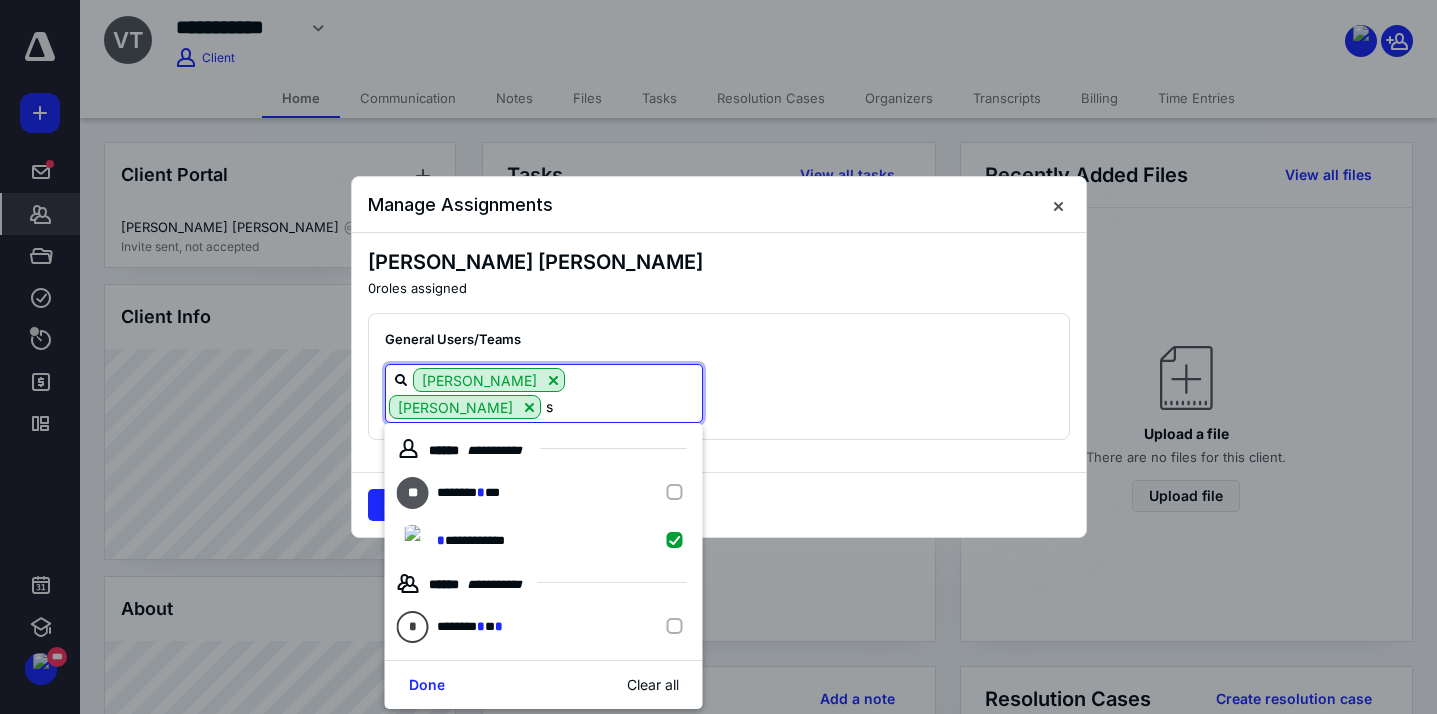 type 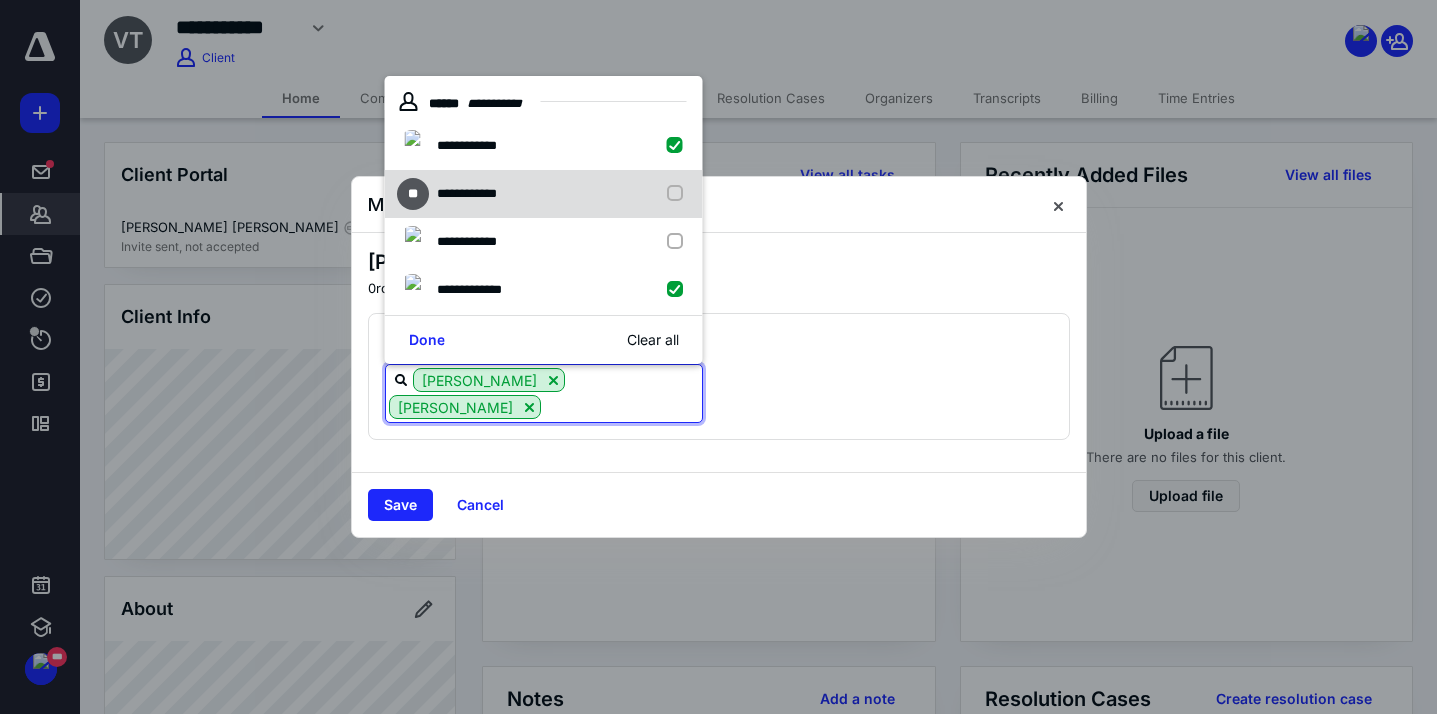 click at bounding box center (679, 194) 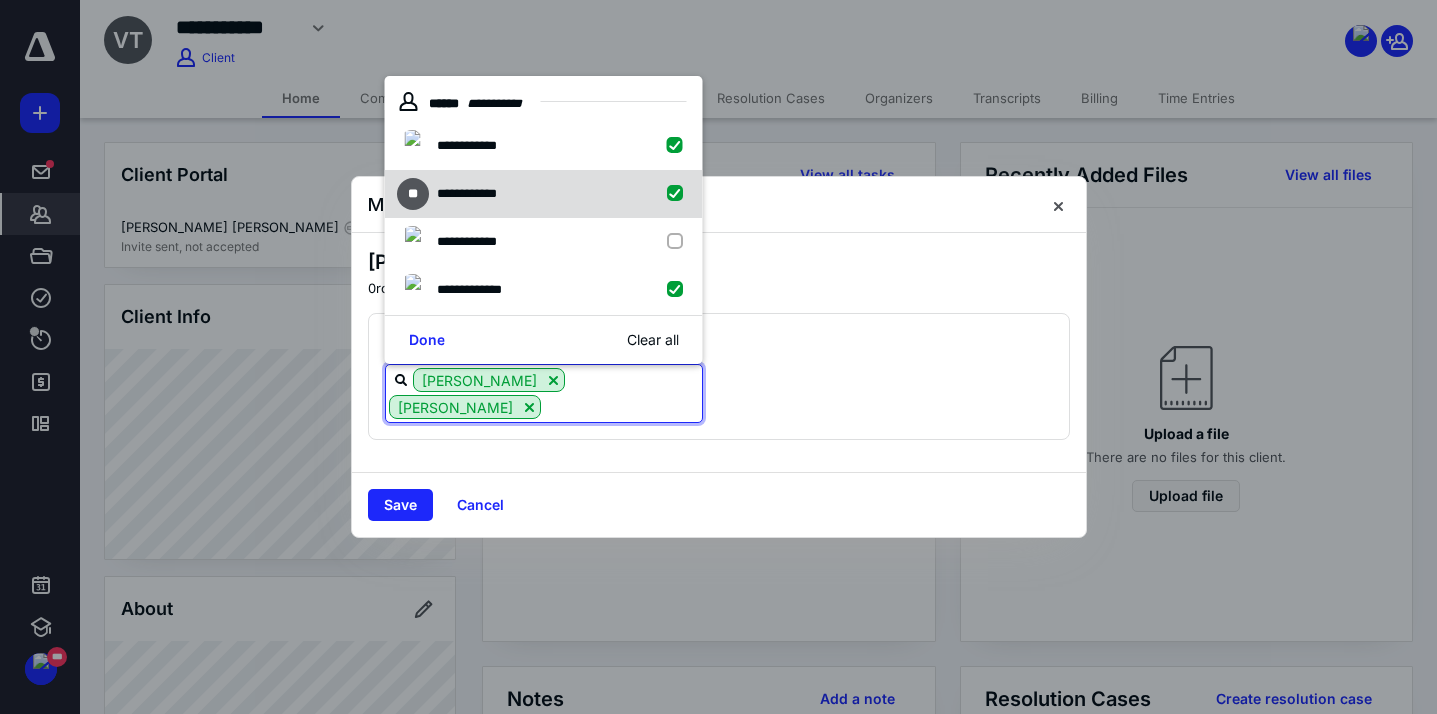 checkbox on "true" 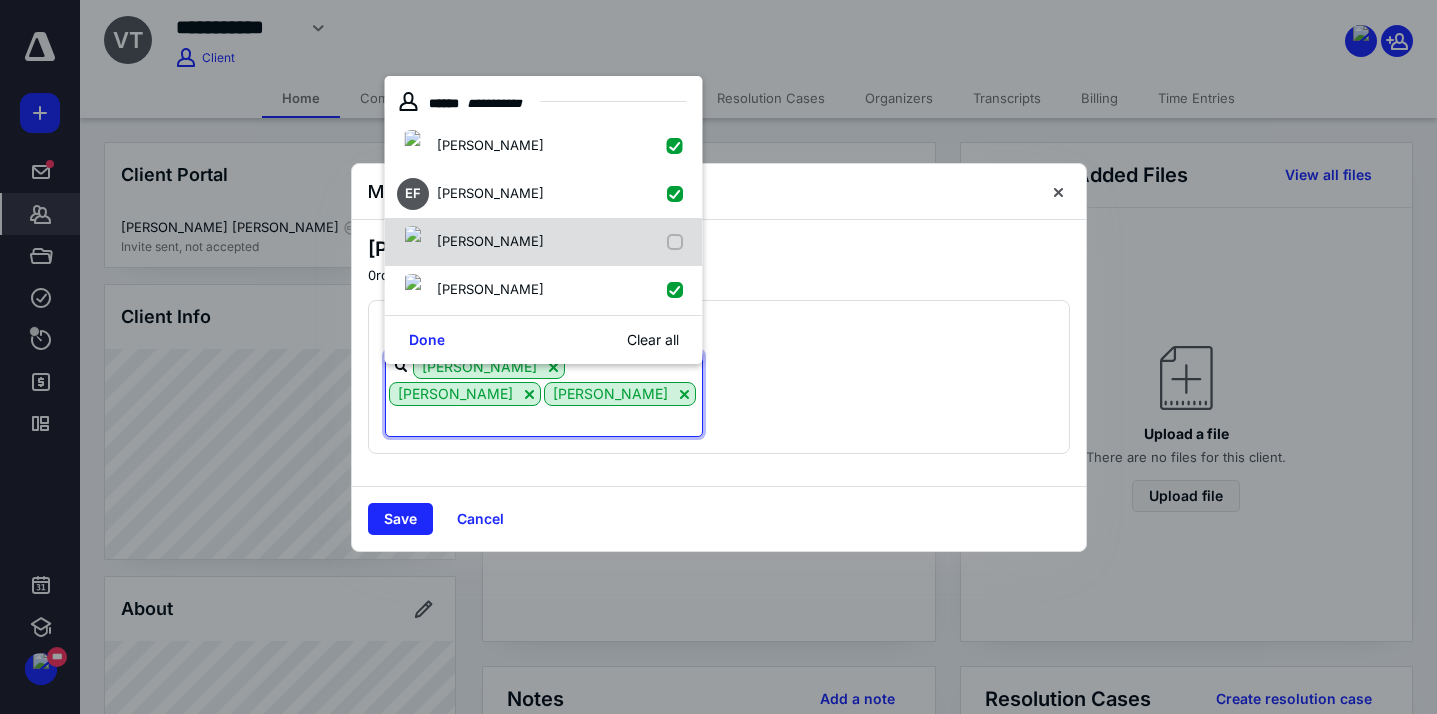click on "[PERSON_NAME]" at bounding box center [544, 242] 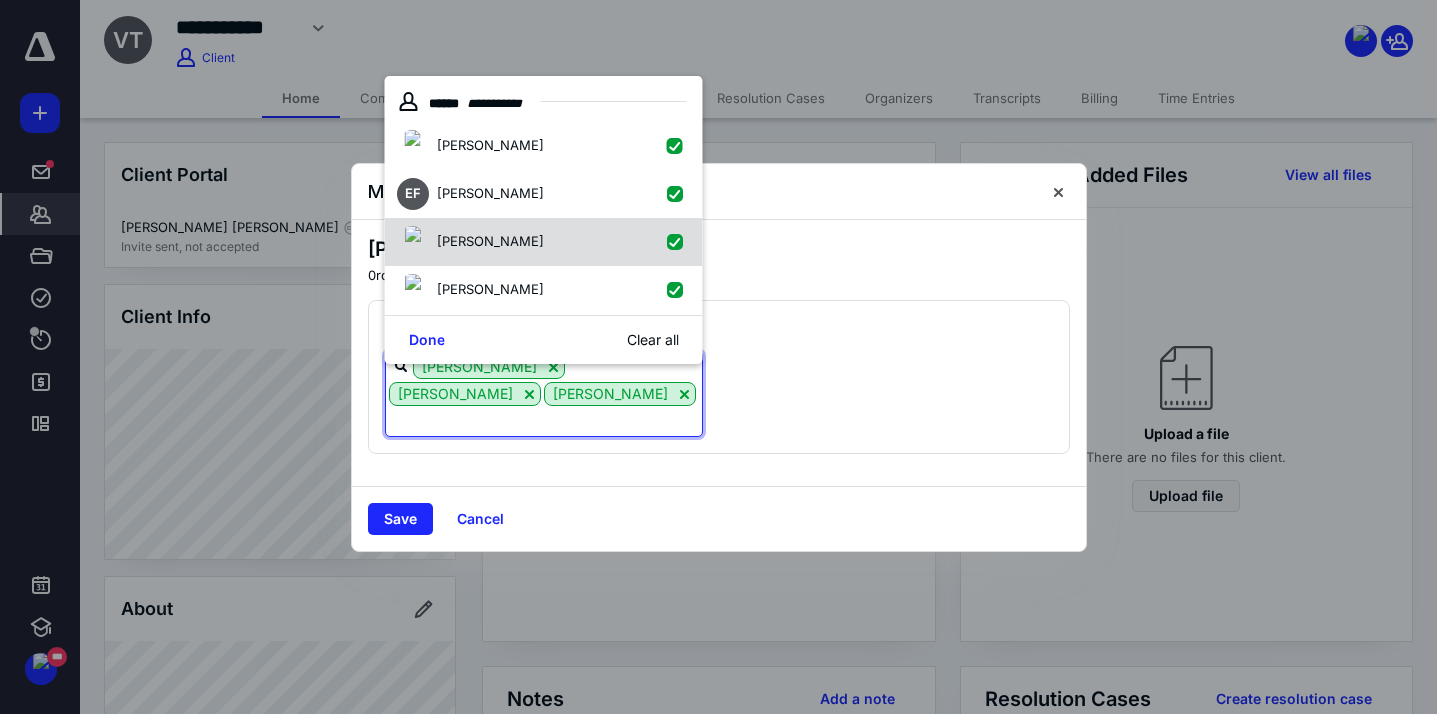 checkbox on "true" 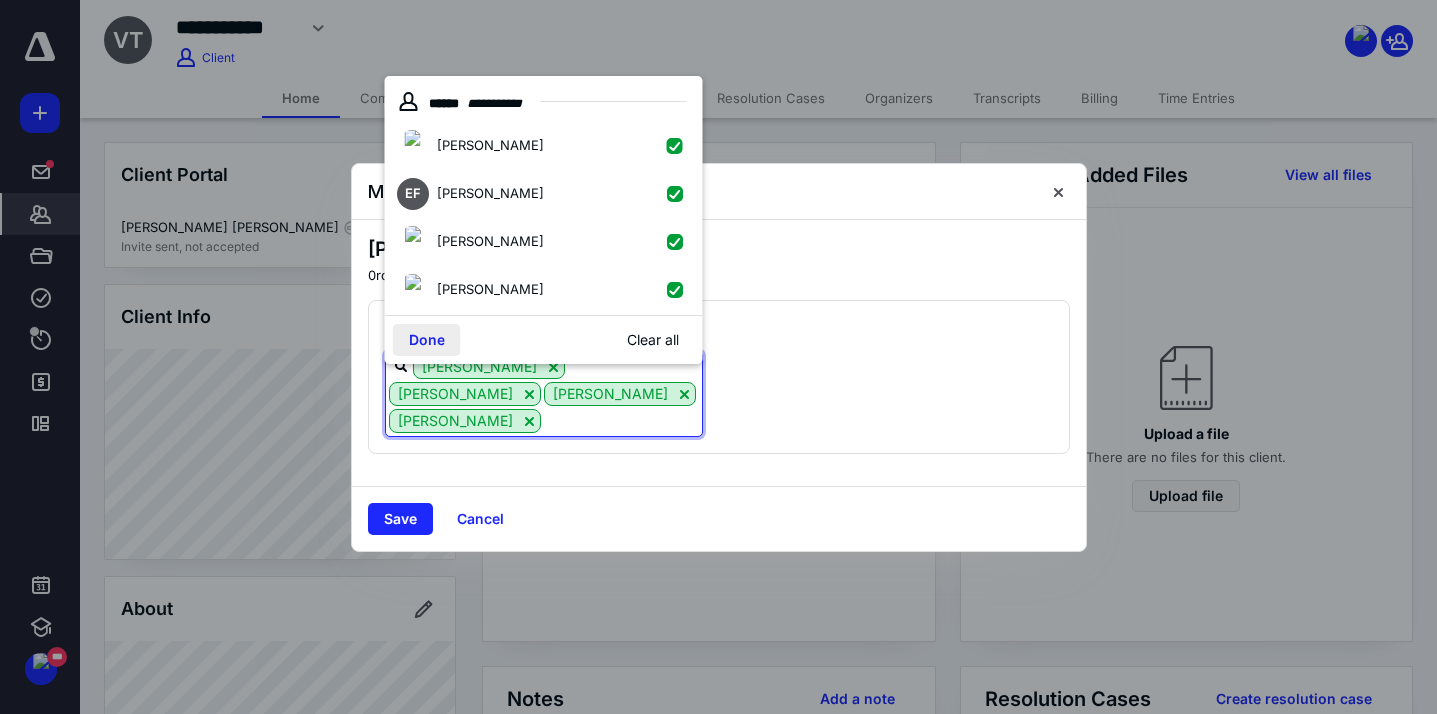 click on "Done" at bounding box center [427, 340] 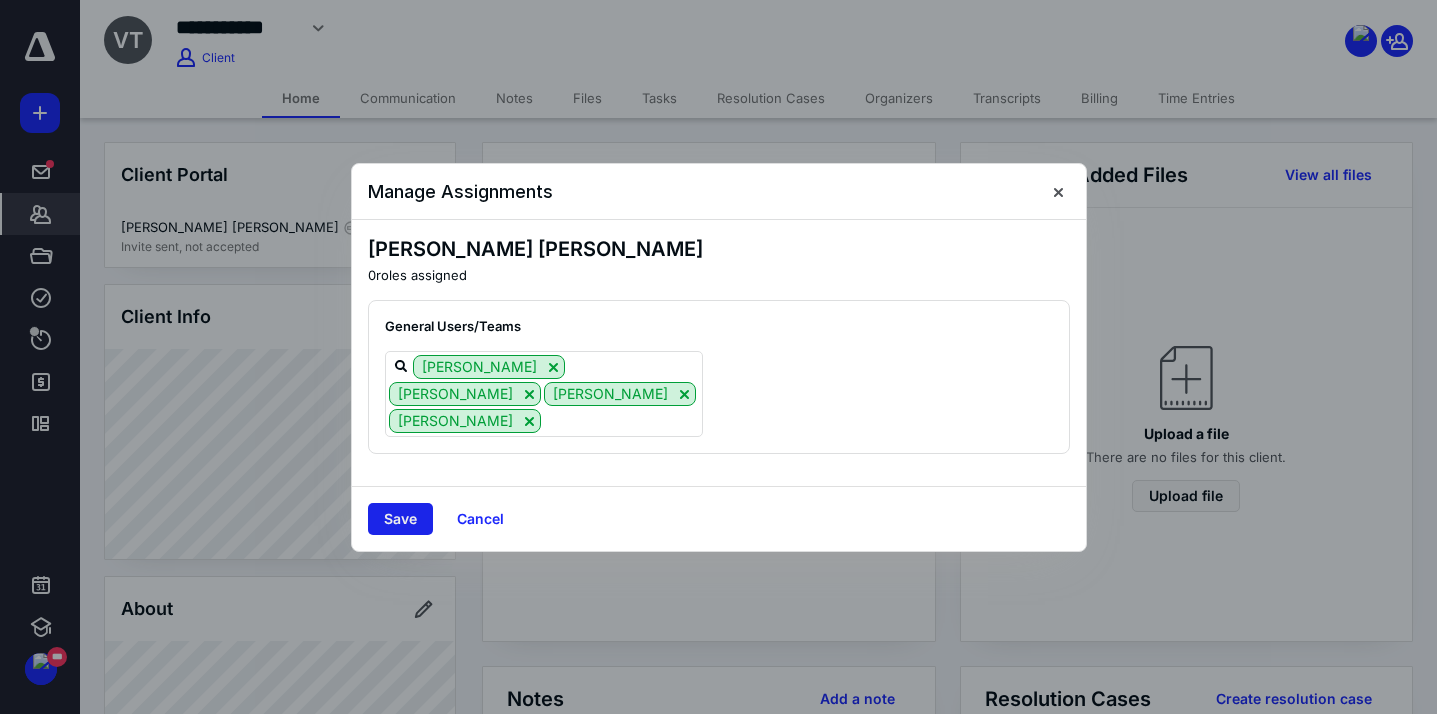 click on "Save" at bounding box center [400, 519] 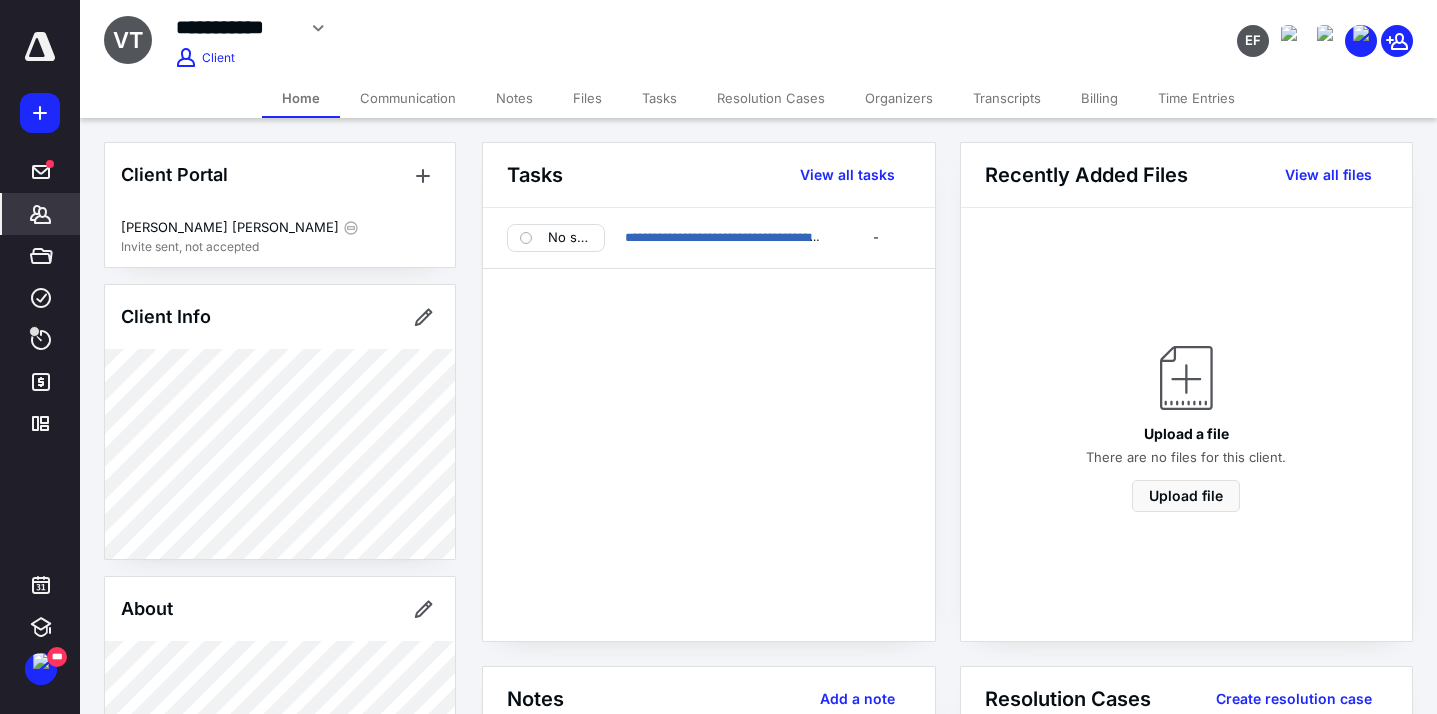 scroll, scrollTop: 0, scrollLeft: 0, axis: both 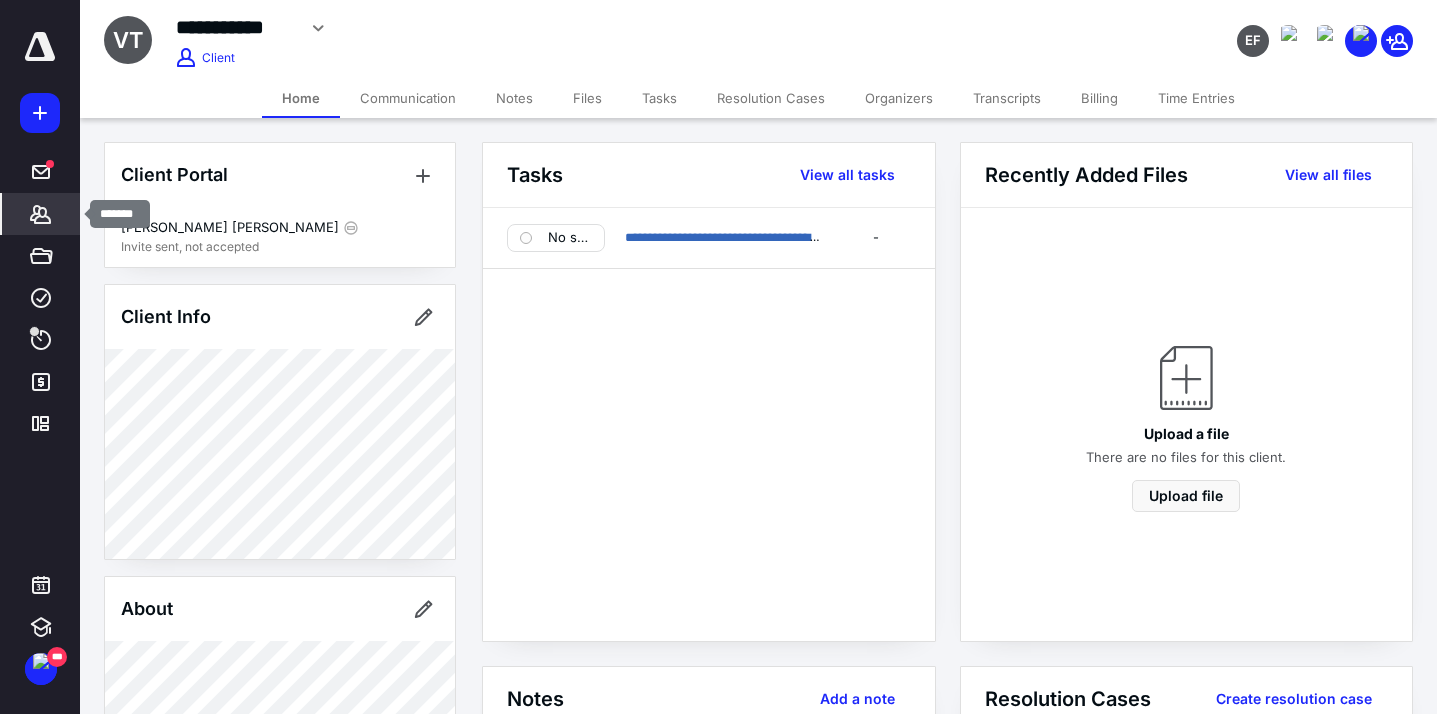 click 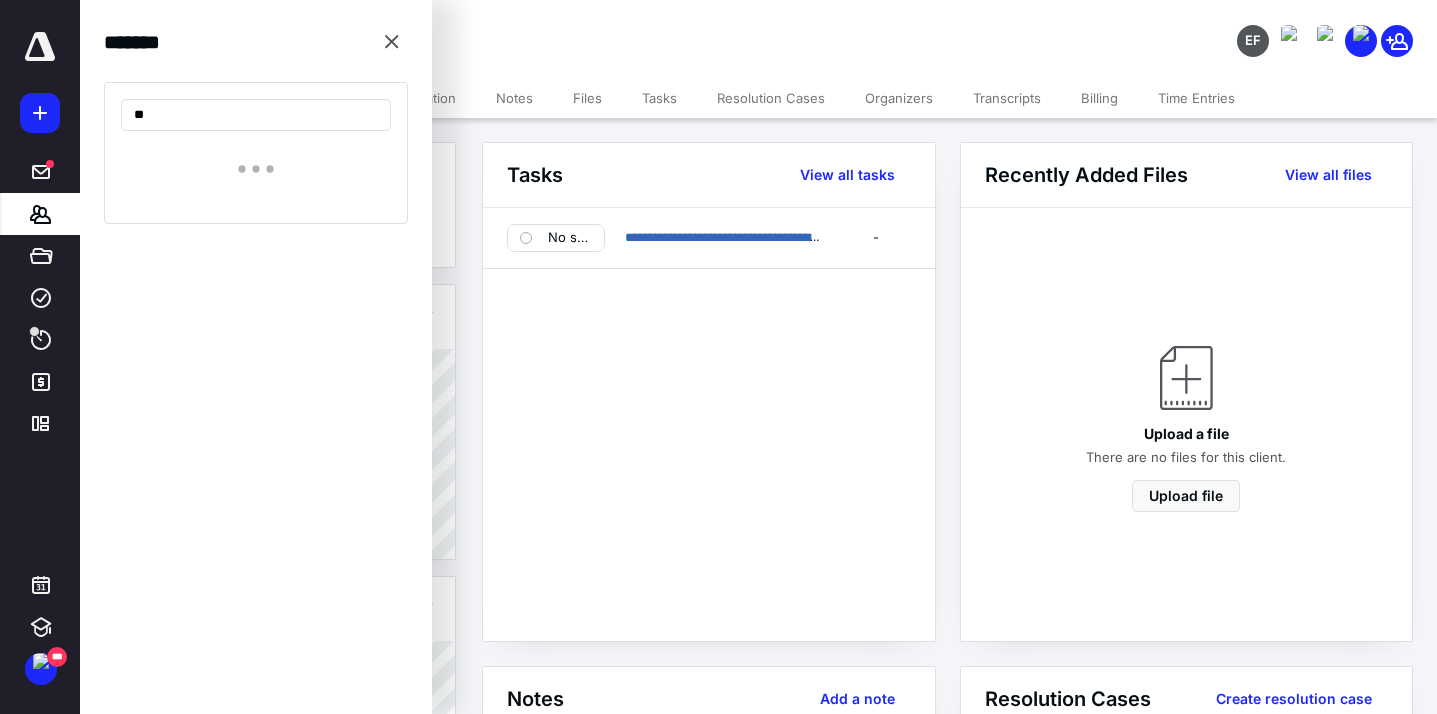type on "*" 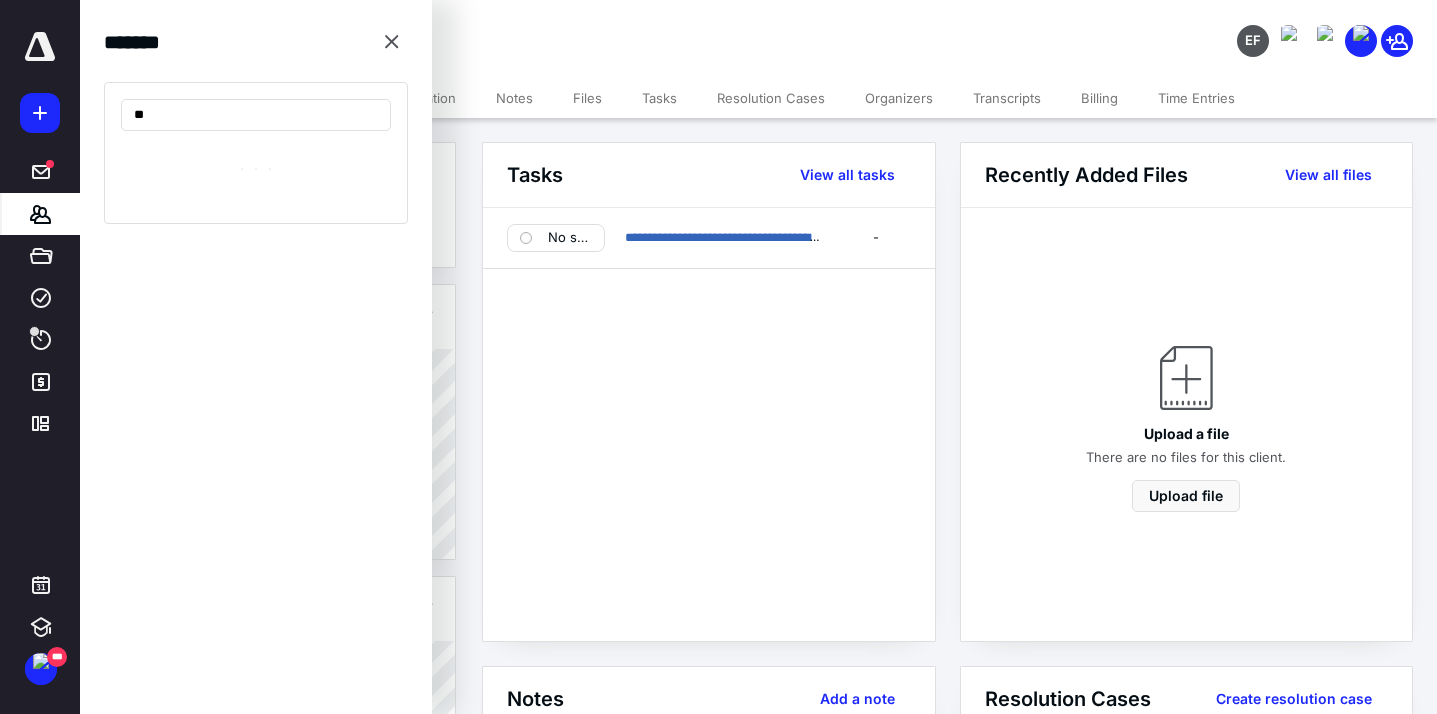 type on "*" 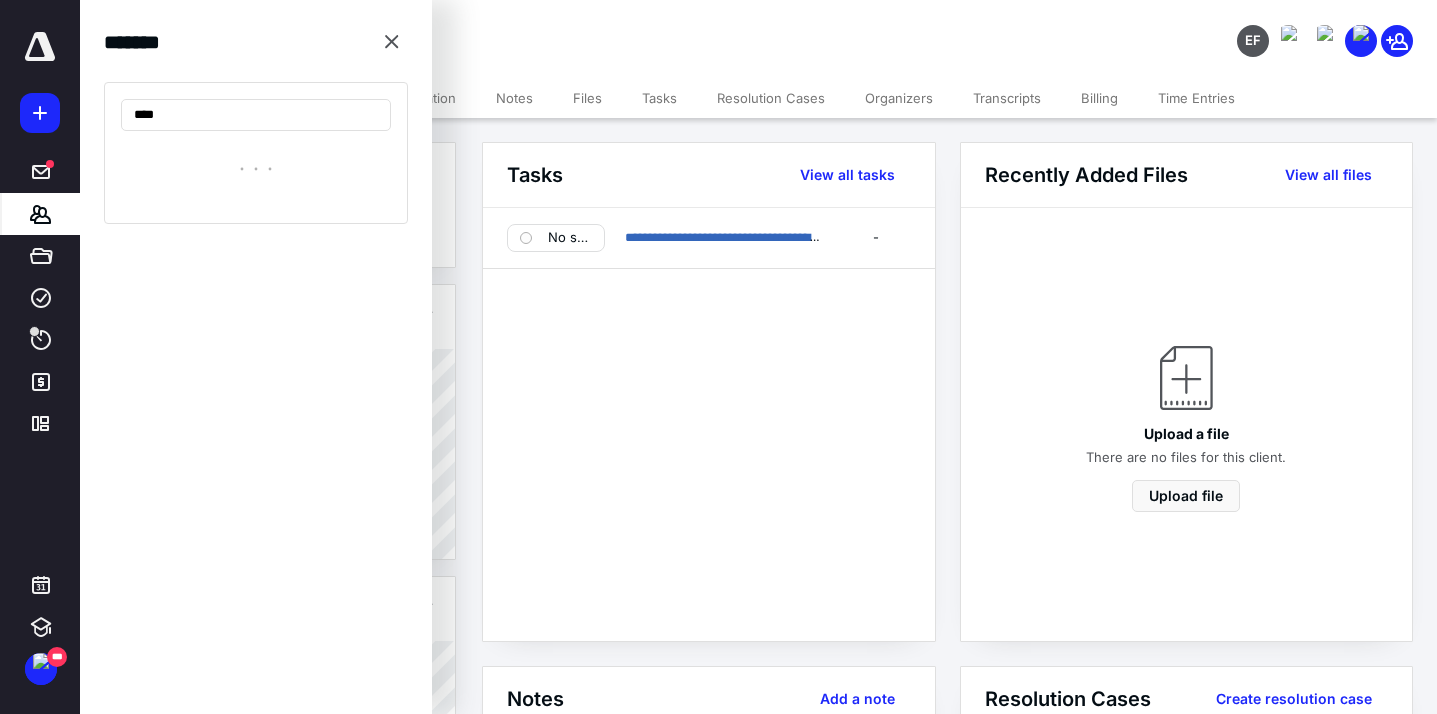type on "*****" 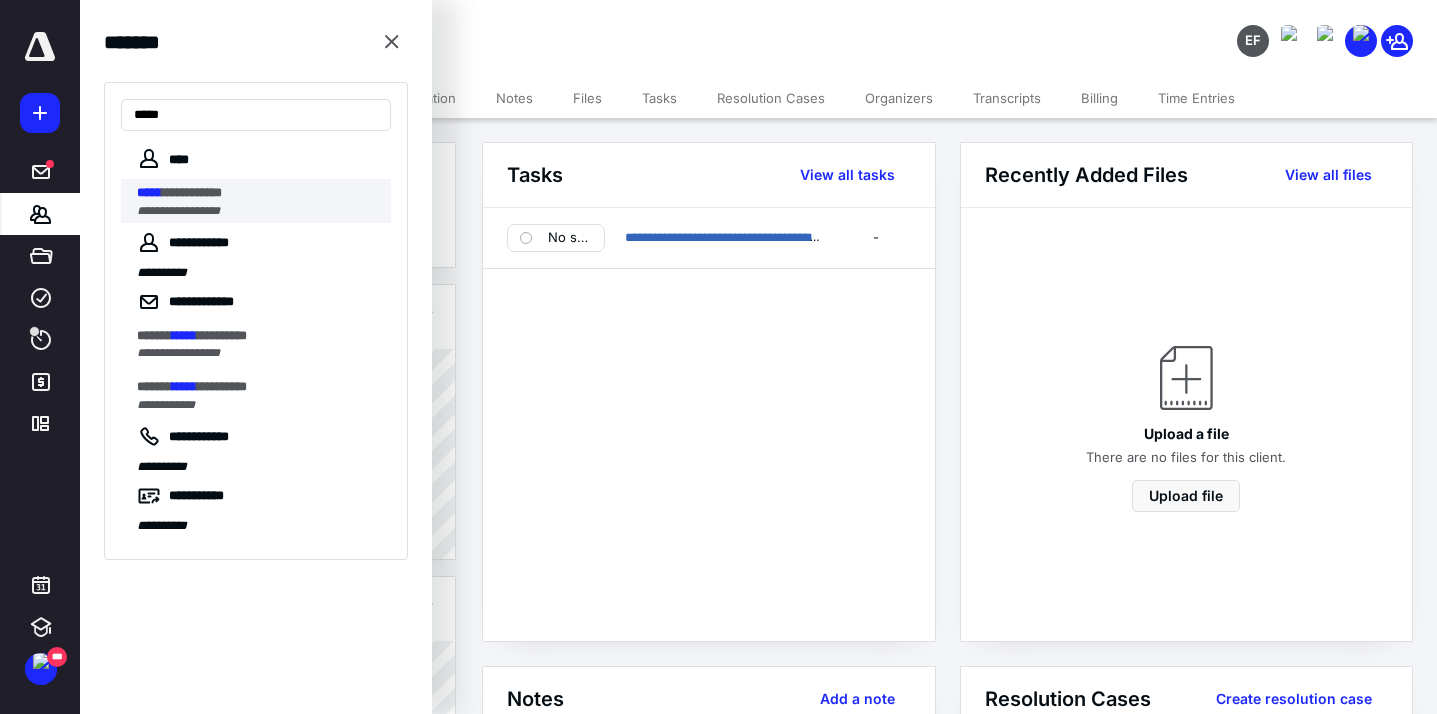 click on "**********" at bounding box center (192, 192) 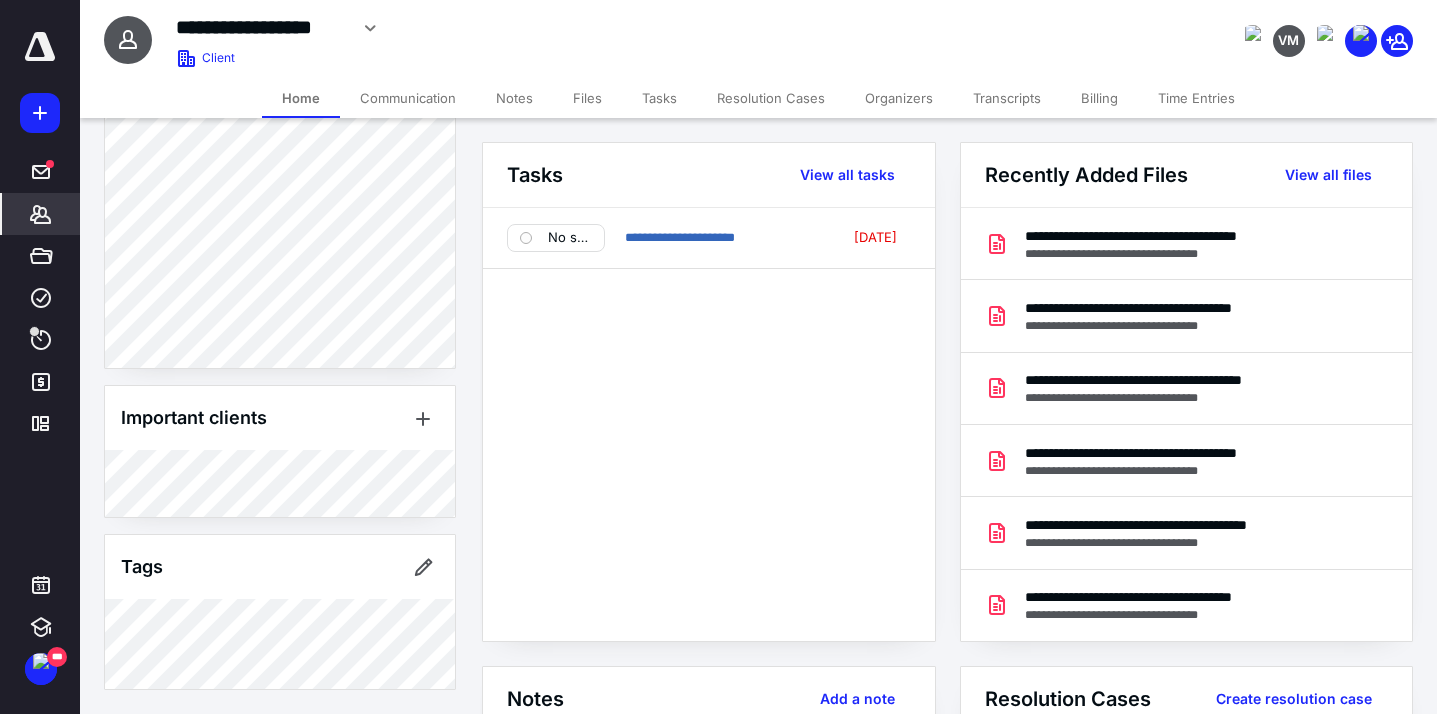 scroll, scrollTop: 1149, scrollLeft: 0, axis: vertical 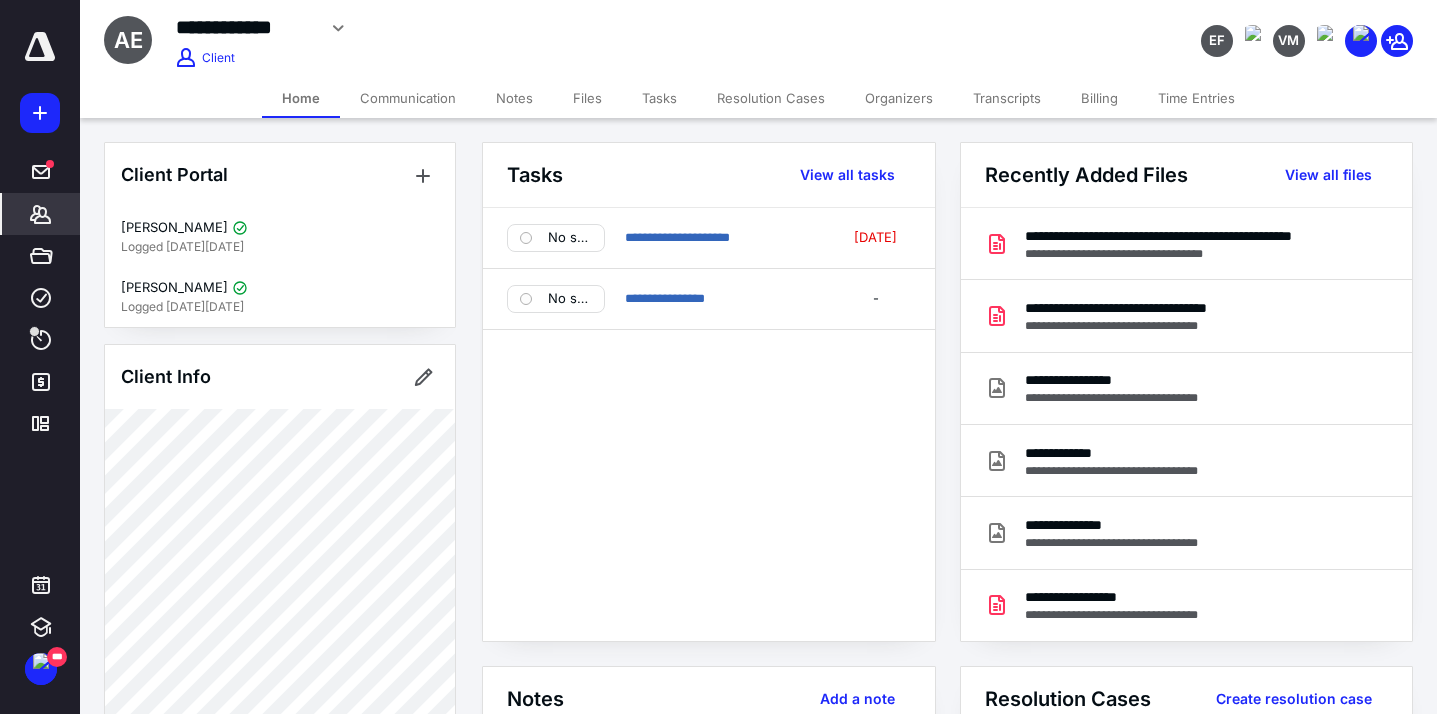 click on "Files" at bounding box center [587, 98] 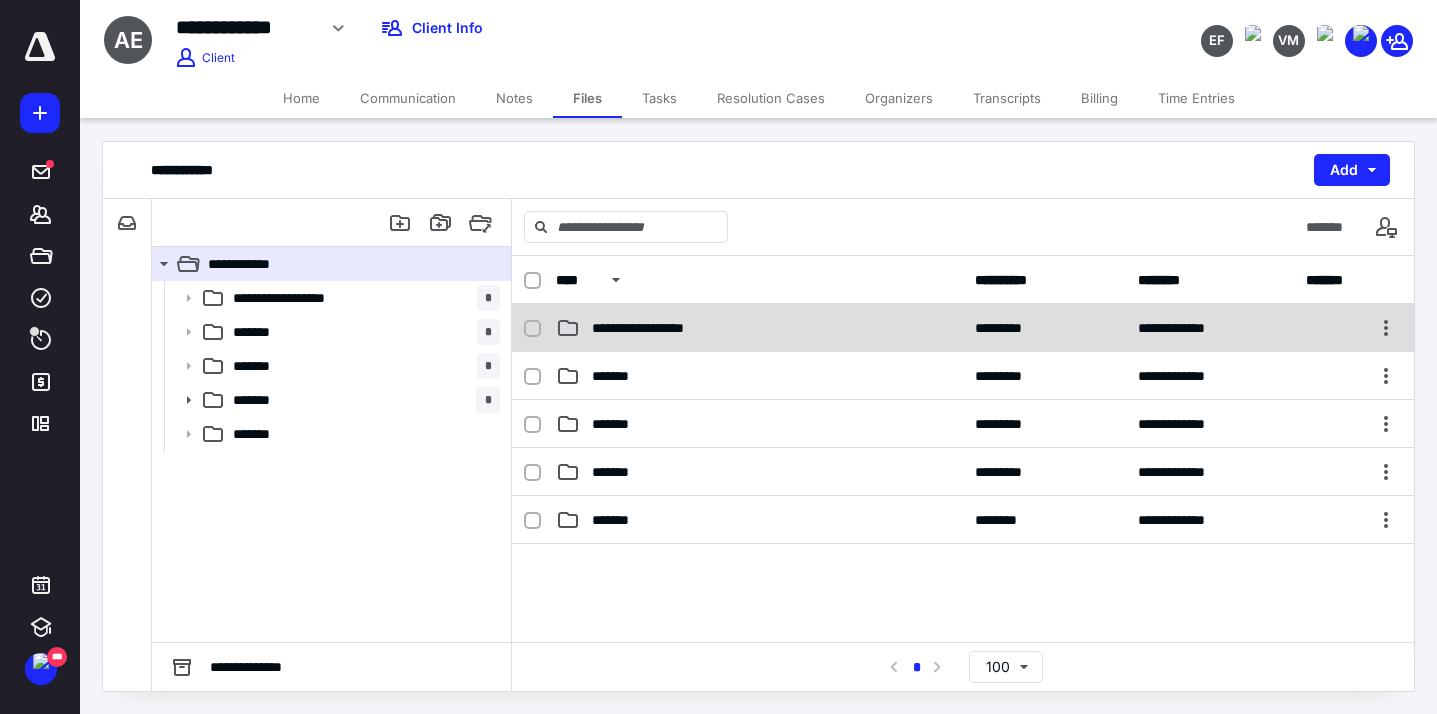 click on "**********" at bounding box center [759, 328] 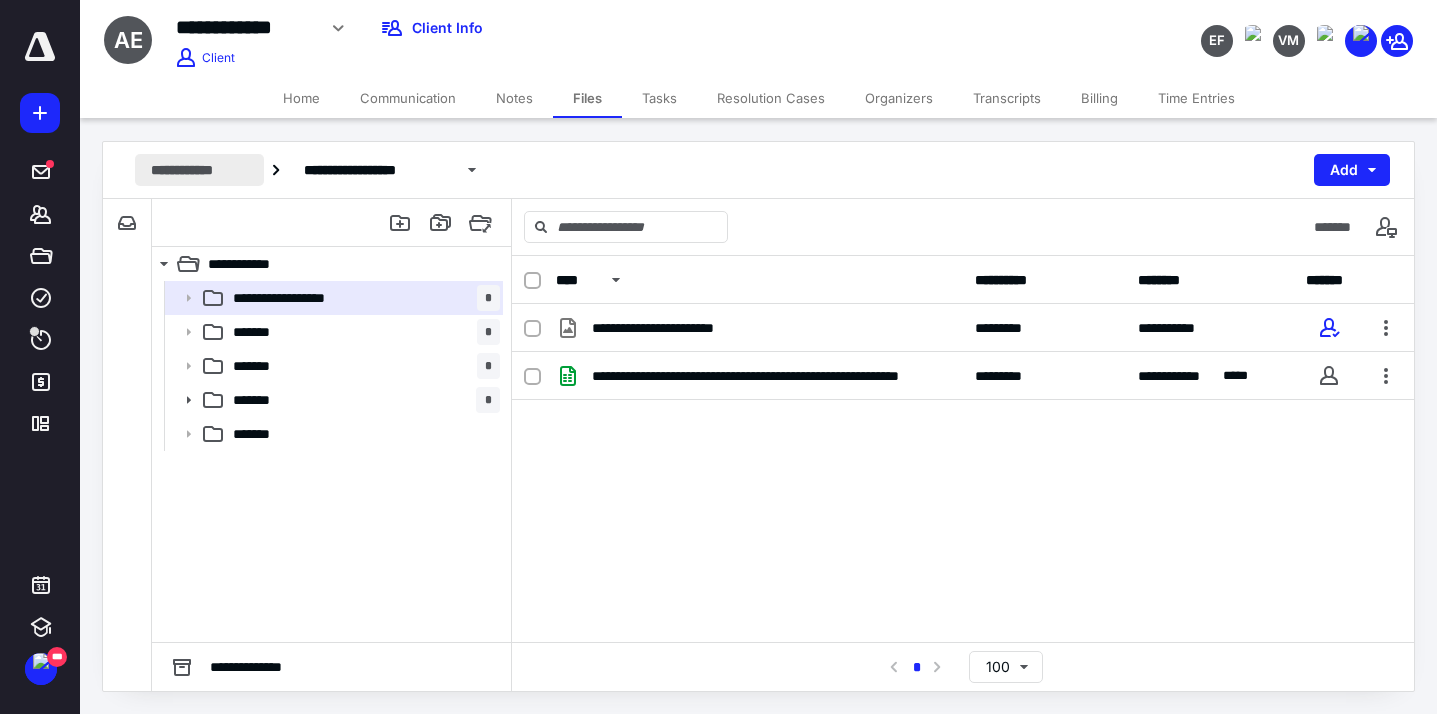 click on "**********" at bounding box center [199, 170] 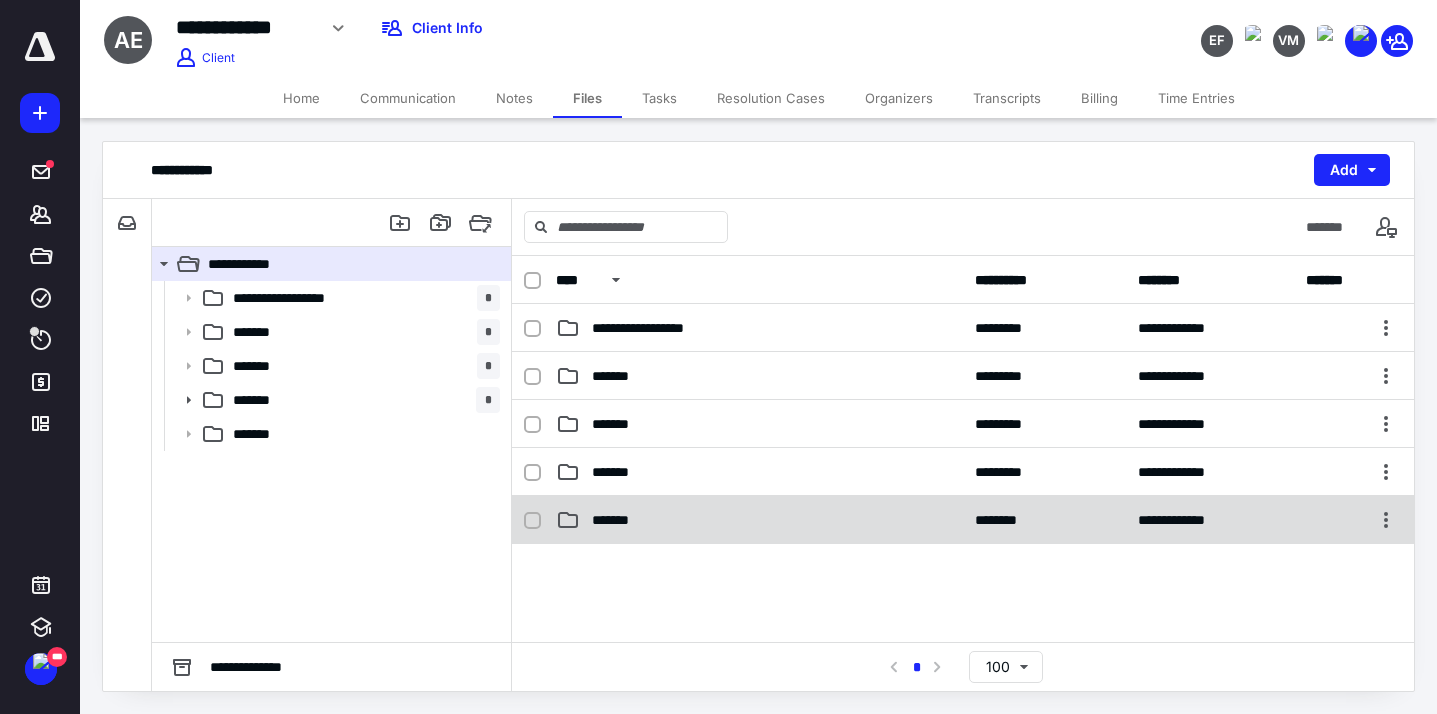 click on "*******" at bounding box center [620, 520] 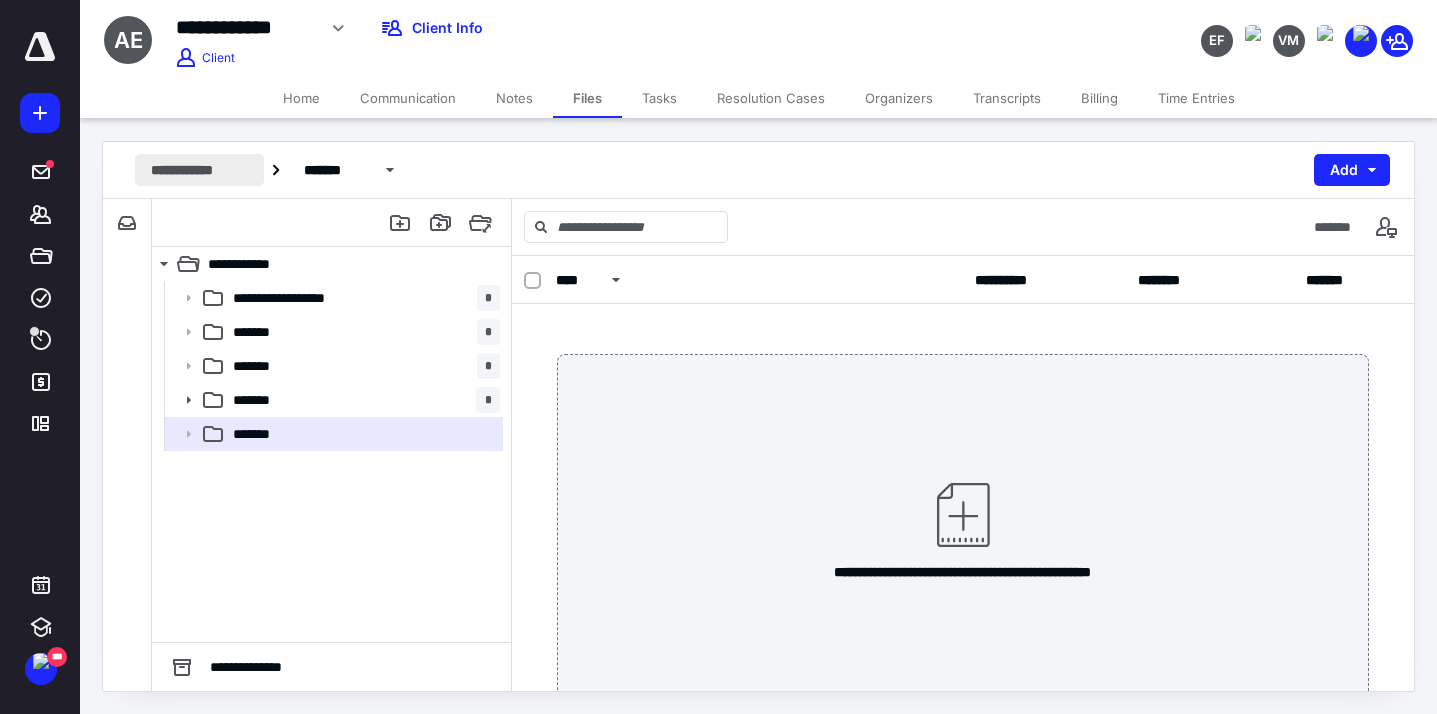 click on "**********" at bounding box center [199, 170] 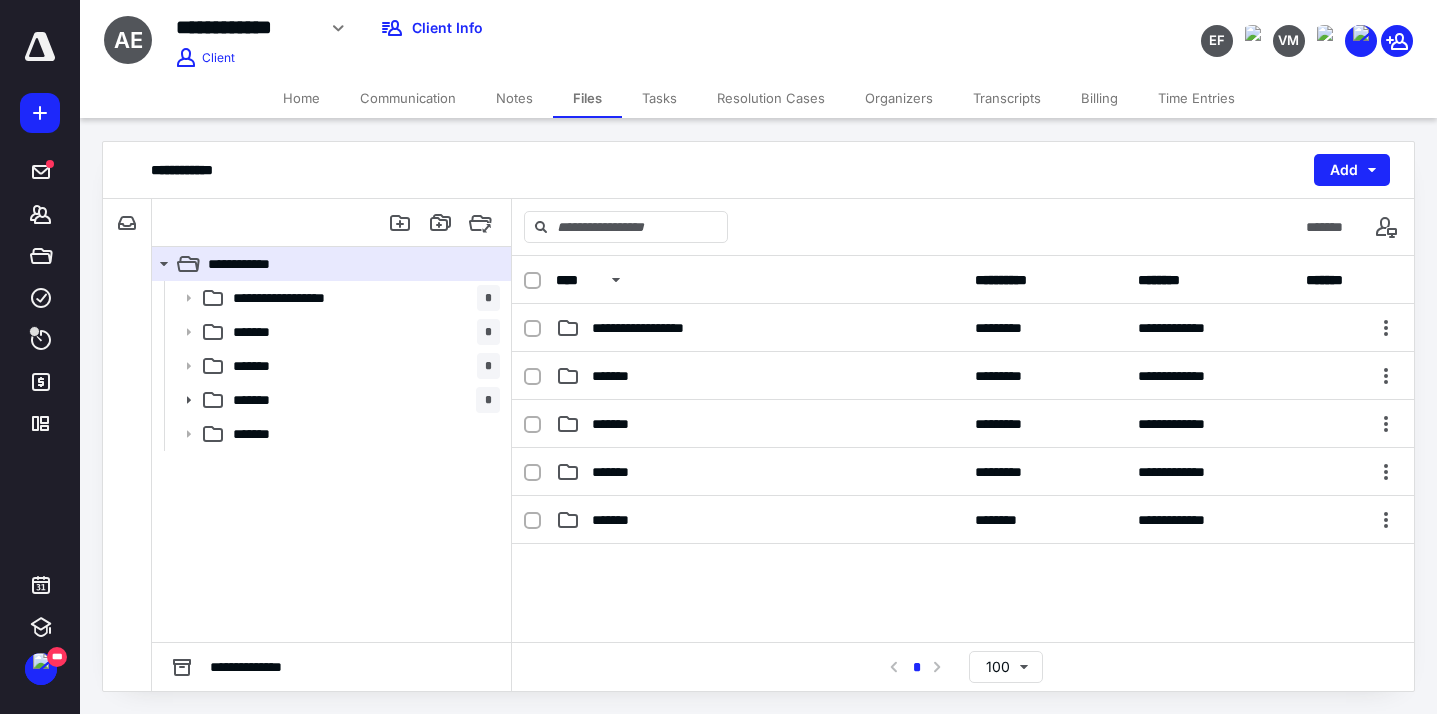 click on "Home" at bounding box center [301, 98] 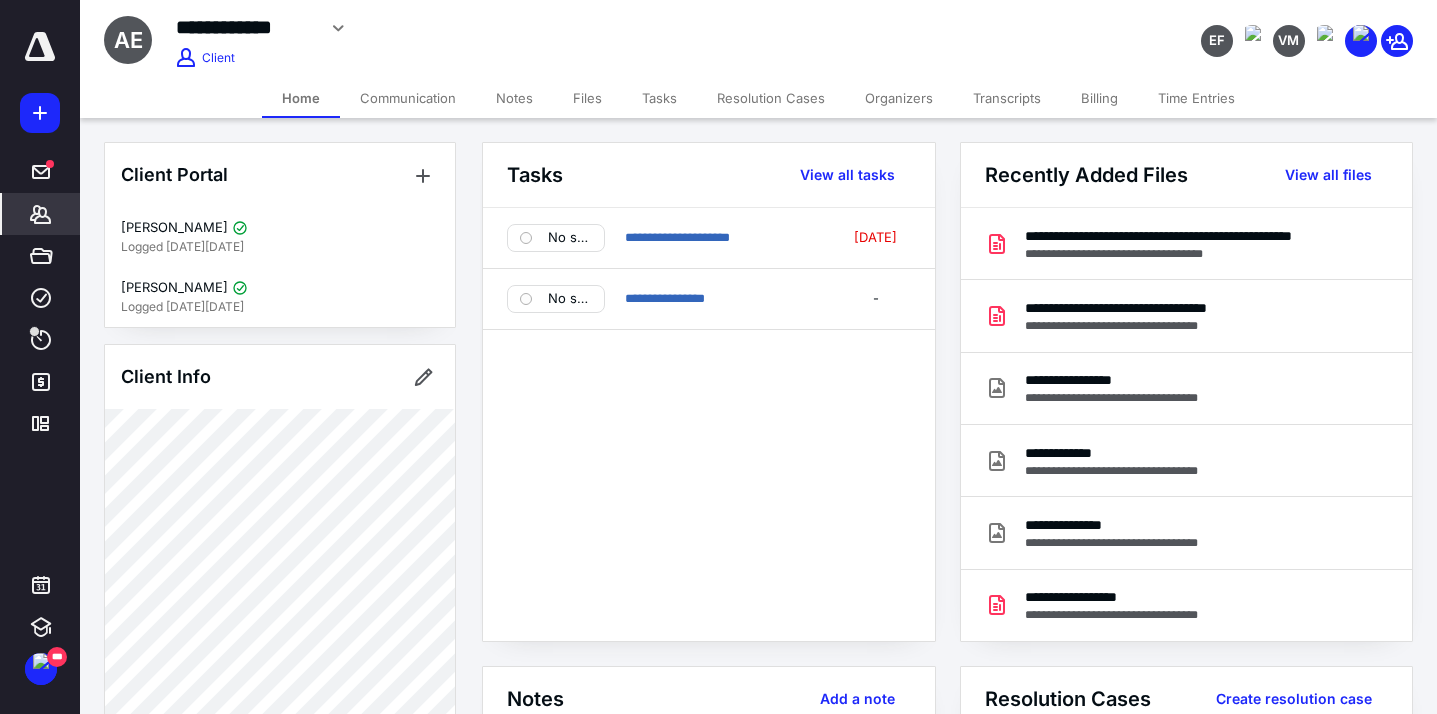 click 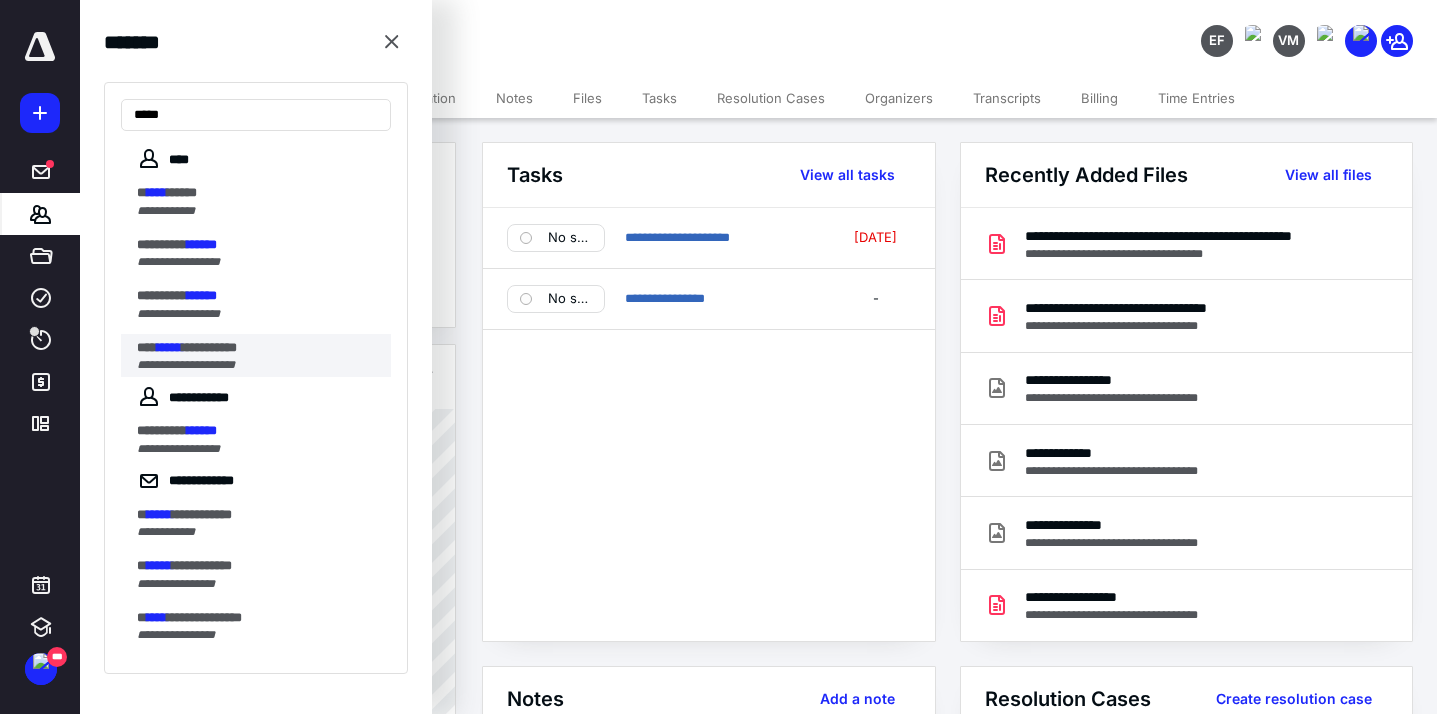type on "*****" 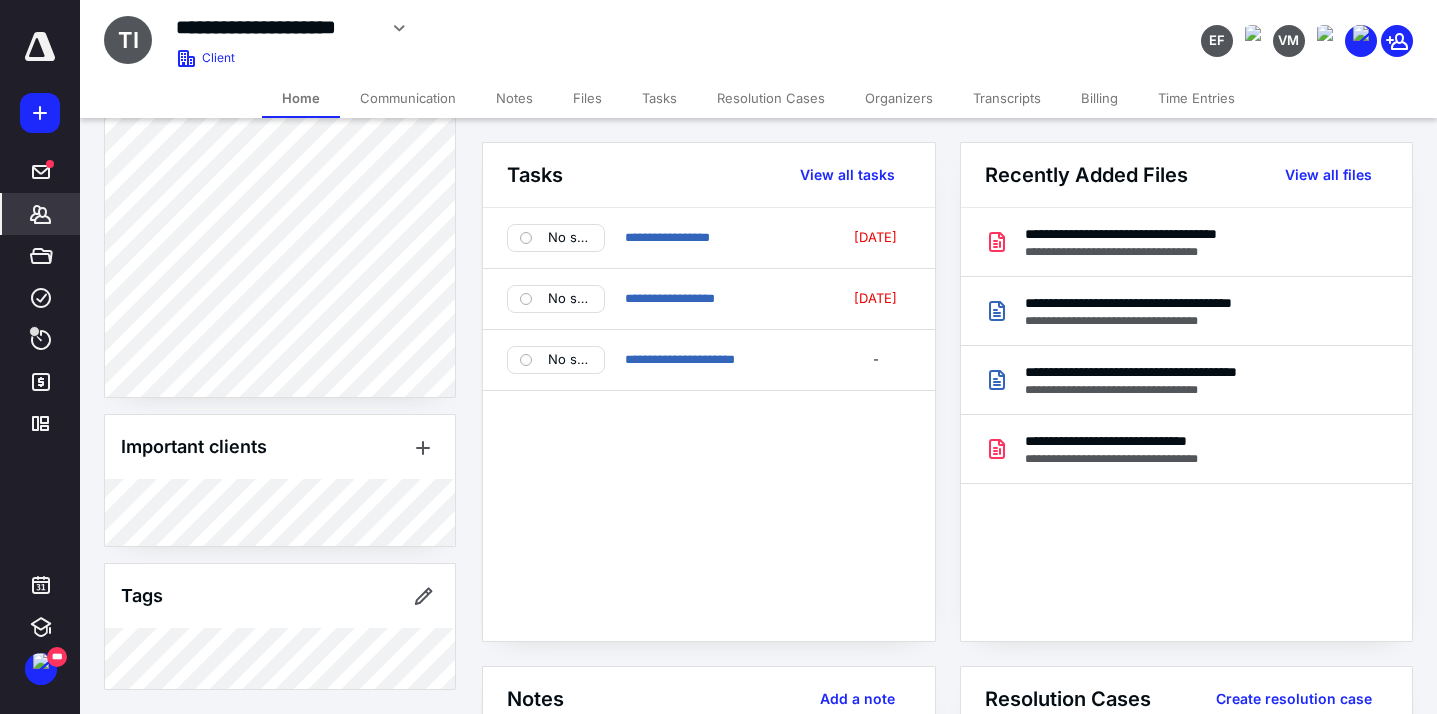 scroll, scrollTop: 362, scrollLeft: 0, axis: vertical 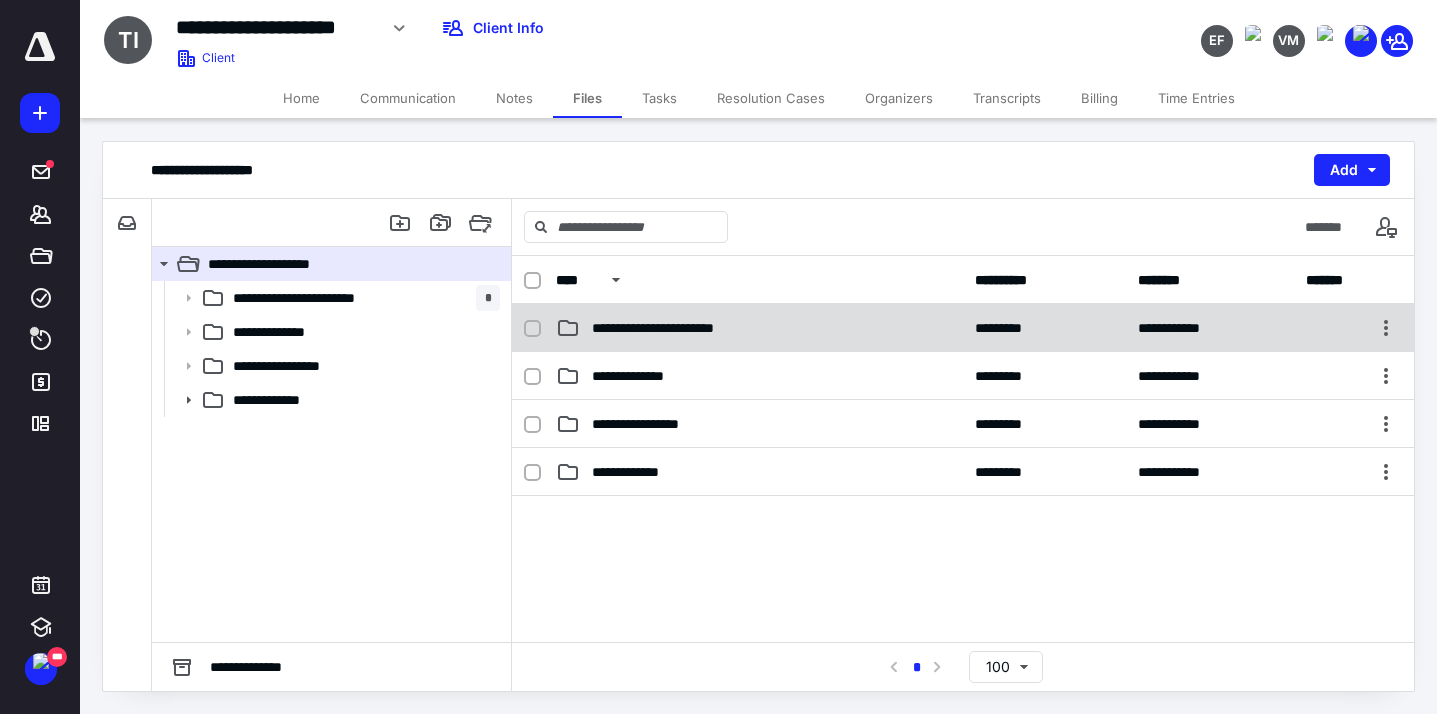 click on "**********" at bounding box center (679, 328) 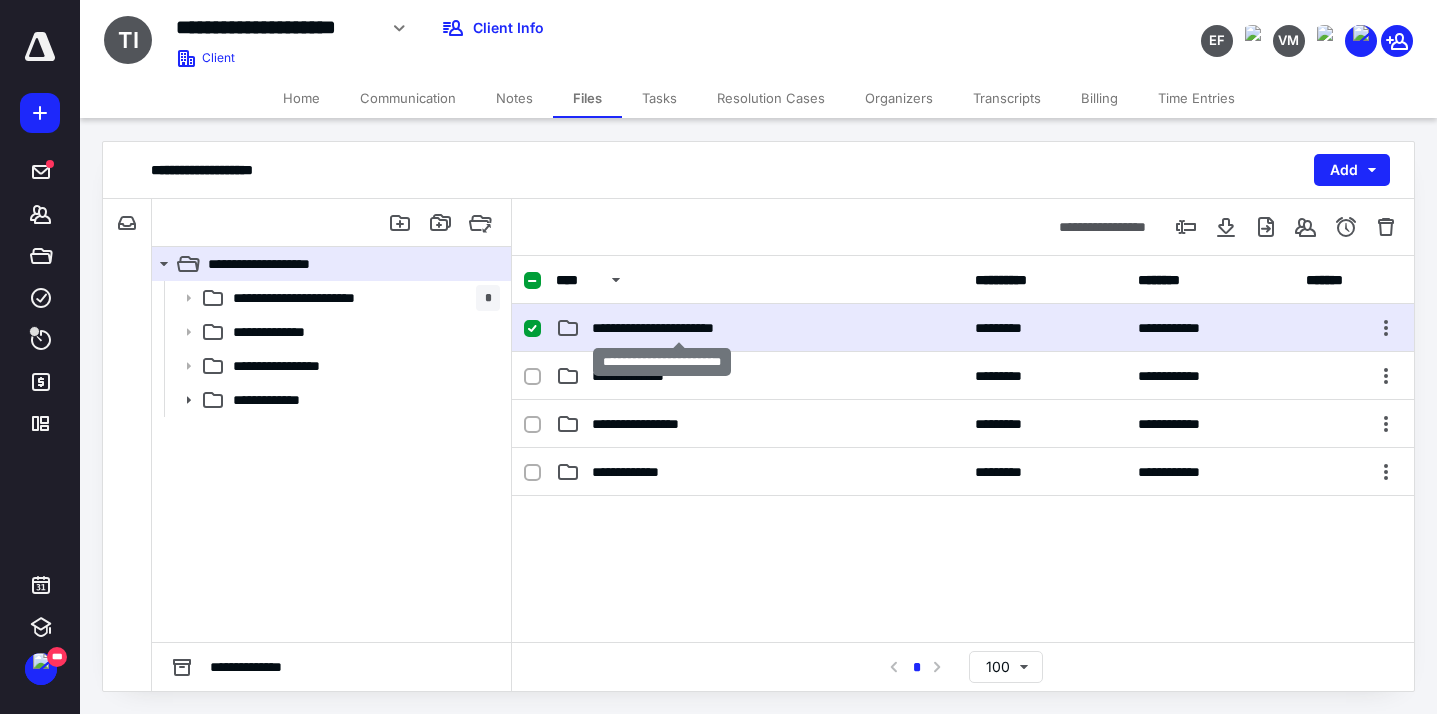 click on "**********" at bounding box center (679, 328) 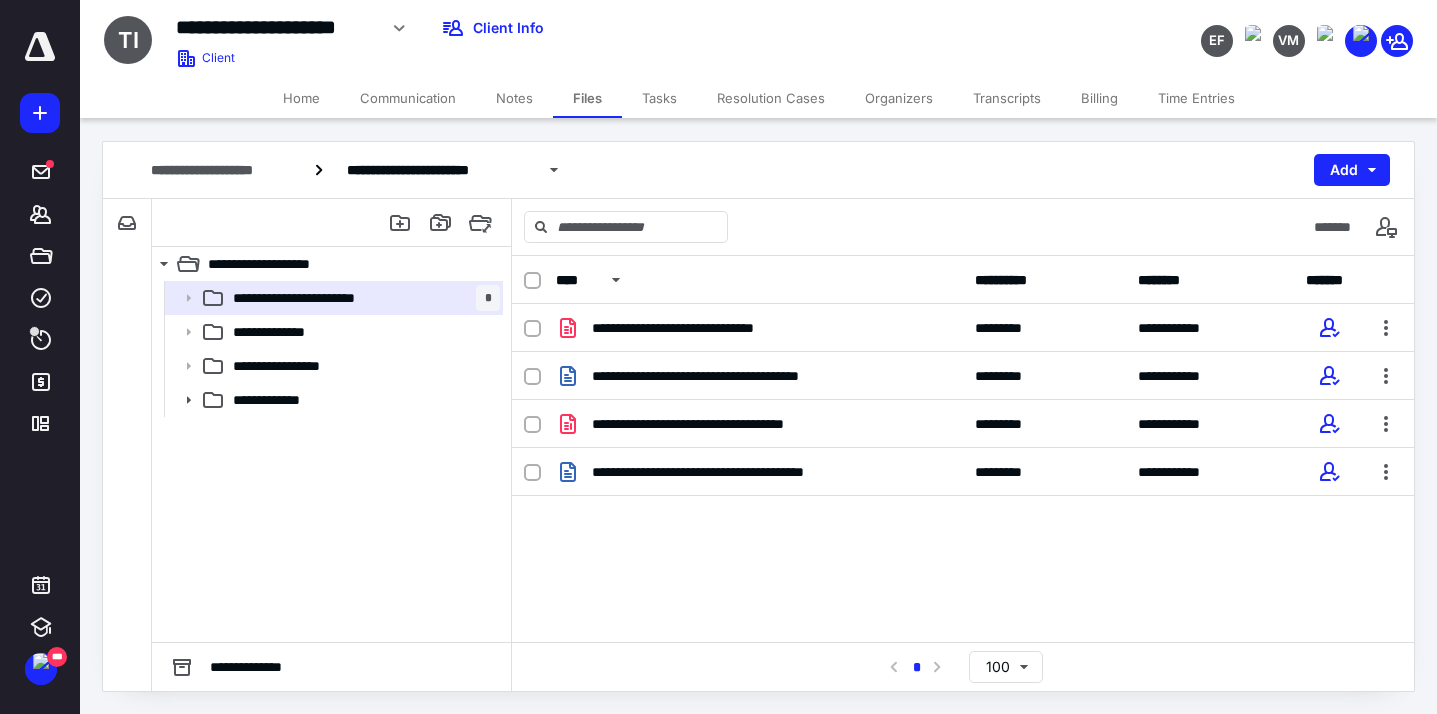 click on "Home" at bounding box center [301, 98] 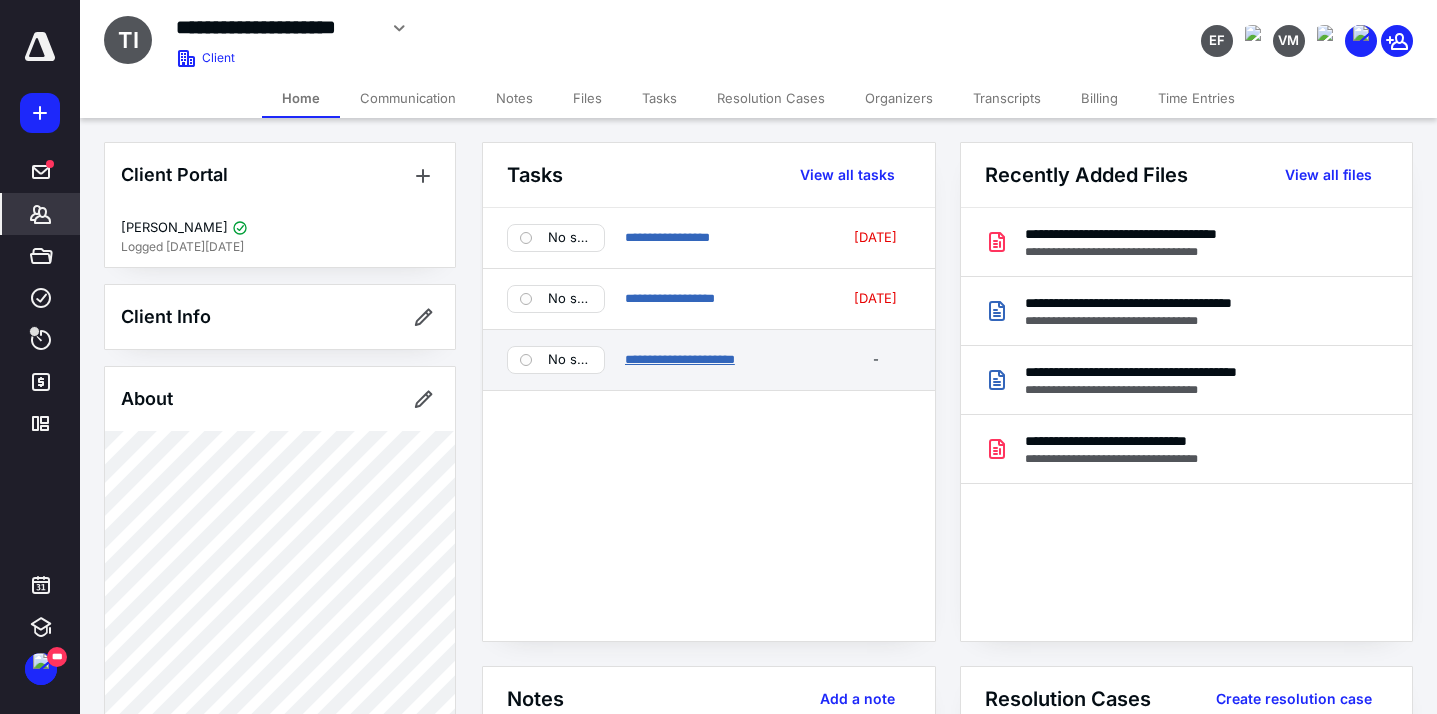 click on "**********" at bounding box center [680, 359] 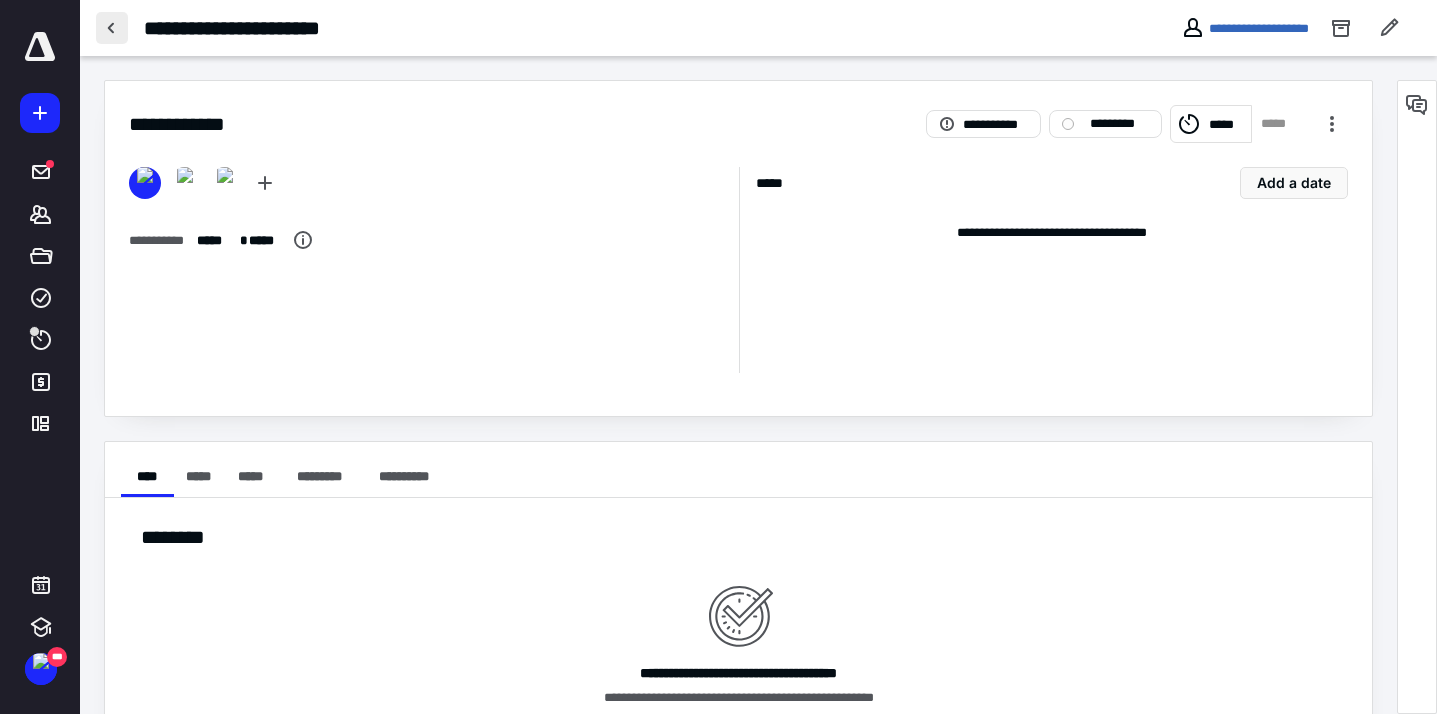 click at bounding box center (112, 28) 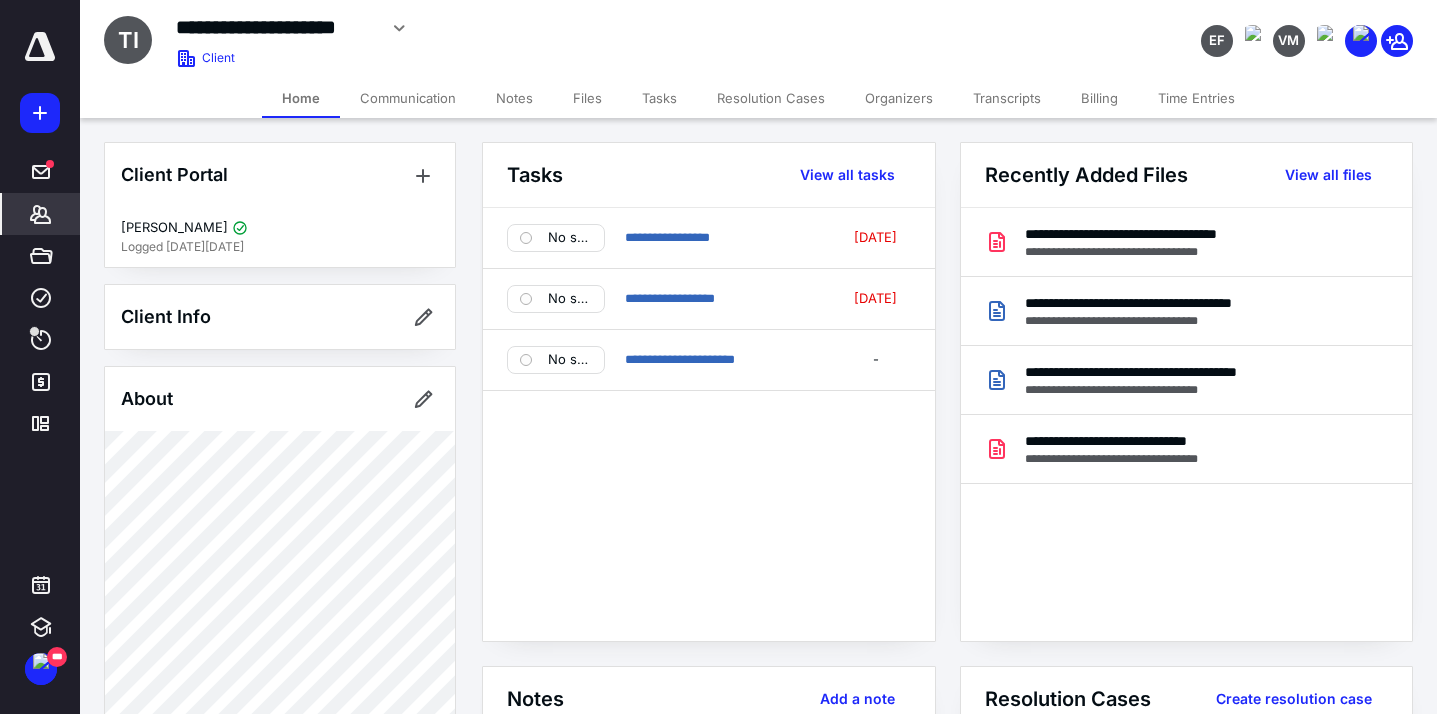 click on "Files" at bounding box center (587, 98) 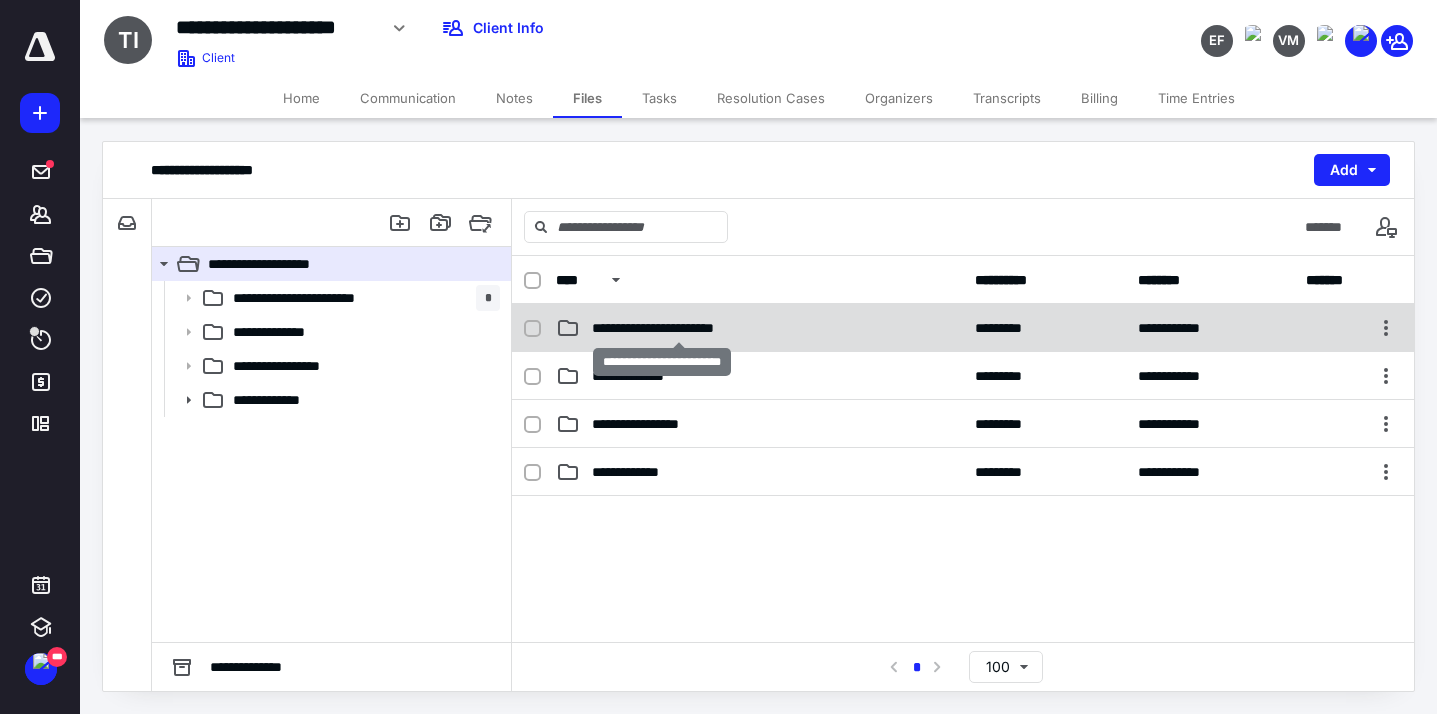 click on "**********" at bounding box center (679, 328) 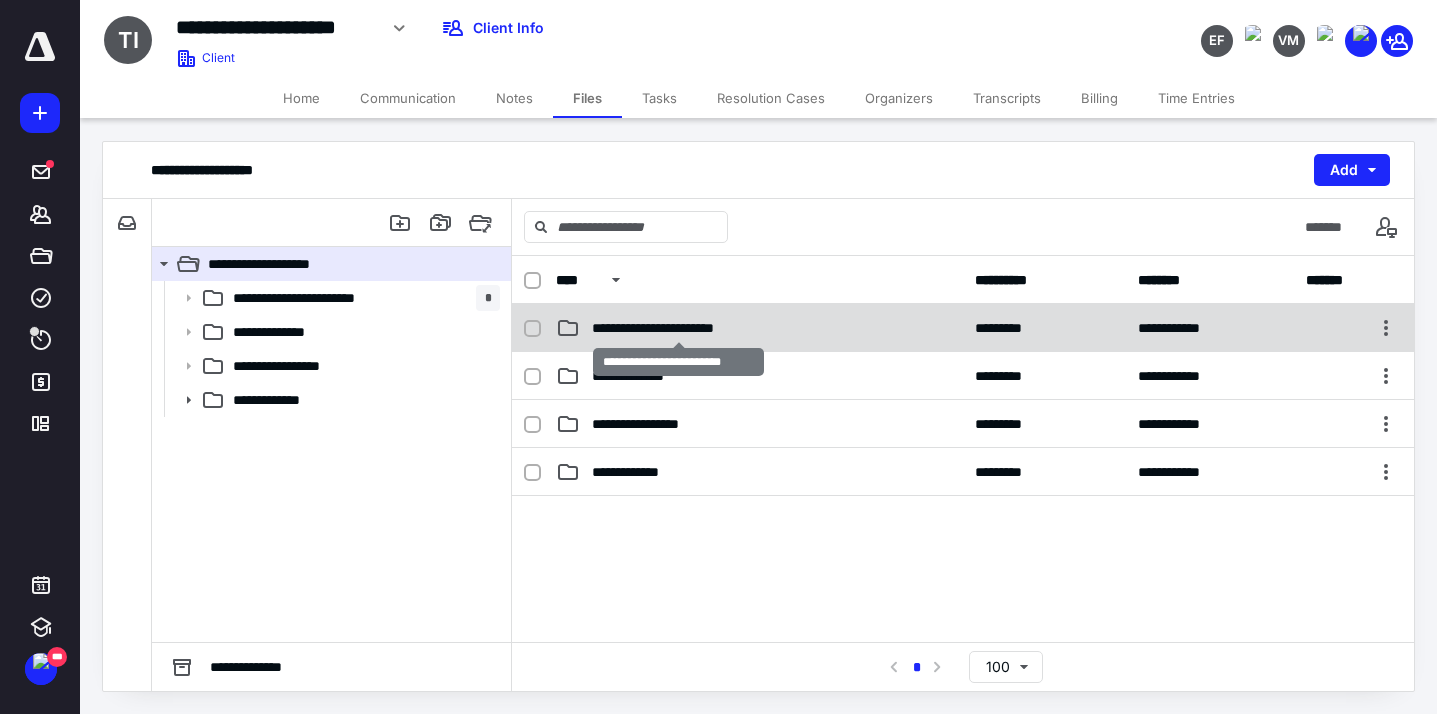 click on "**********" at bounding box center [679, 328] 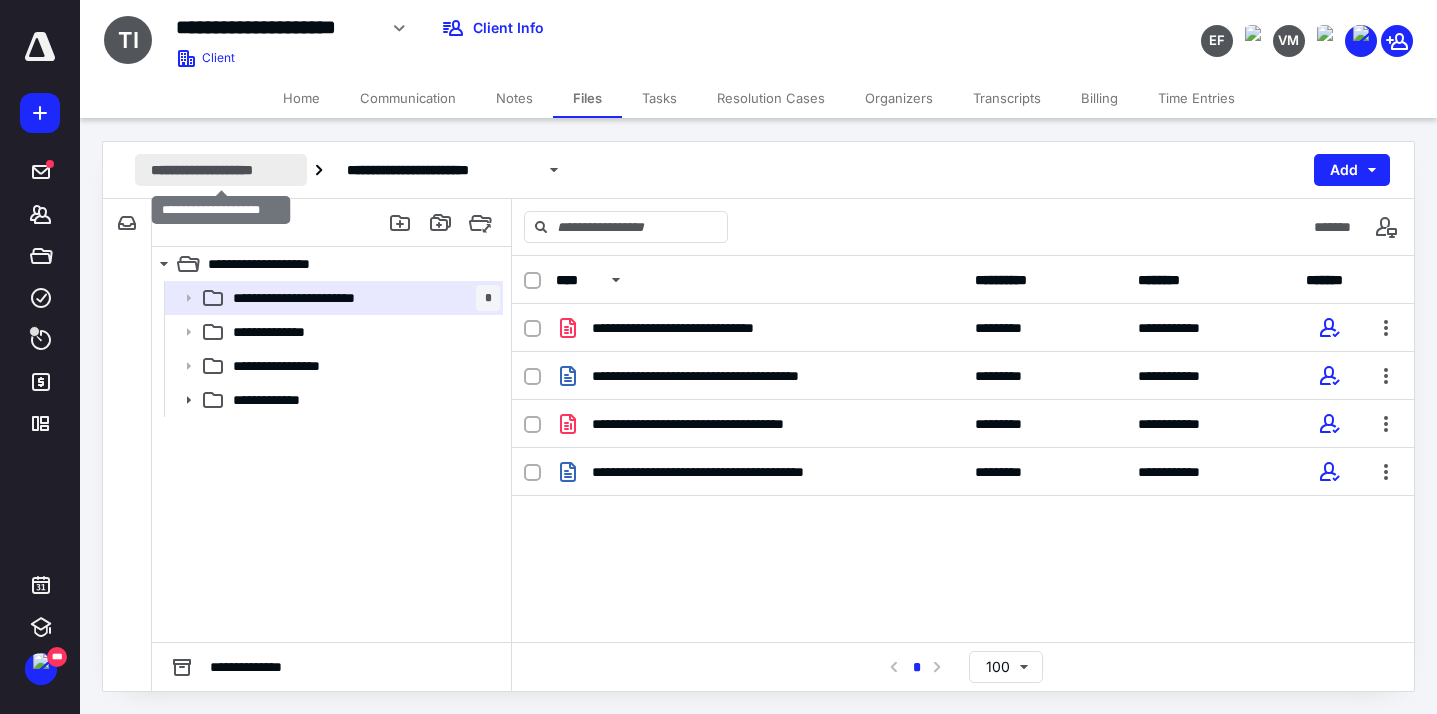 click on "**********" at bounding box center (221, 170) 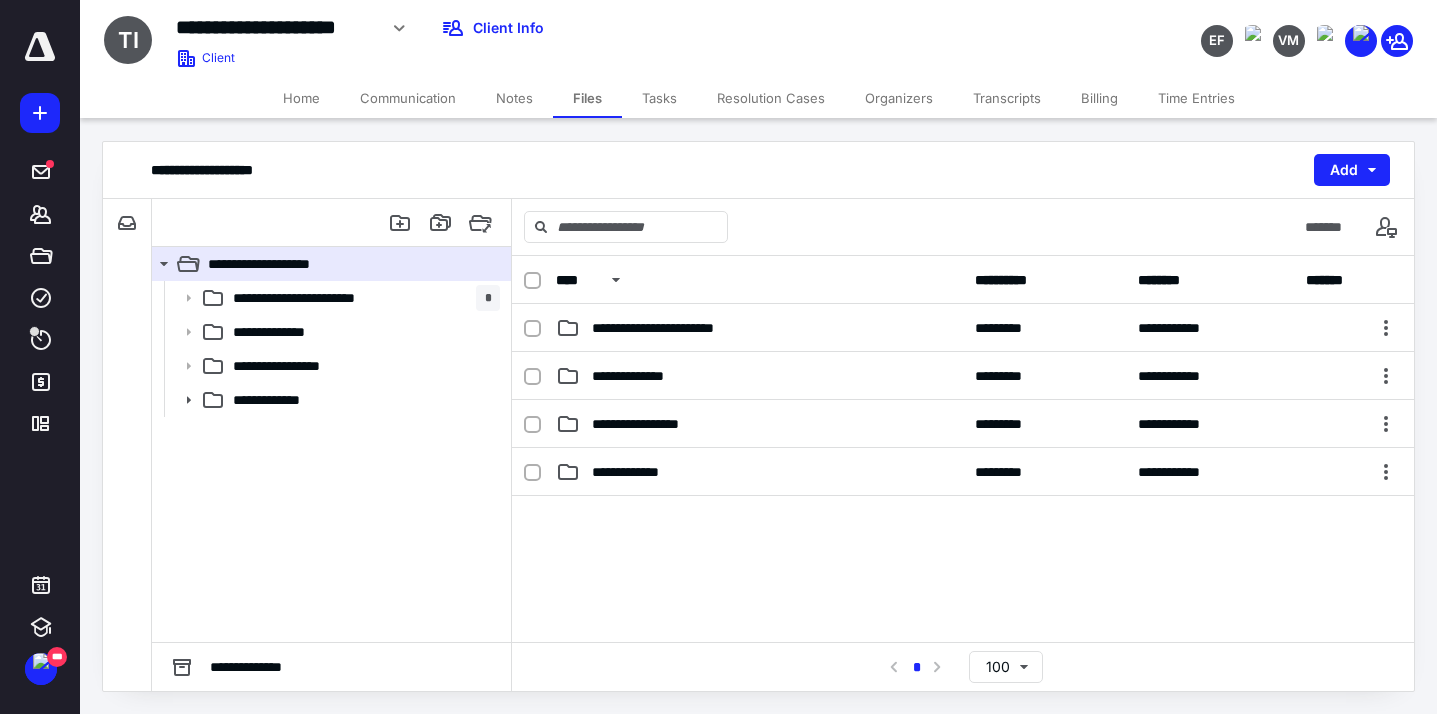 click on "Notes" at bounding box center [514, 98] 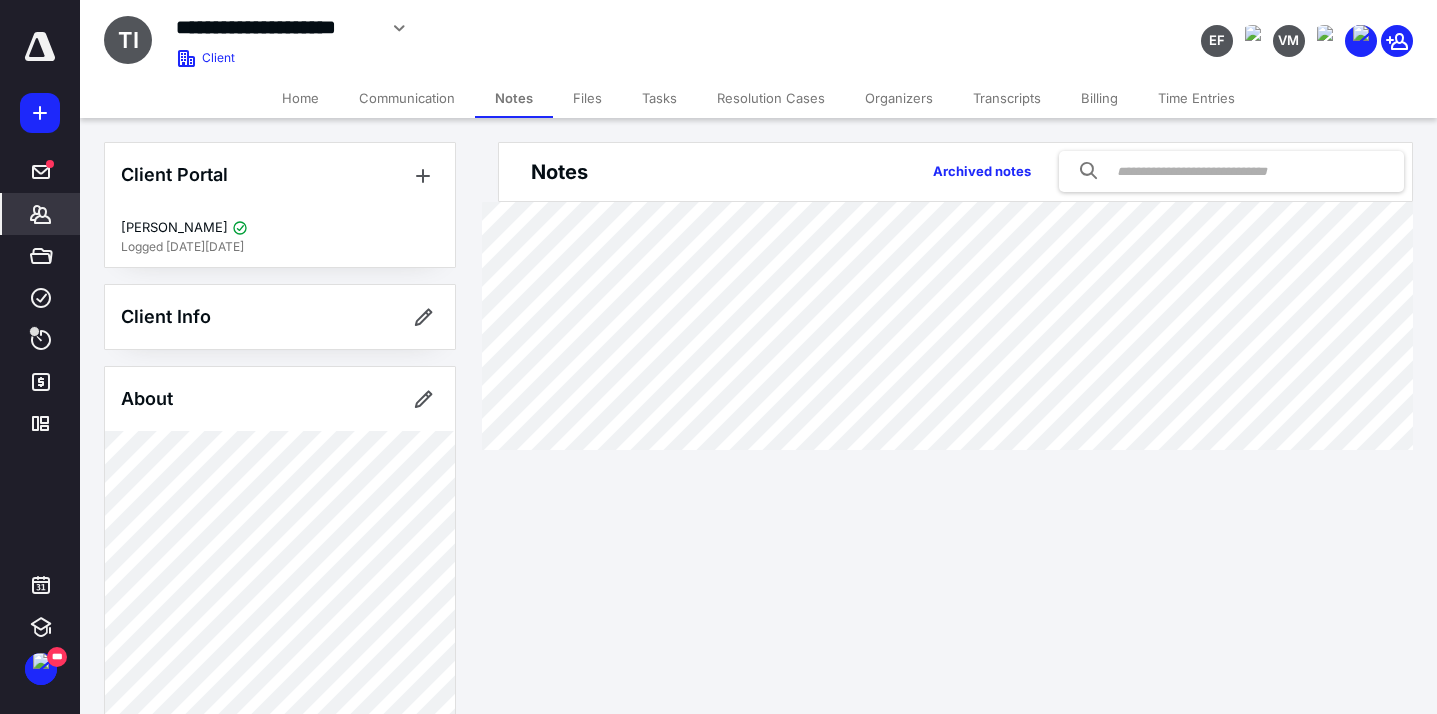 click on "Home" at bounding box center [300, 98] 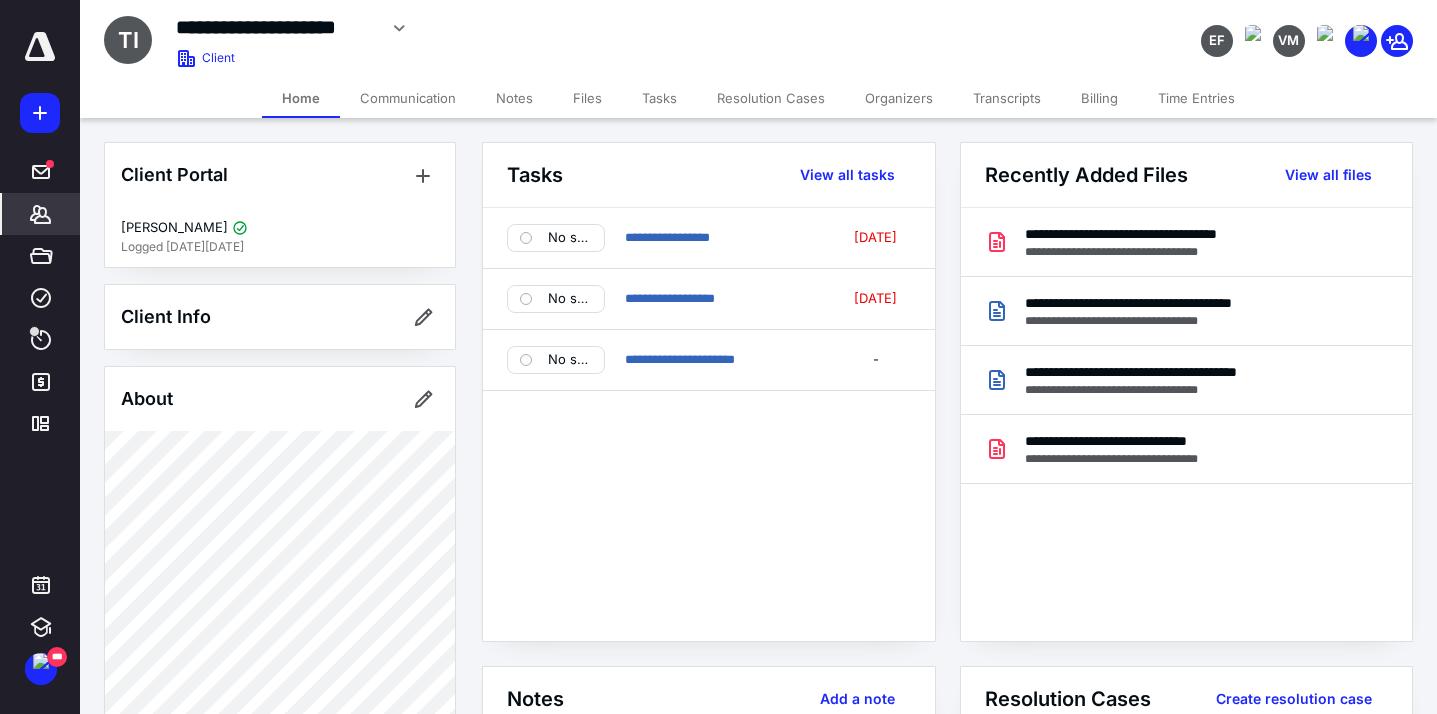 click on "*******" at bounding box center [41, 214] 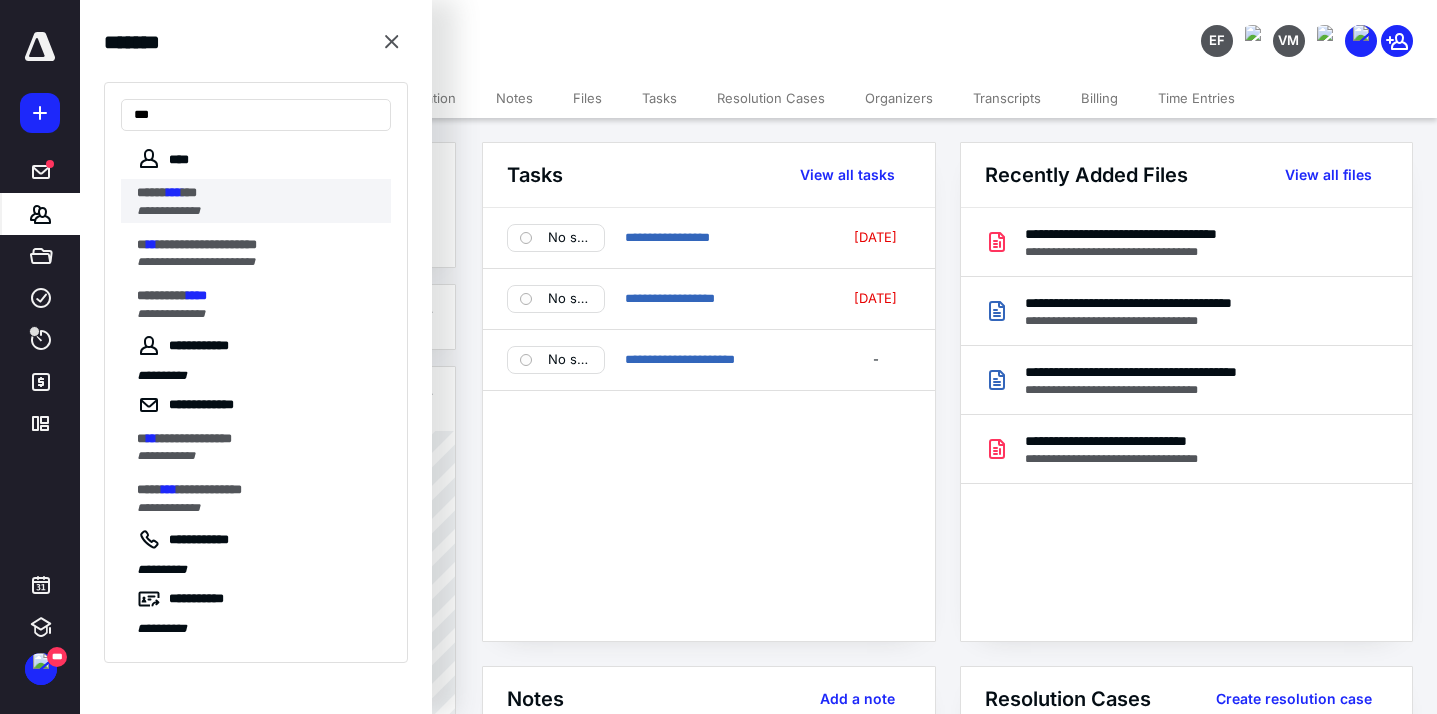 type on "***" 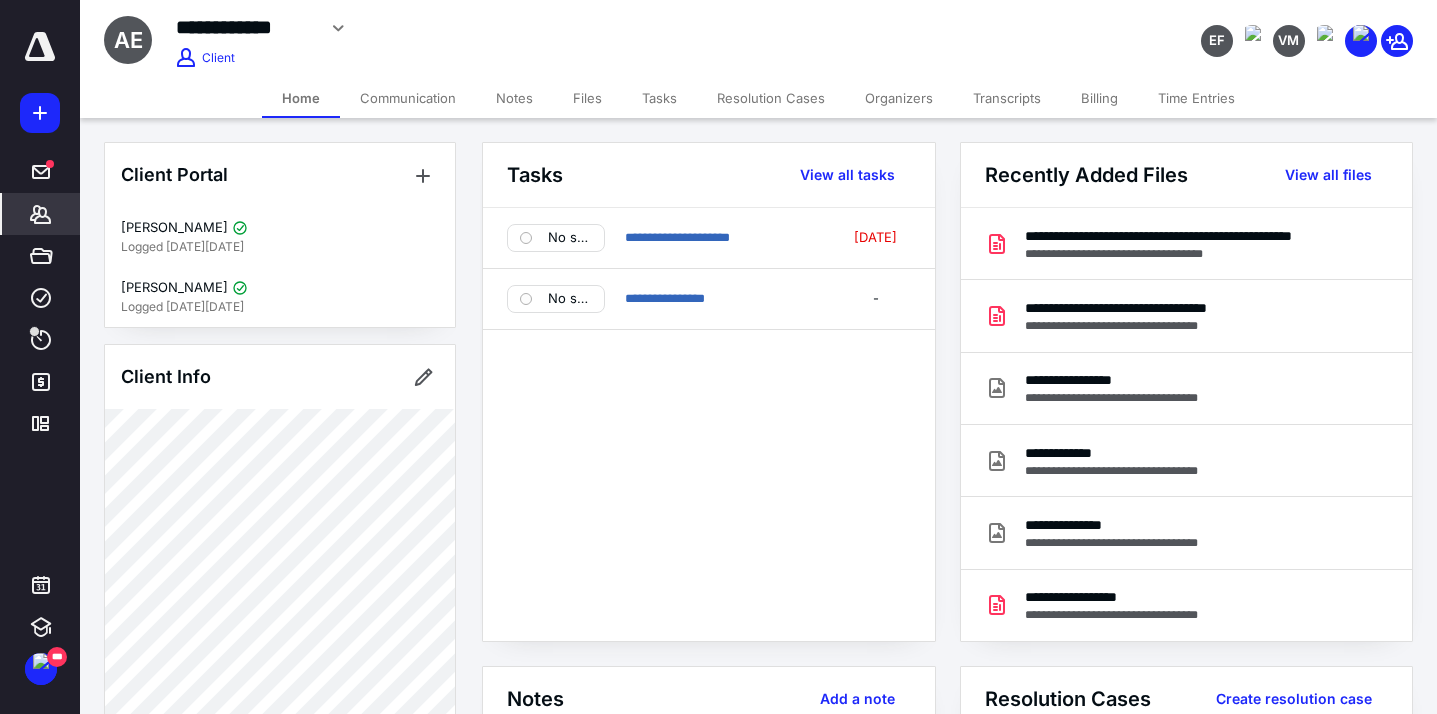 click on "Files" at bounding box center [587, 98] 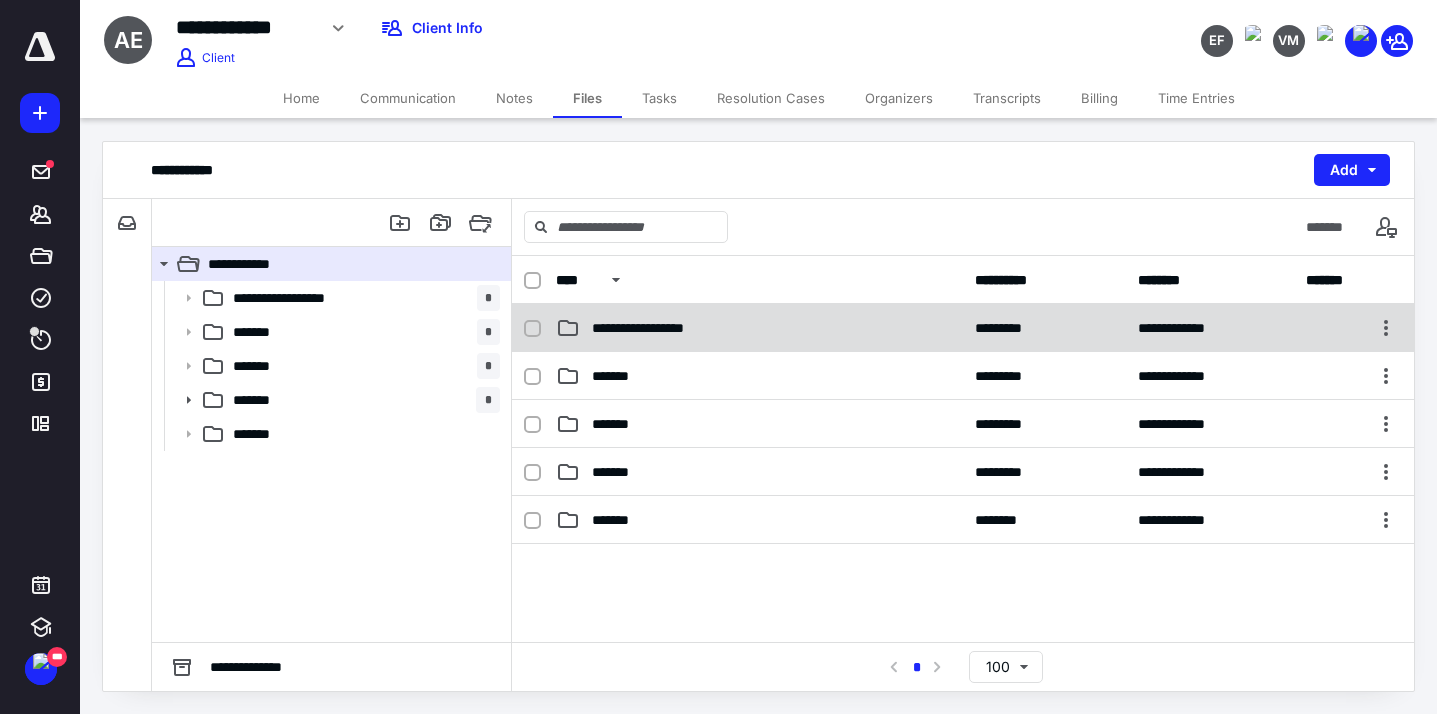 click on "**********" at bounding box center (660, 328) 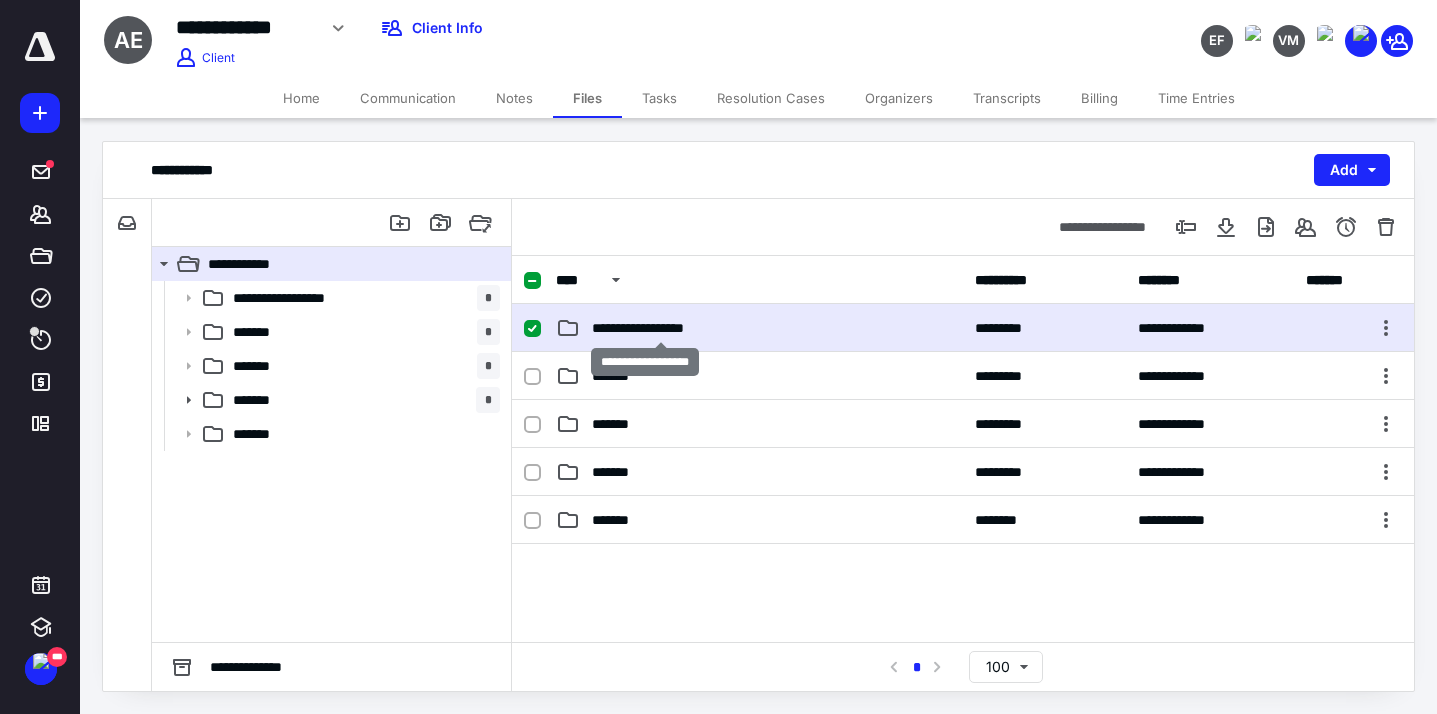 click on "**********" at bounding box center (660, 328) 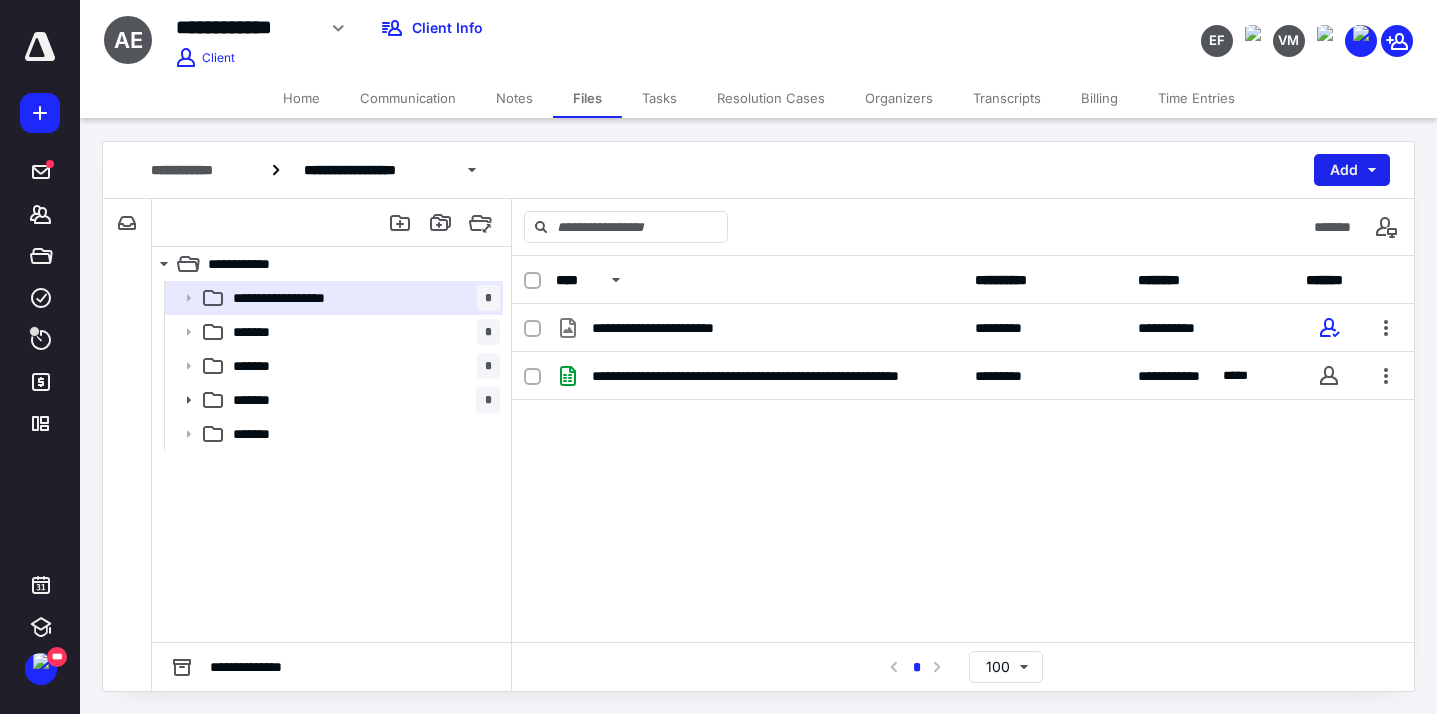 click on "Add" at bounding box center [1352, 170] 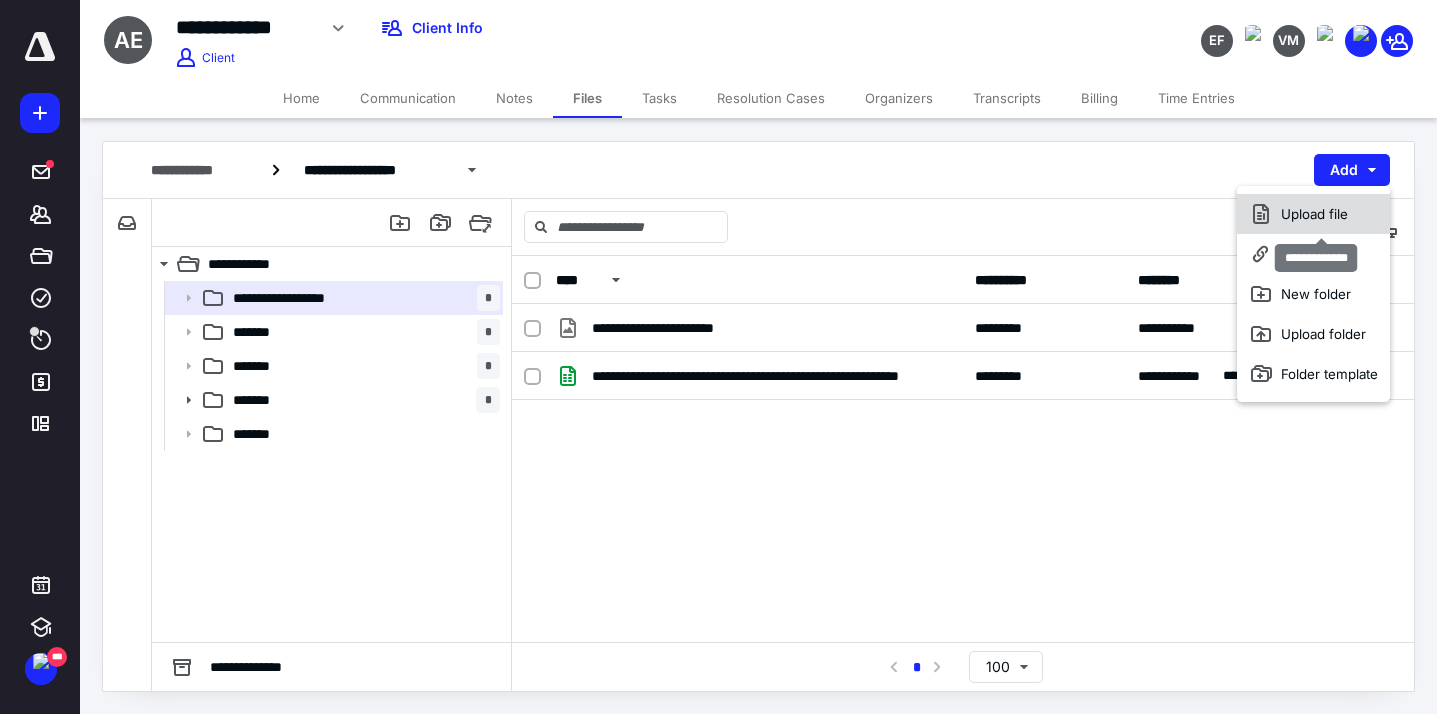 click on "Upload file" at bounding box center (1313, 214) 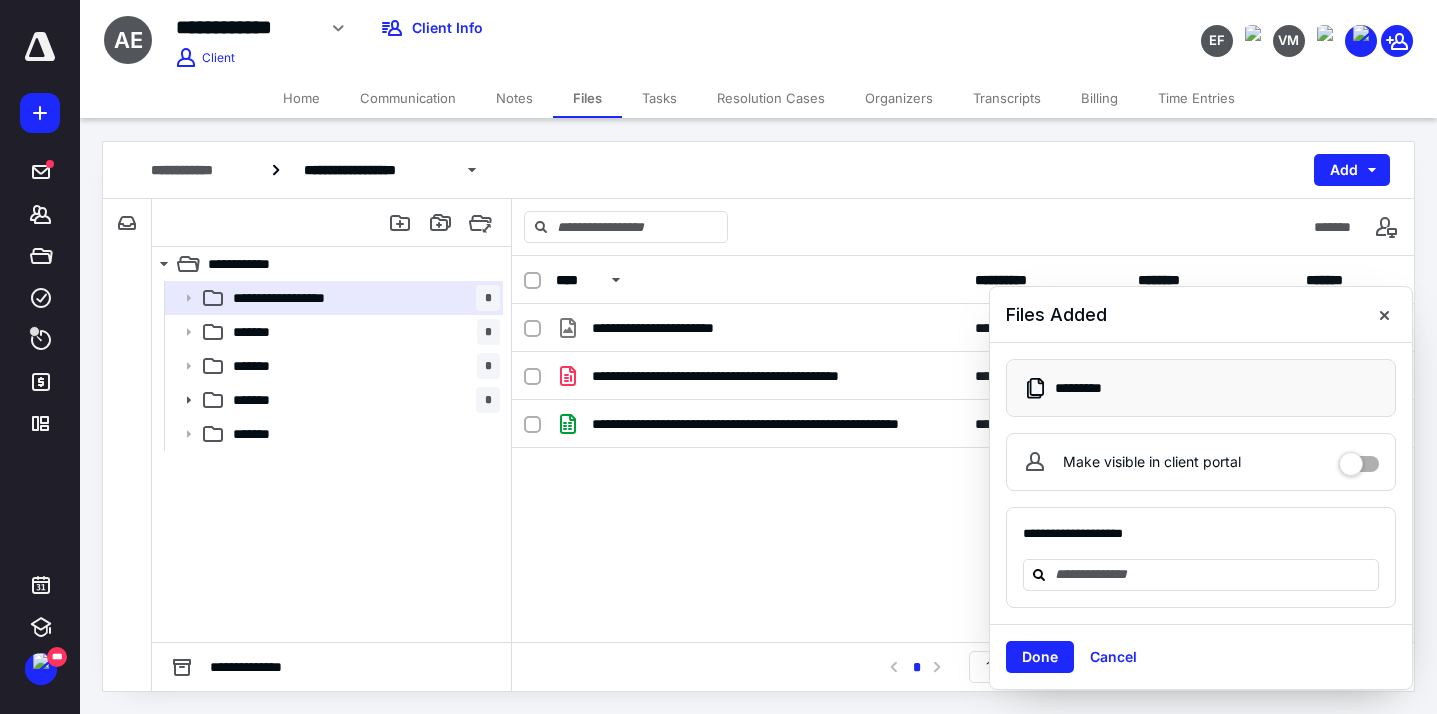 click on "Make visible in client portal" at bounding box center (1359, 459) 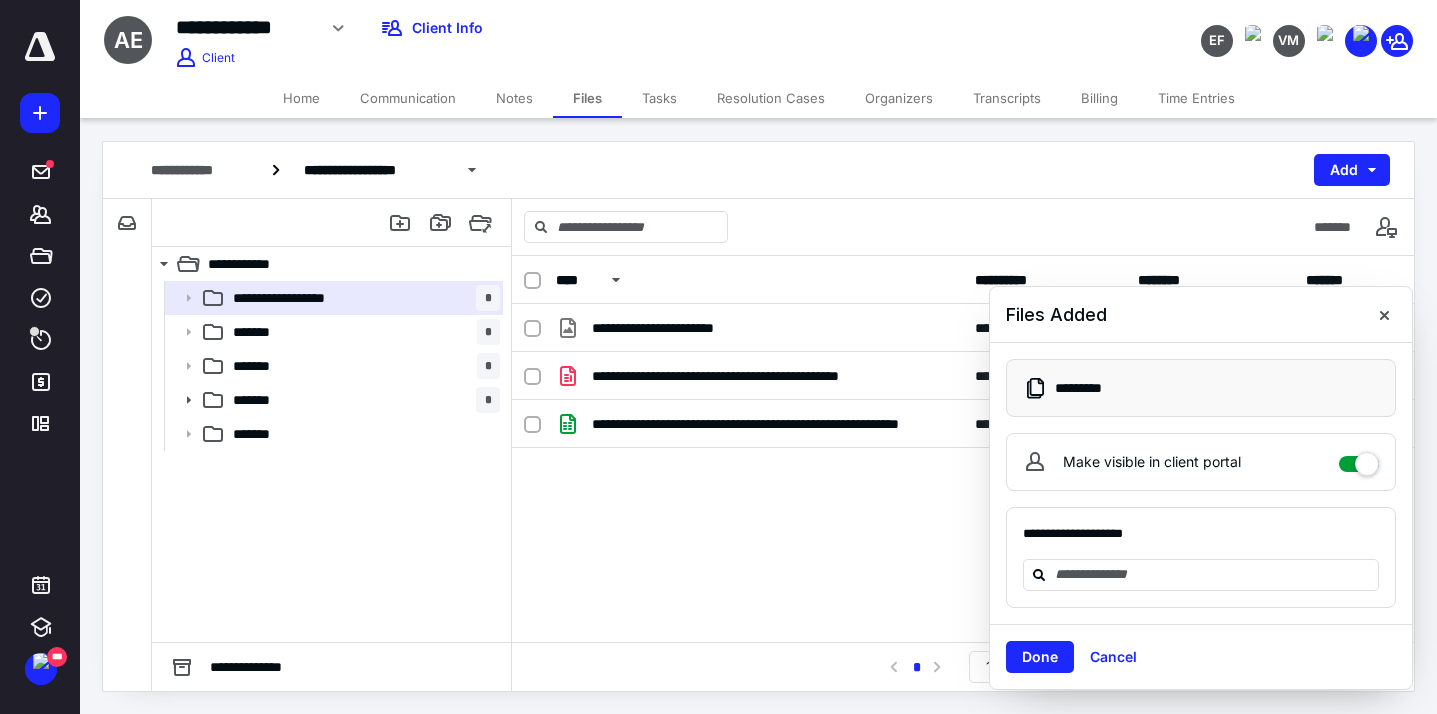 checkbox on "****" 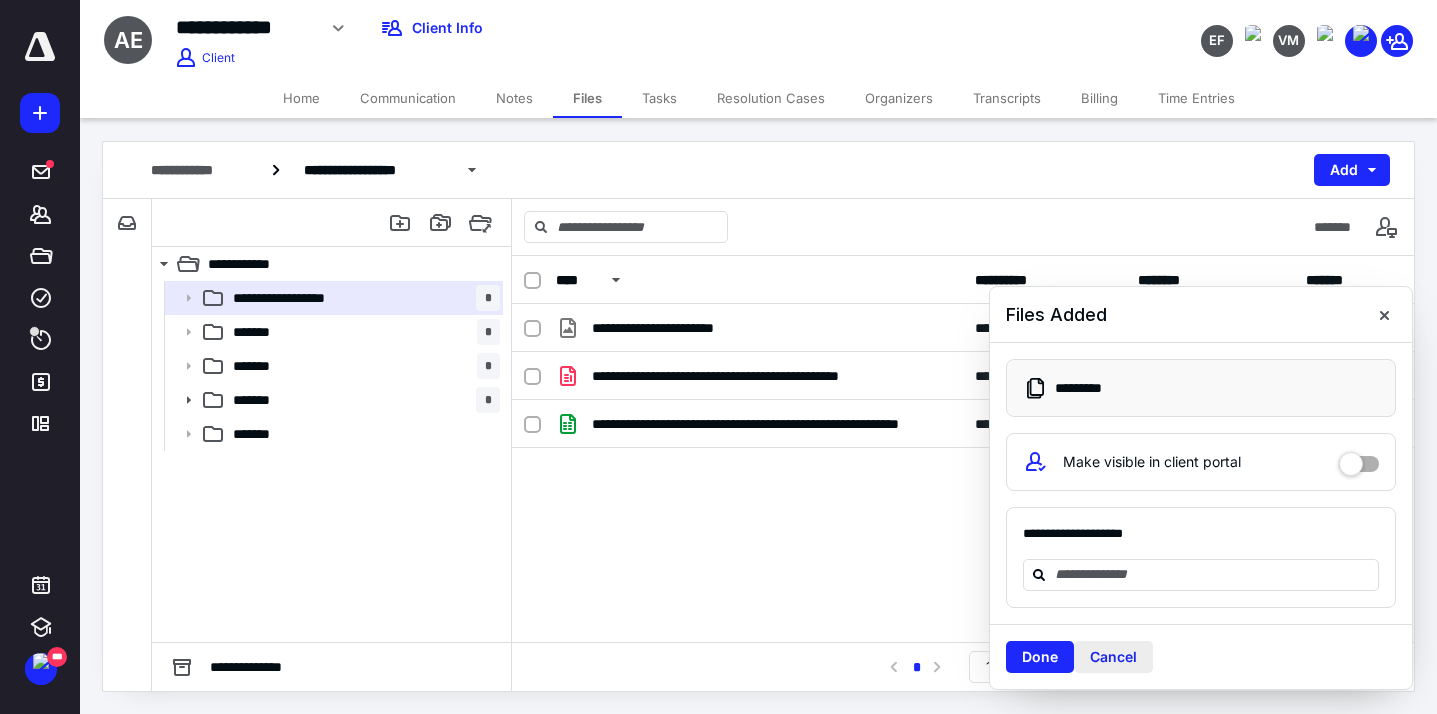 click on "Cancel" at bounding box center (1113, 657) 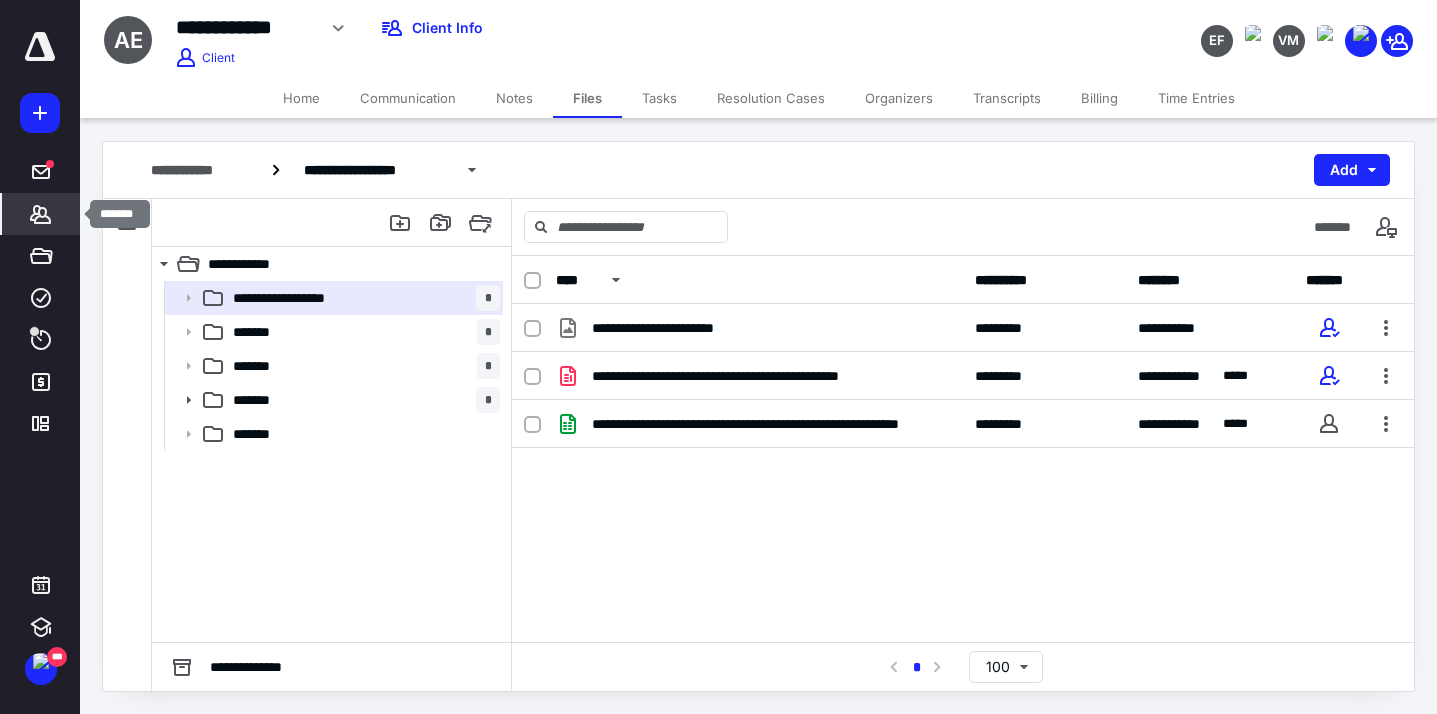 click 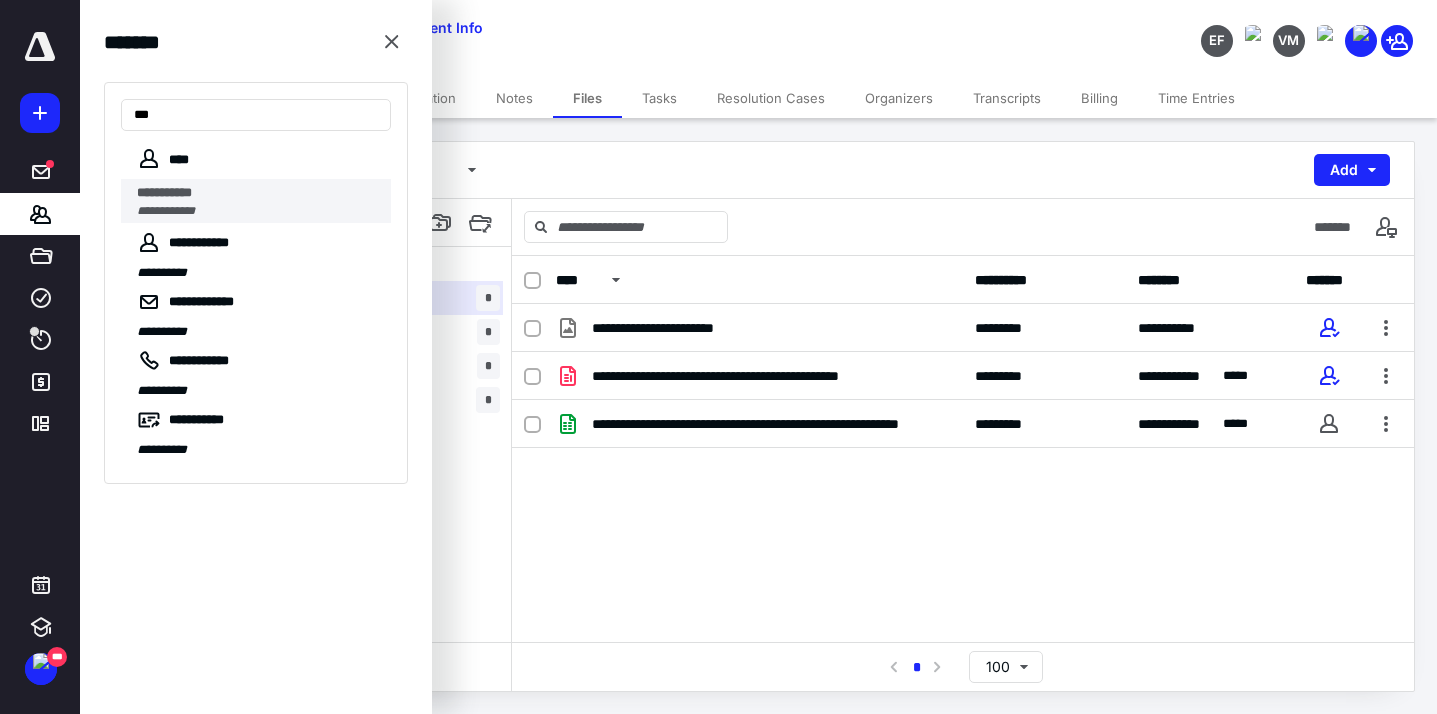 type on "**" 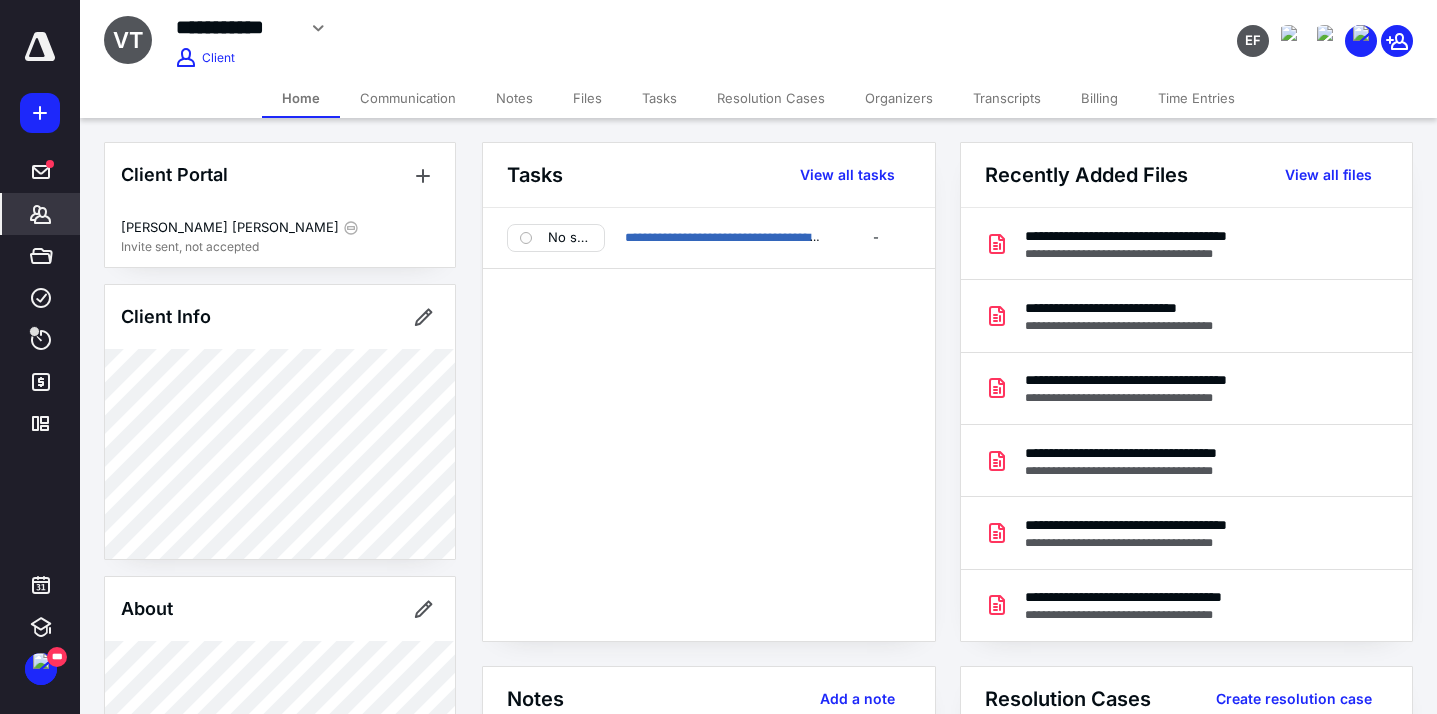 click on "Files" at bounding box center (587, 98) 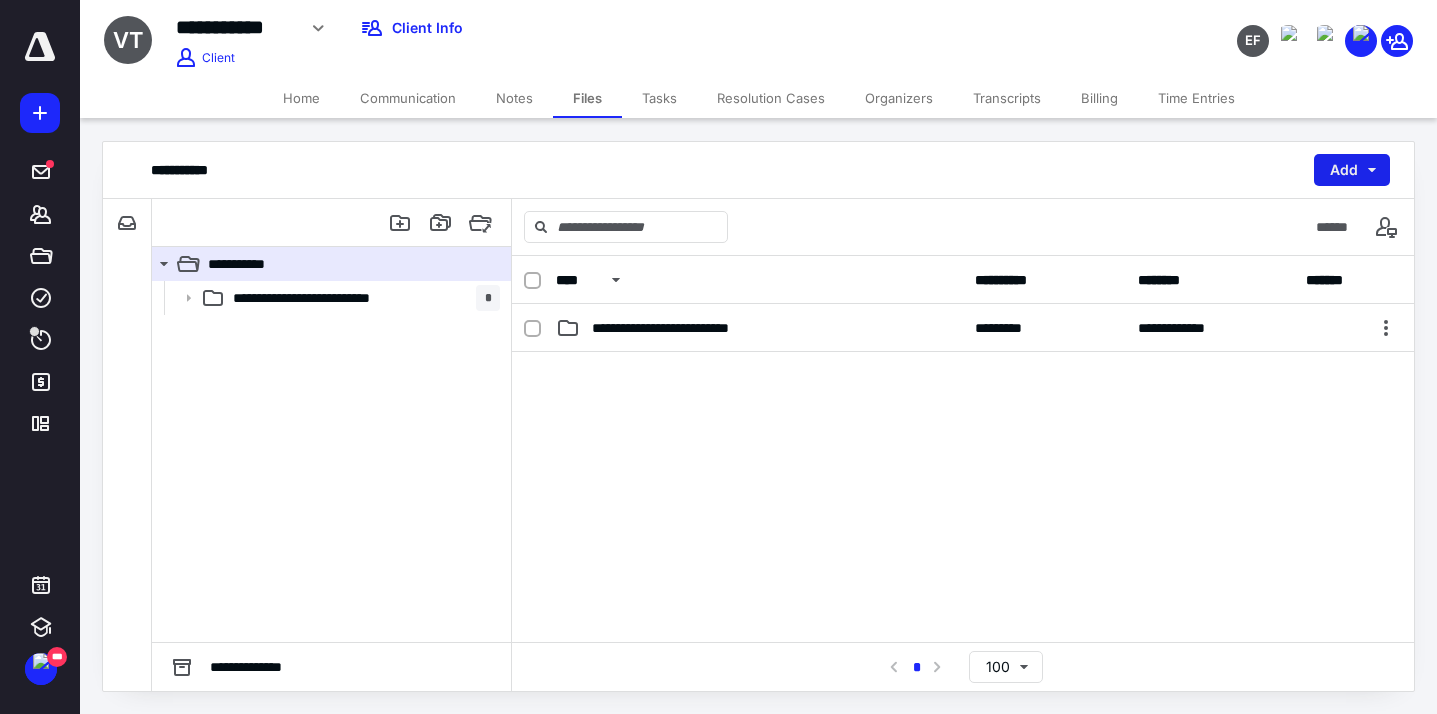 click on "Add" at bounding box center (1352, 170) 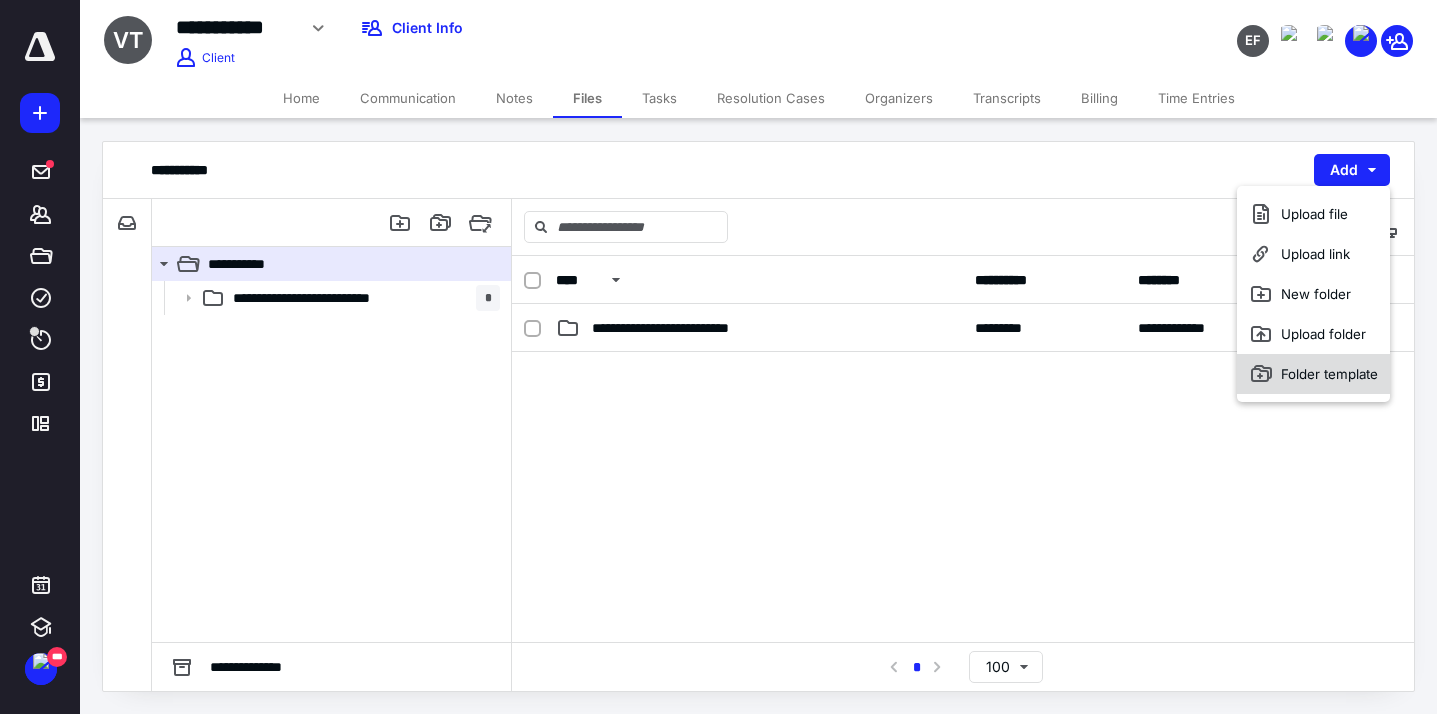 click on "Folder template" at bounding box center (1313, 374) 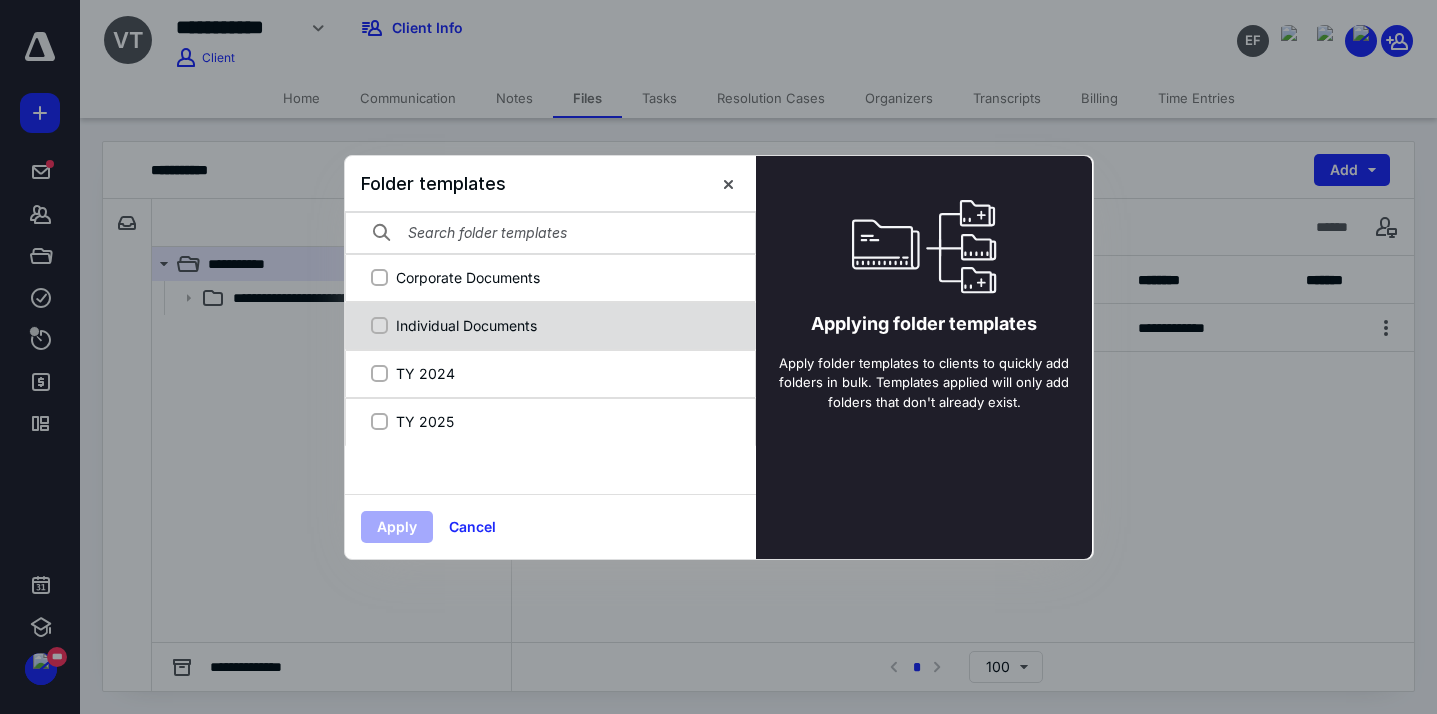 click on "Individual Documents" at bounding box center [379, 325] 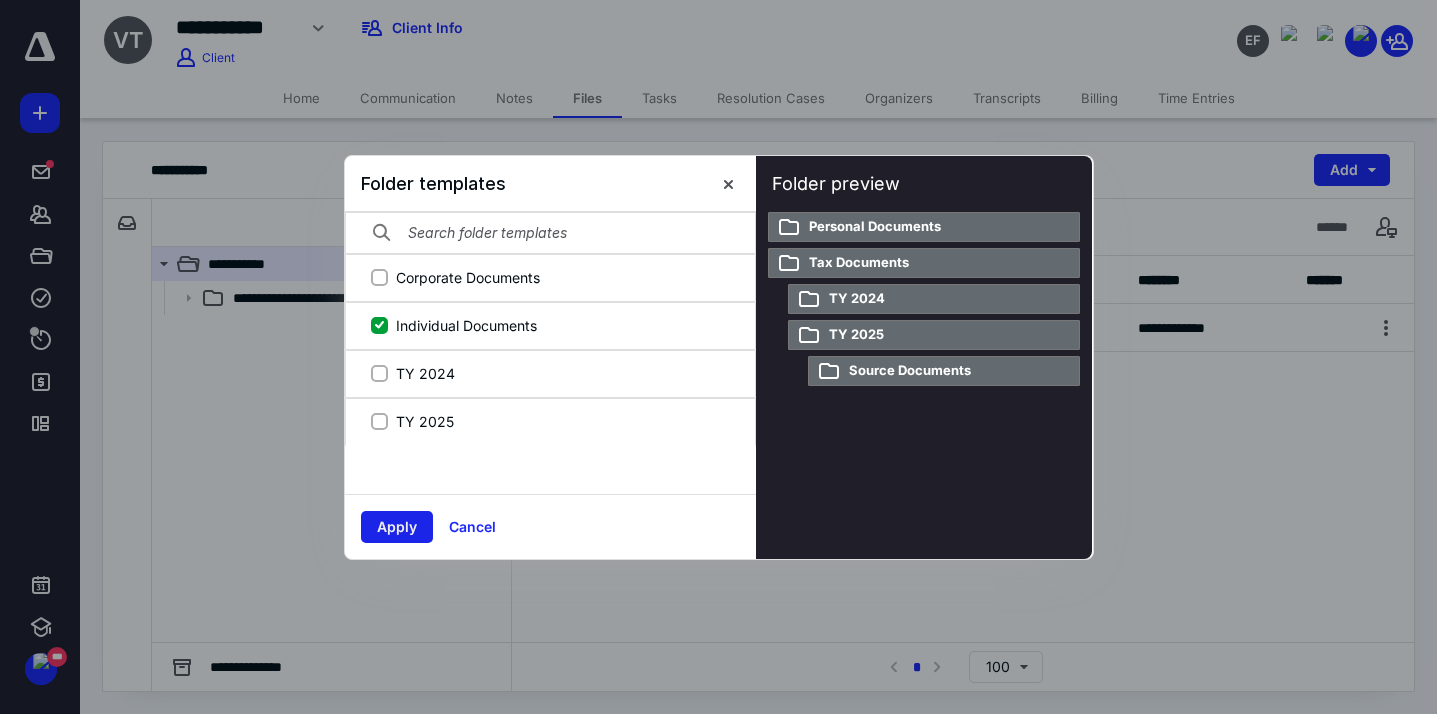 click on "Apply" at bounding box center (397, 527) 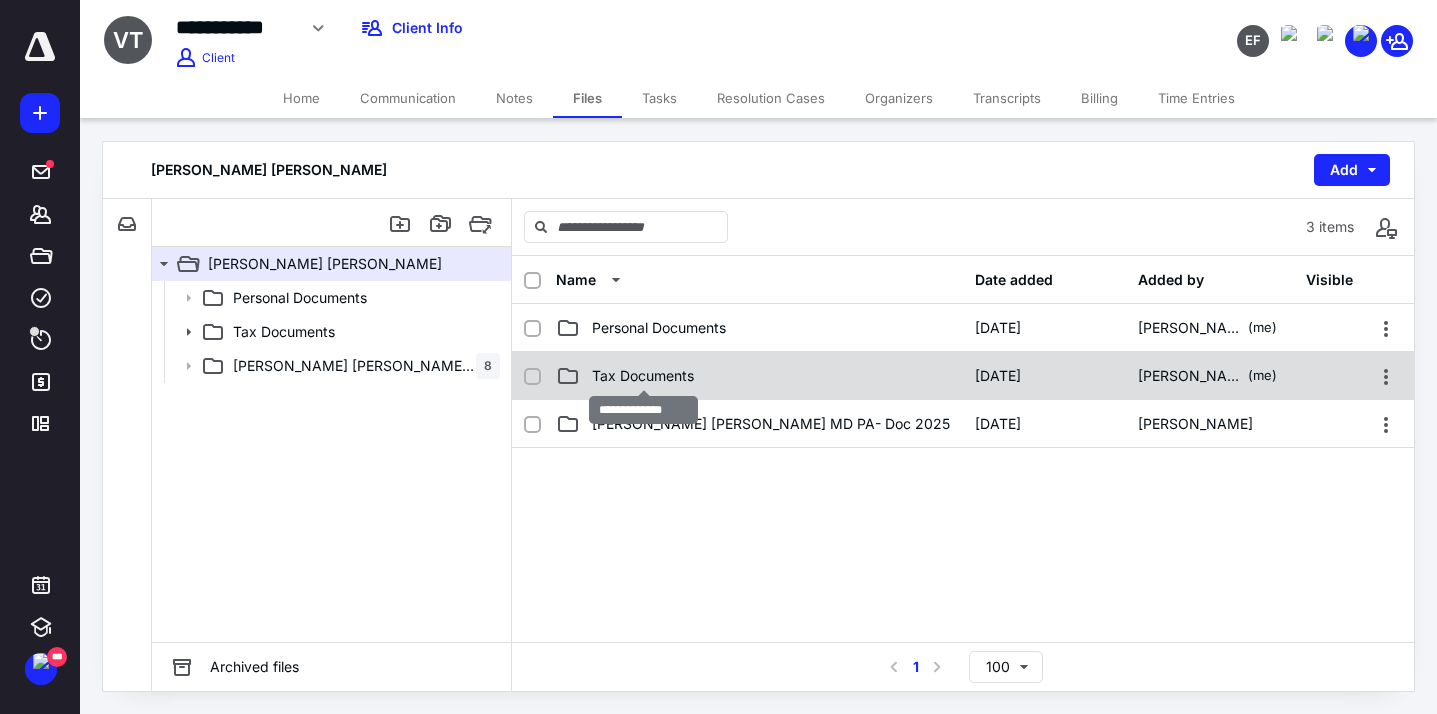 click on "Tax Documents" at bounding box center [643, 376] 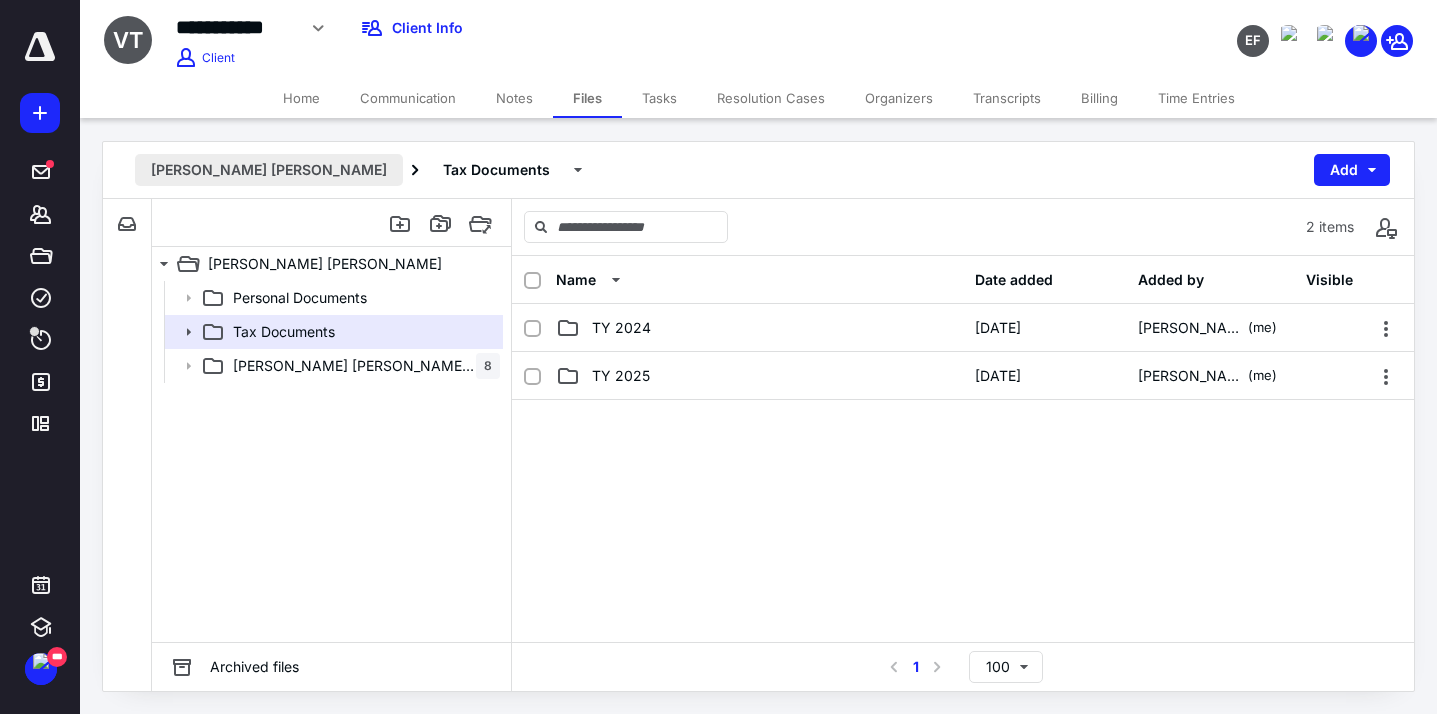 click on "[PERSON_NAME] [PERSON_NAME]" at bounding box center [269, 170] 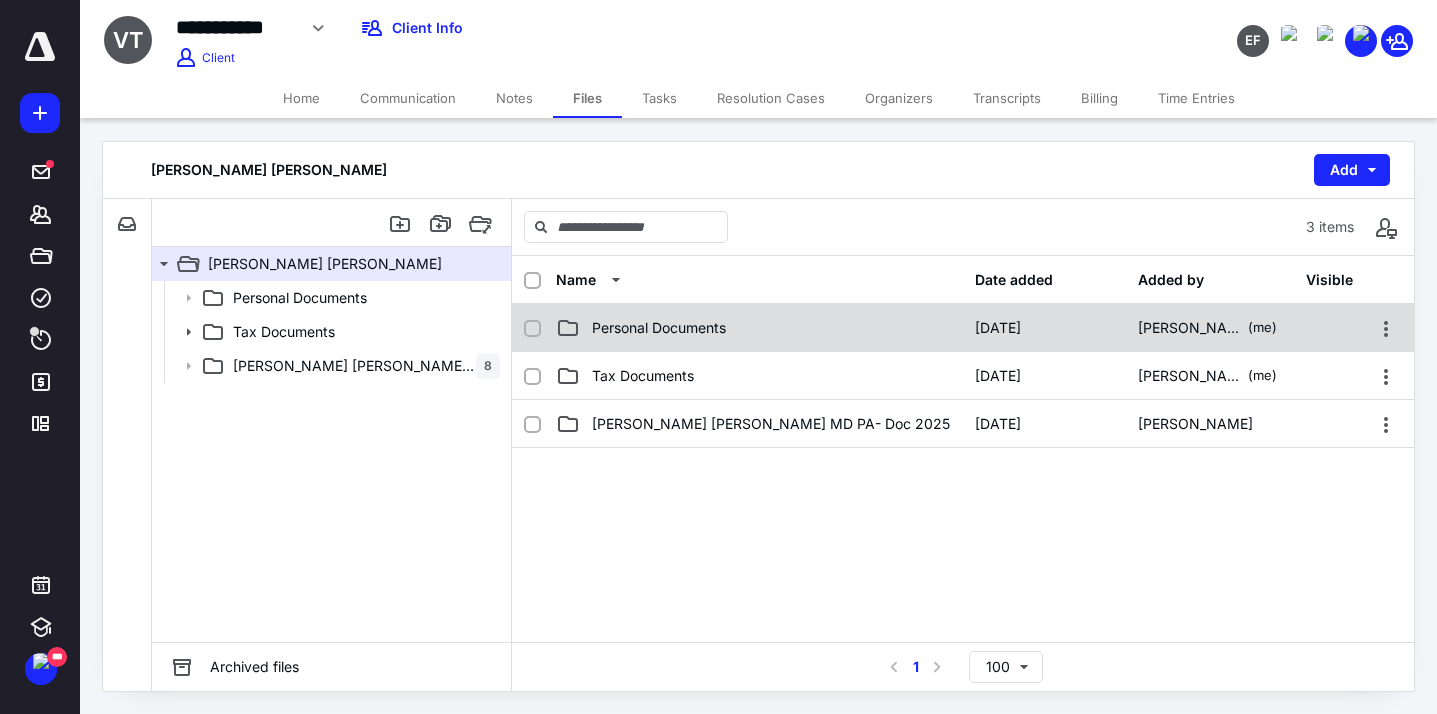 click on "Personal Documents" at bounding box center [759, 328] 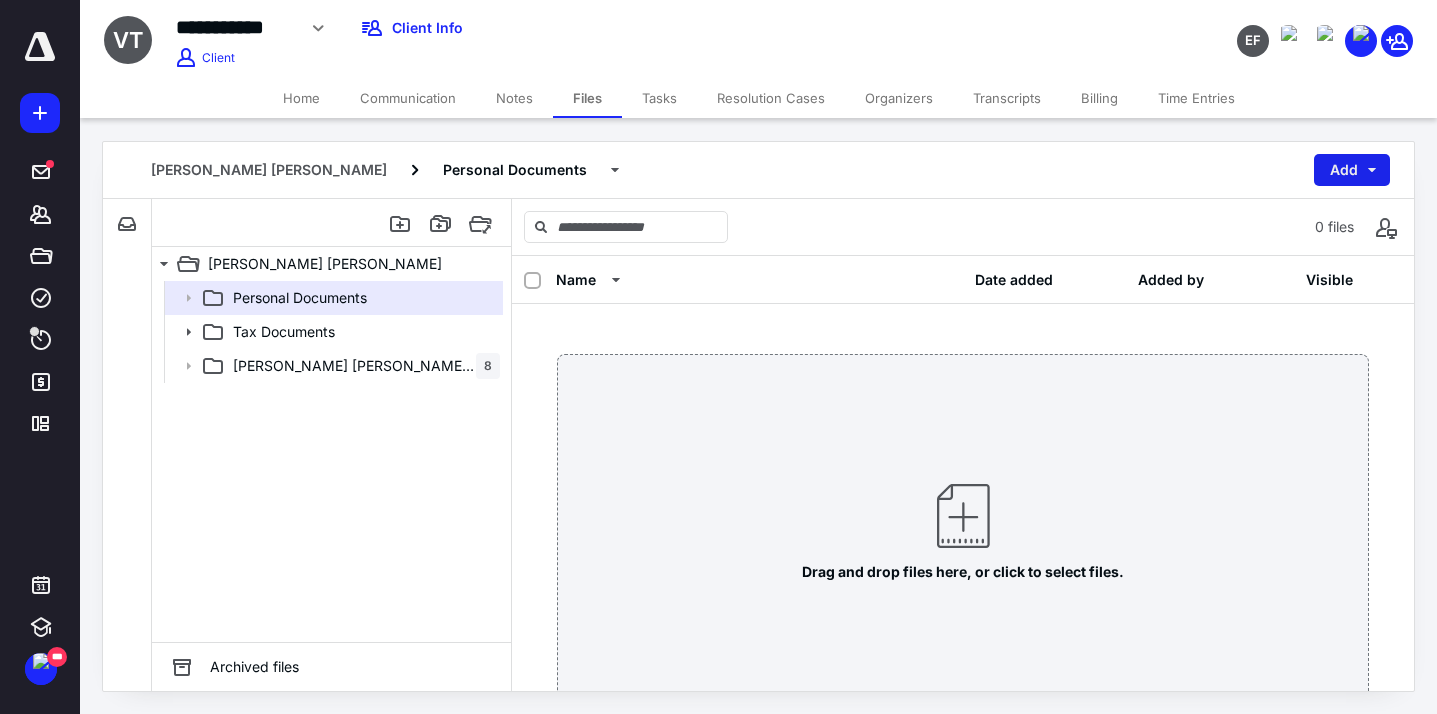 click on "Add" at bounding box center (1352, 170) 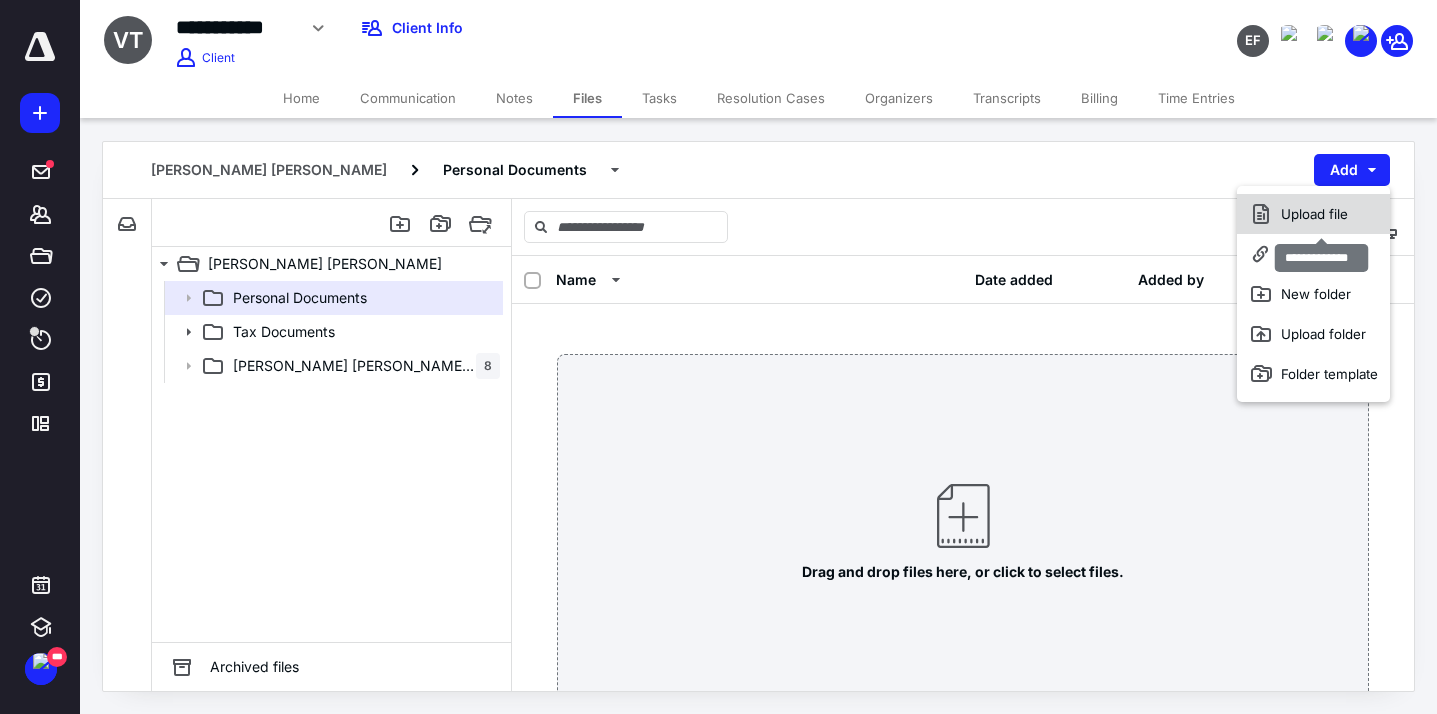 click on "Upload file" at bounding box center [1313, 214] 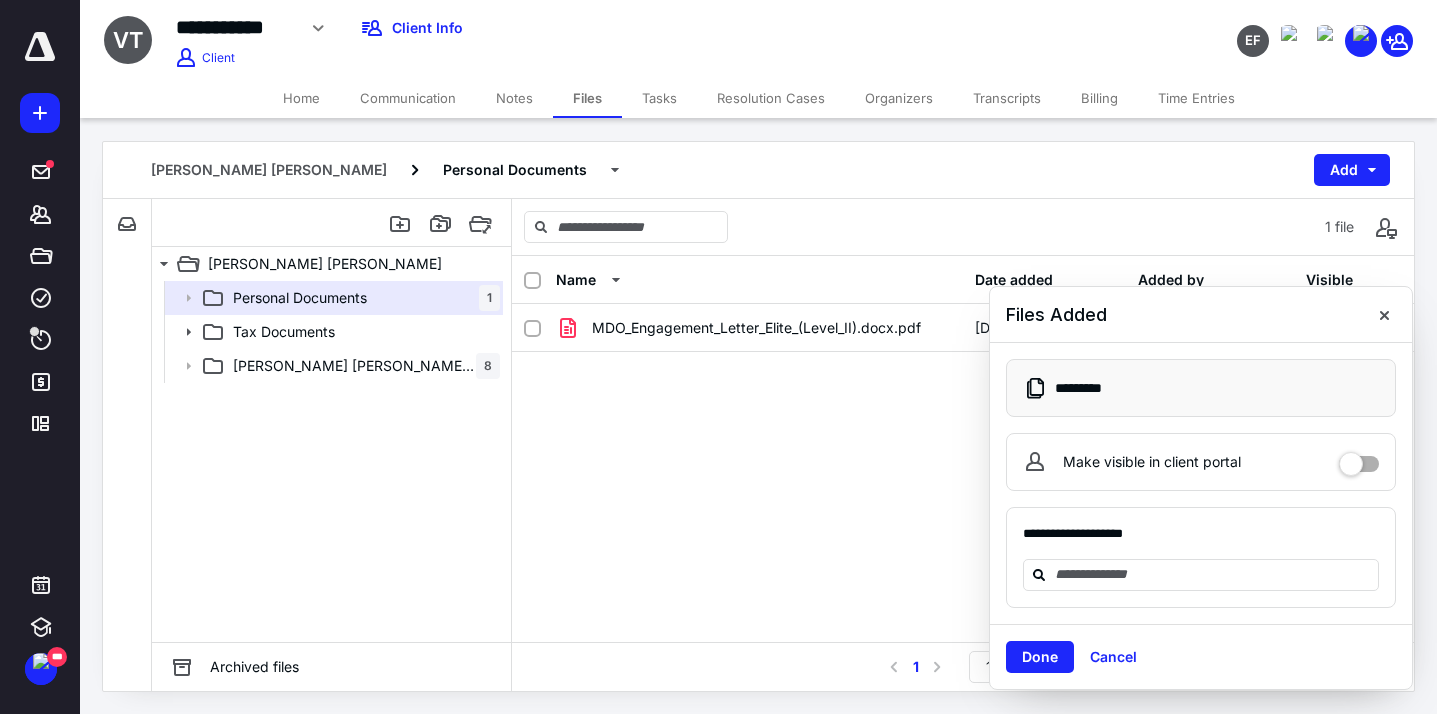 click on "Make visible in client portal" at bounding box center [1359, 459] 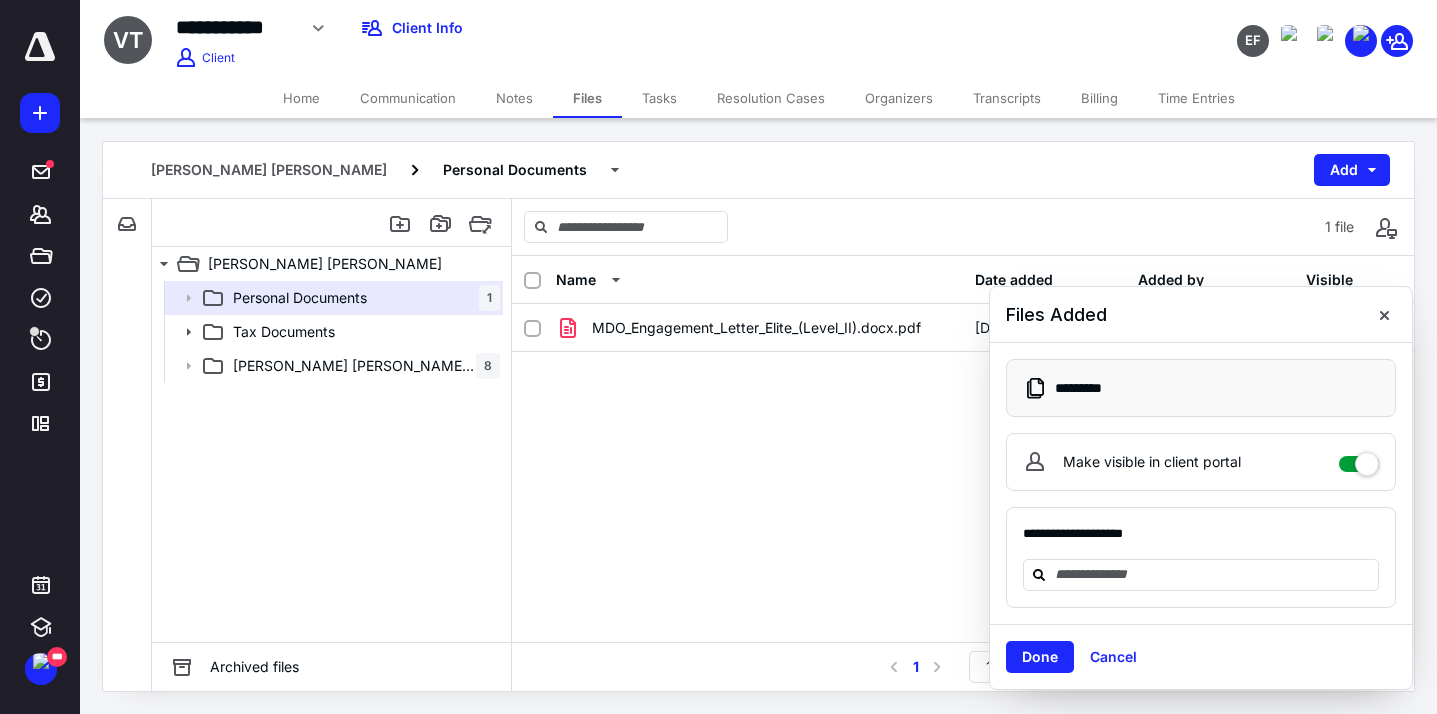 checkbox on "****" 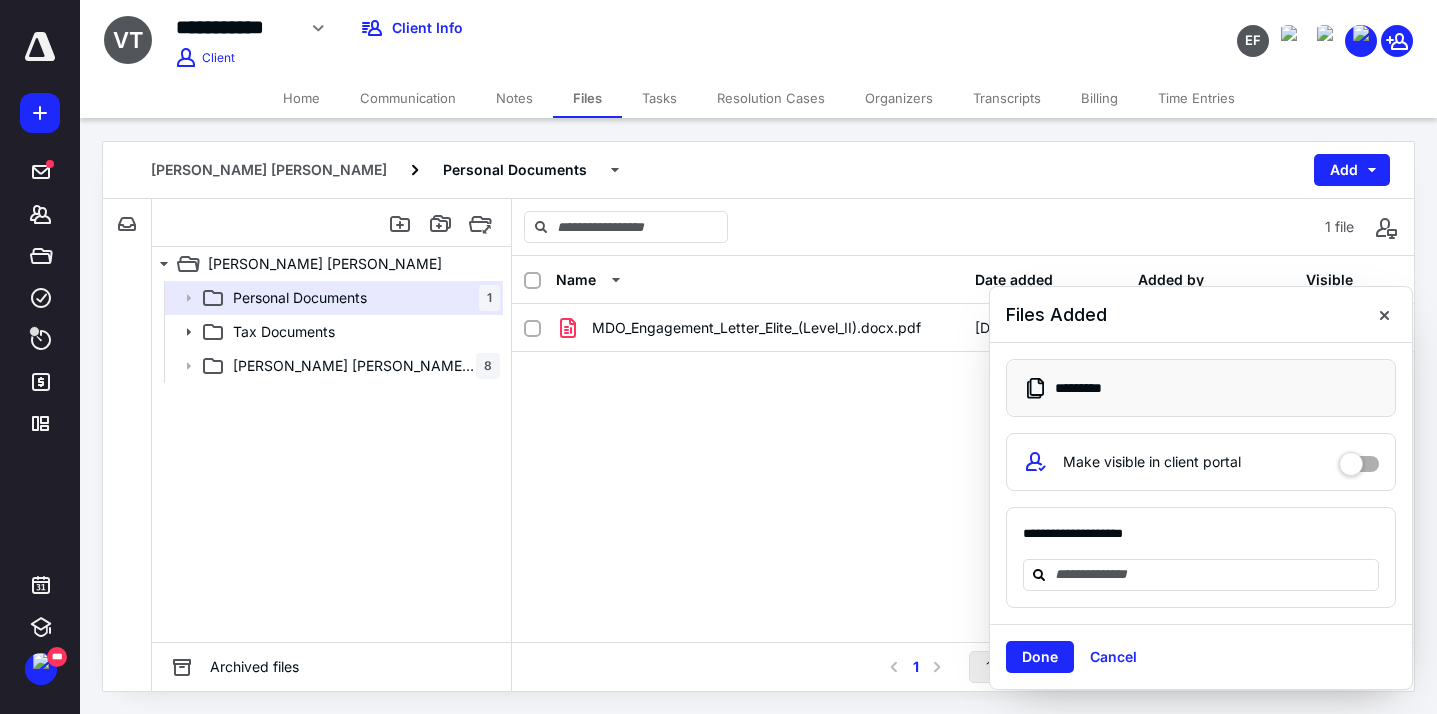 click on "Done" at bounding box center [1040, 657] 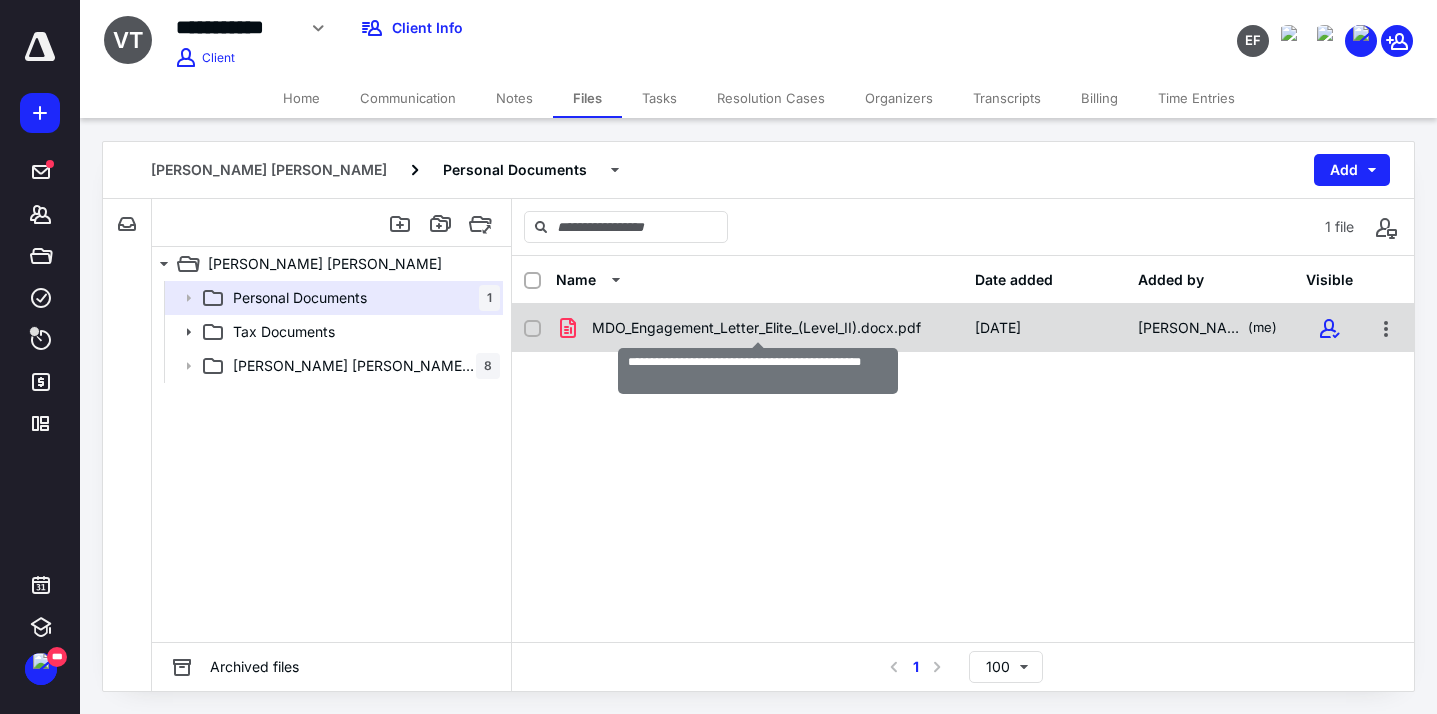 click on "MDO_Engagement_Letter_Elite_(Level_II).docx.pdf" at bounding box center [756, 328] 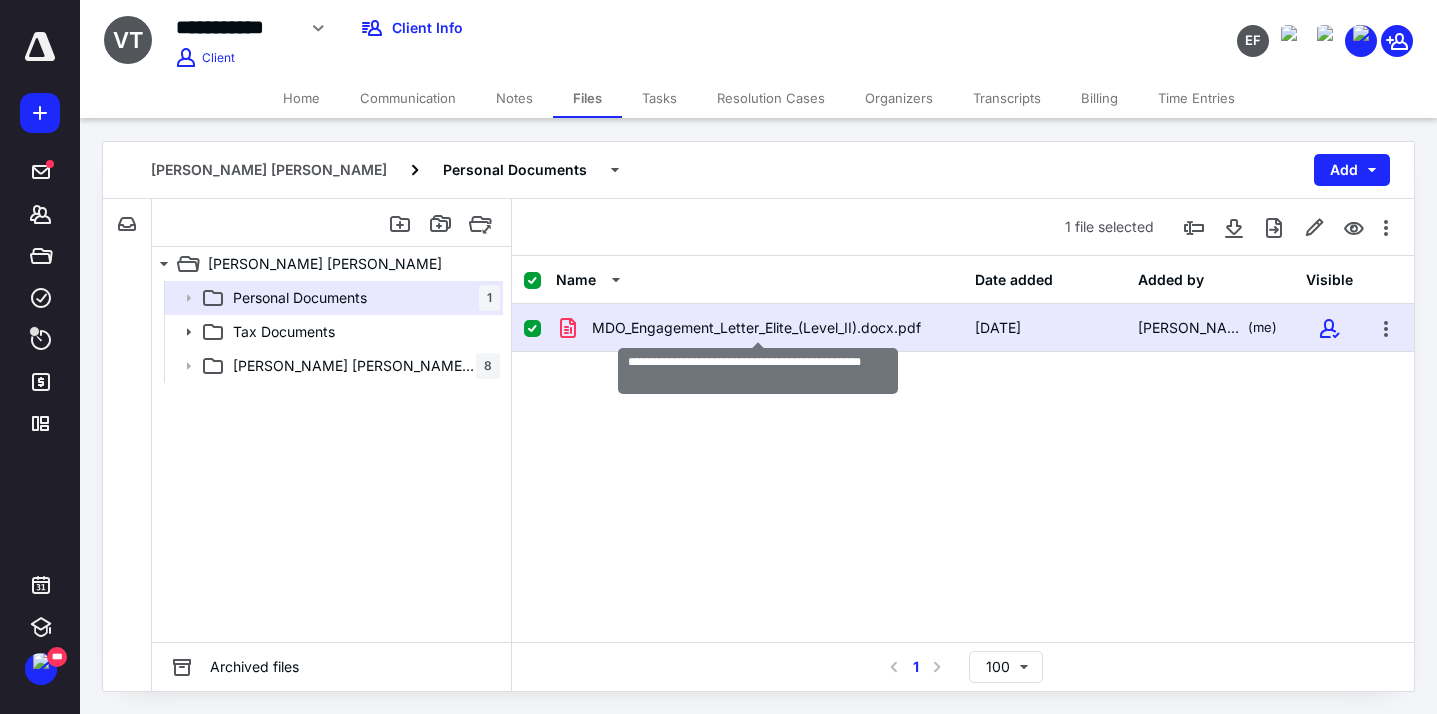 click on "MDO_Engagement_Letter_Elite_(Level_II).docx.pdf" at bounding box center (756, 328) 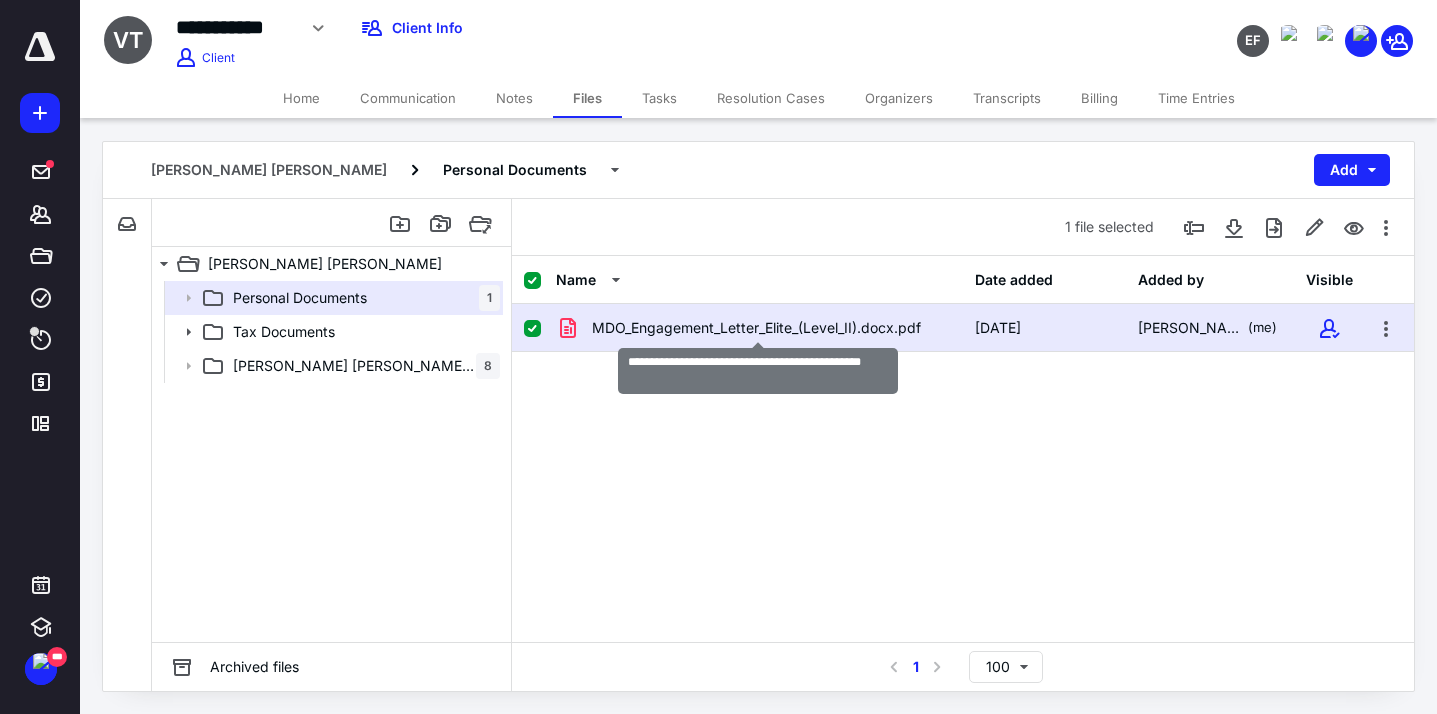 click at bounding box center (884, 374) 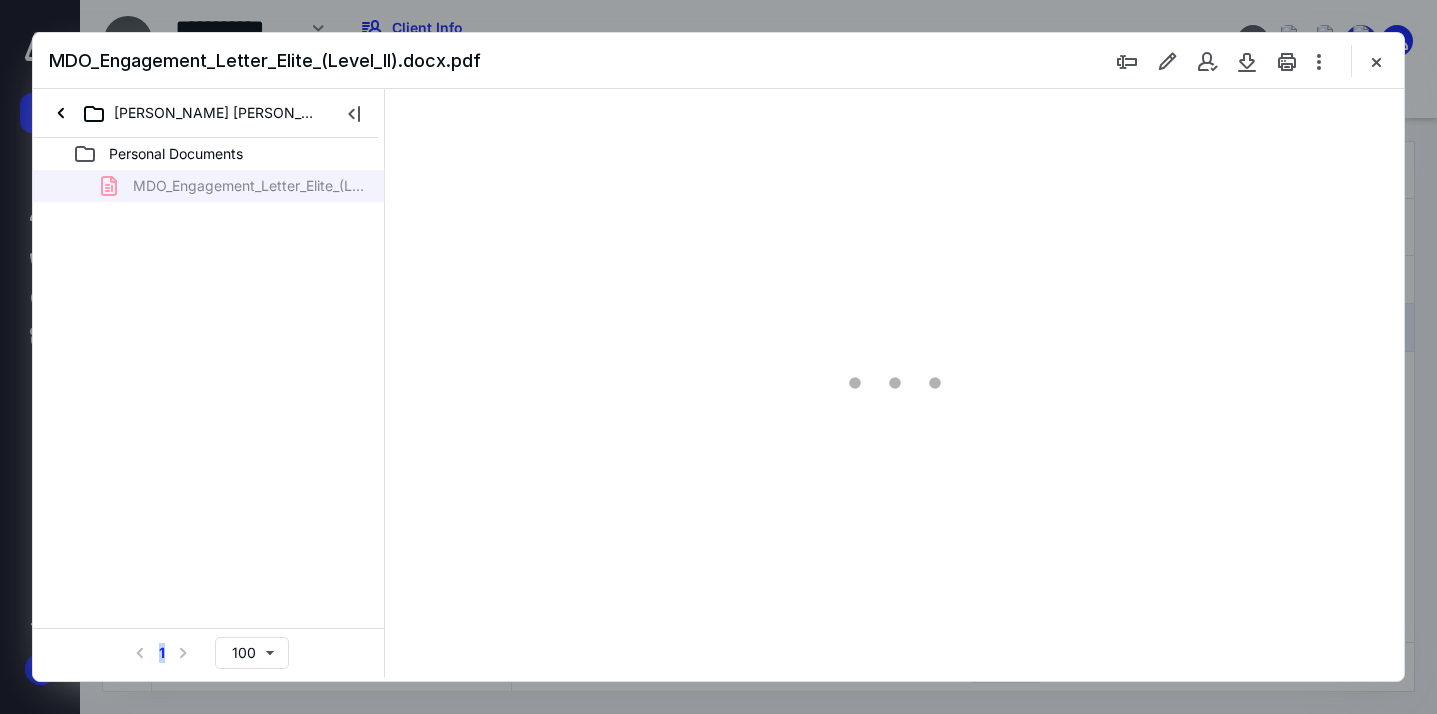 scroll, scrollTop: 0, scrollLeft: 0, axis: both 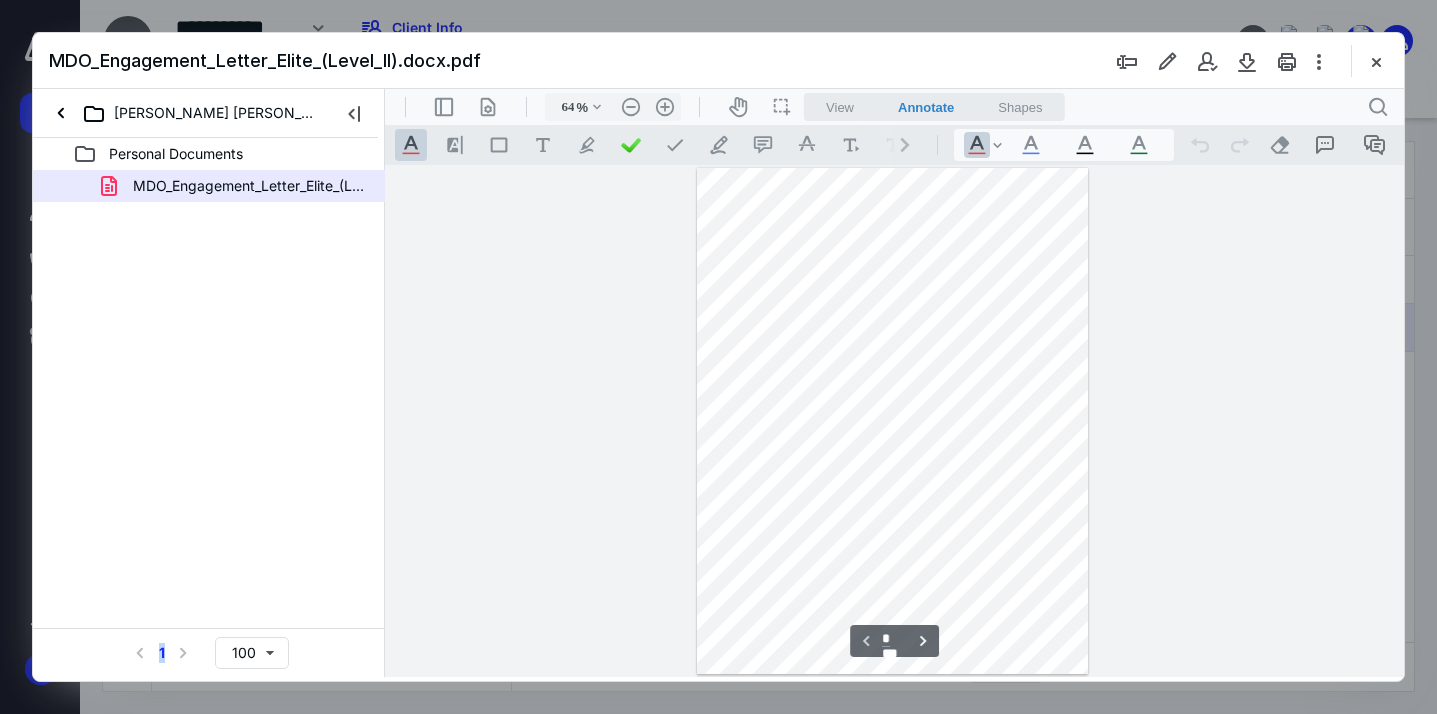 type on "162" 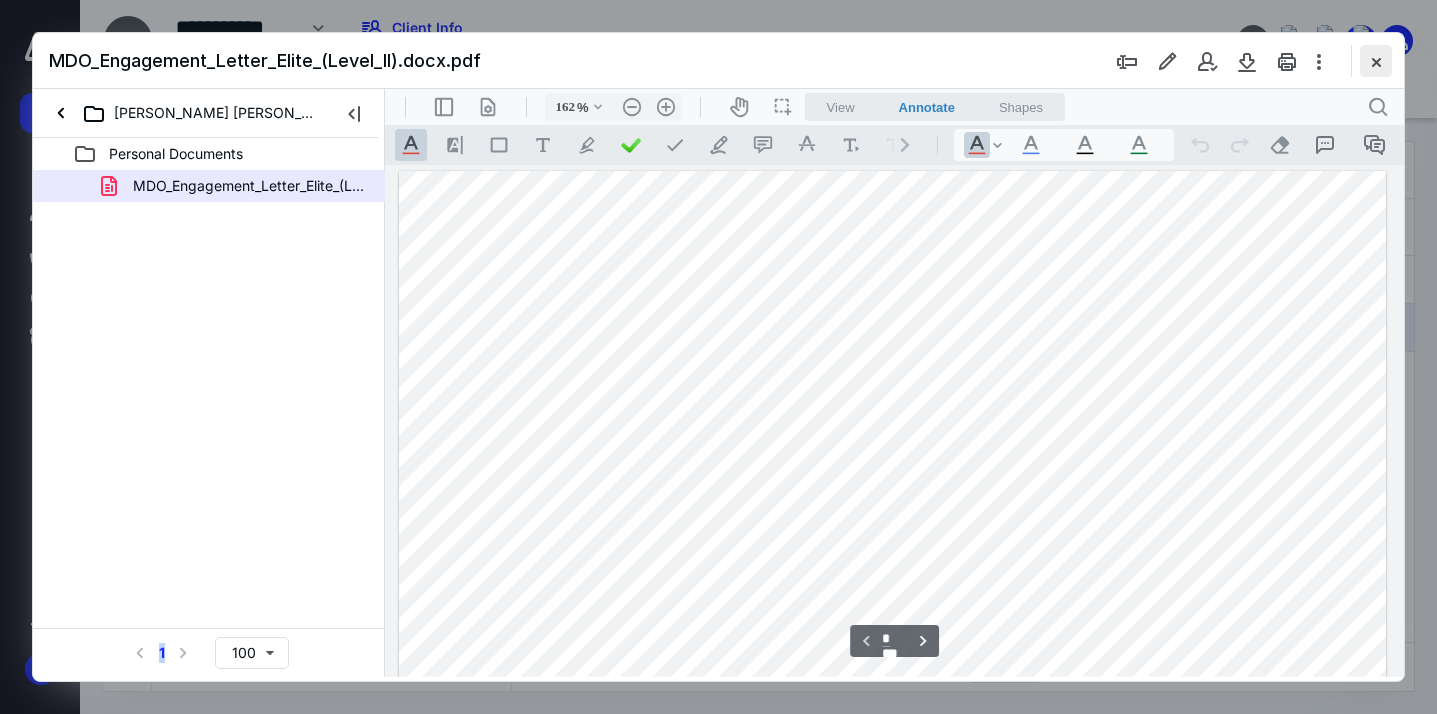 click at bounding box center (1376, 61) 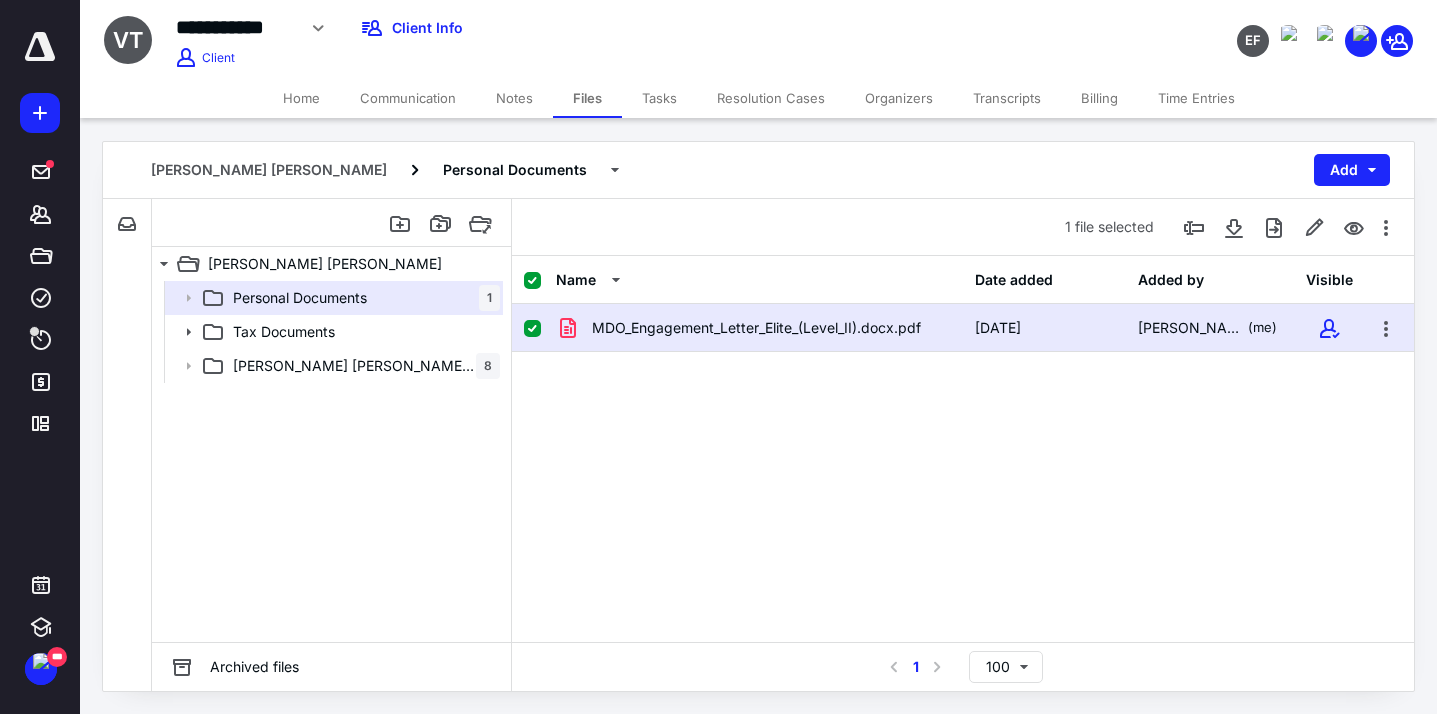 click on "Notes" at bounding box center (514, 98) 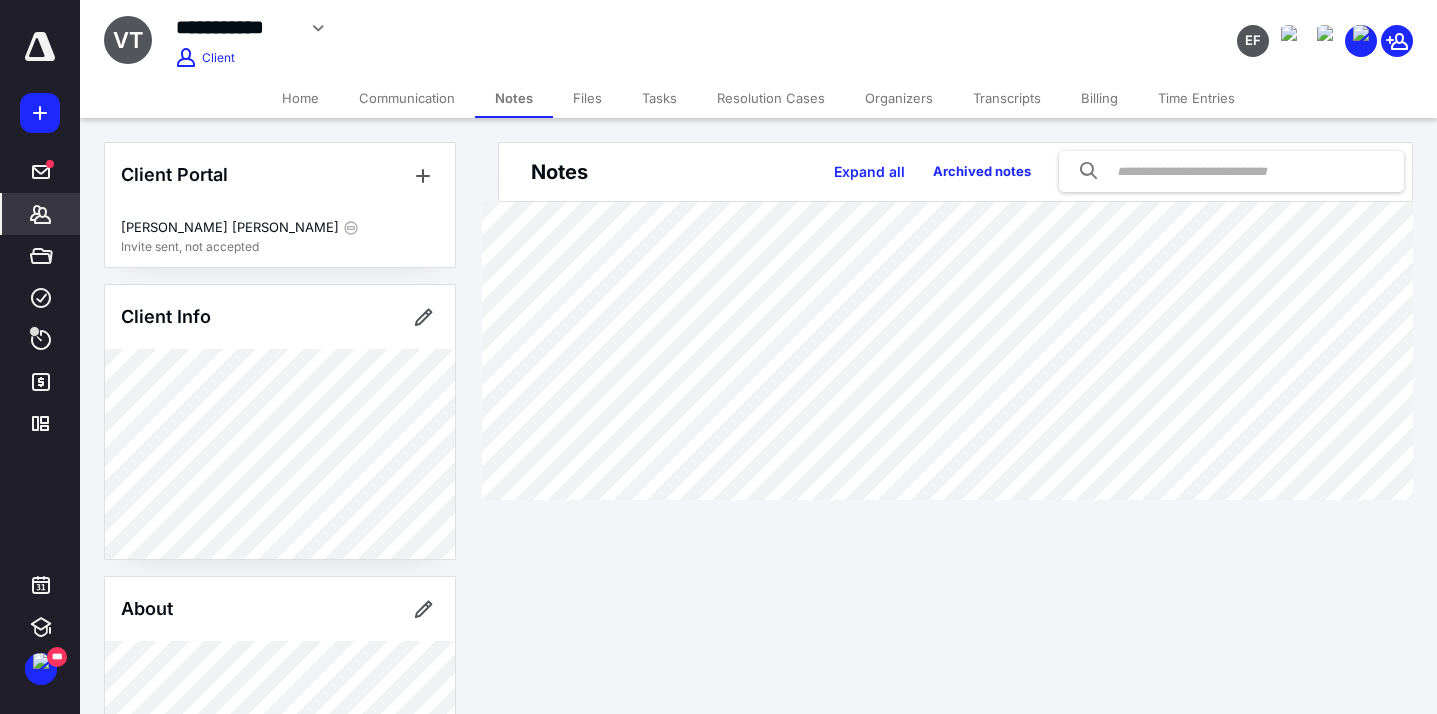 click on "Tasks" at bounding box center (659, 98) 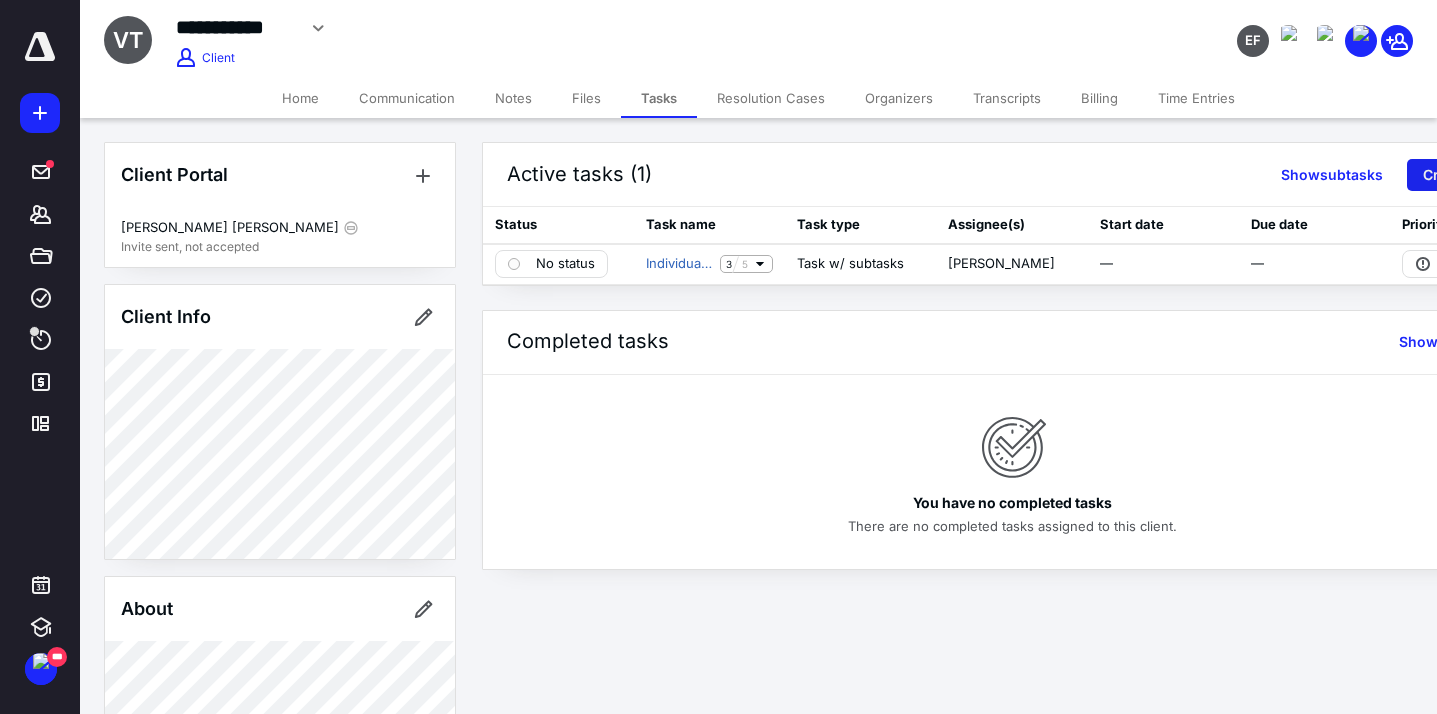 click on "Create task" at bounding box center [1462, 175] 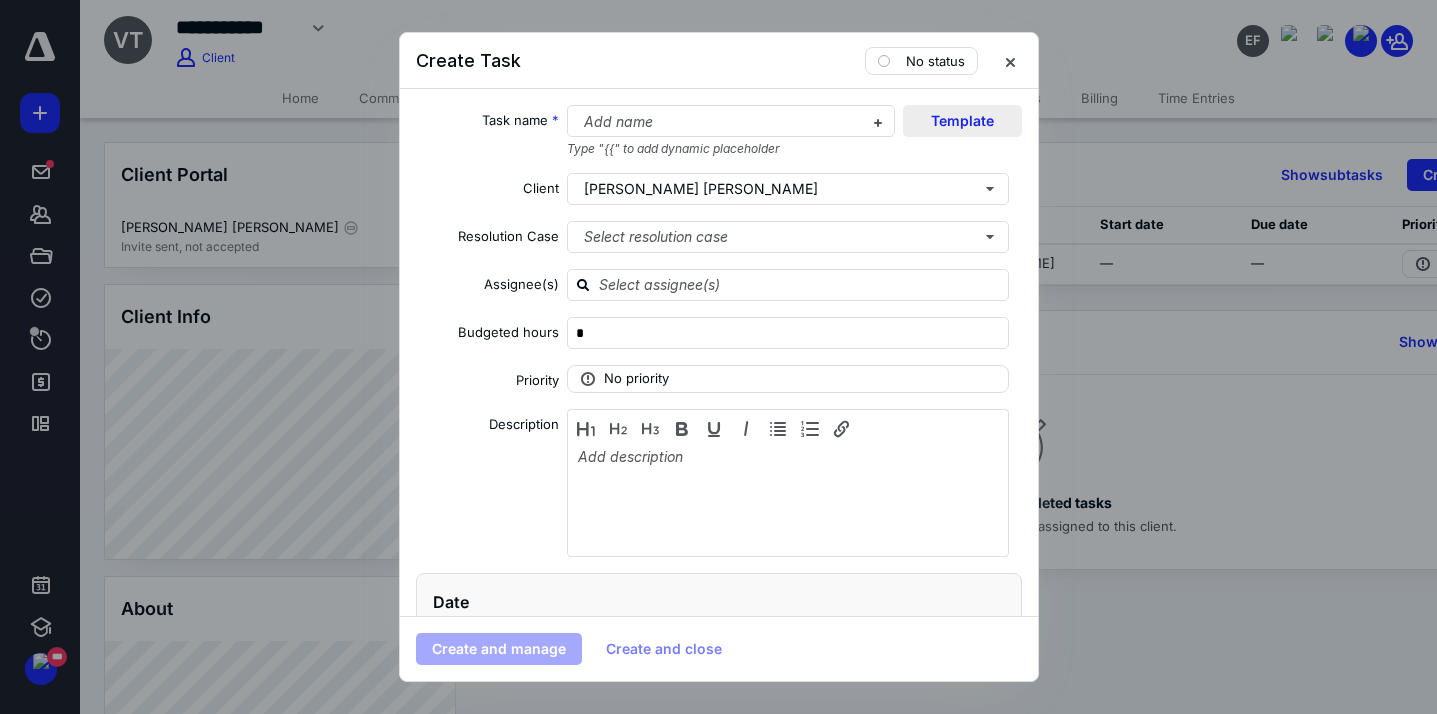click on "Template" at bounding box center (962, 121) 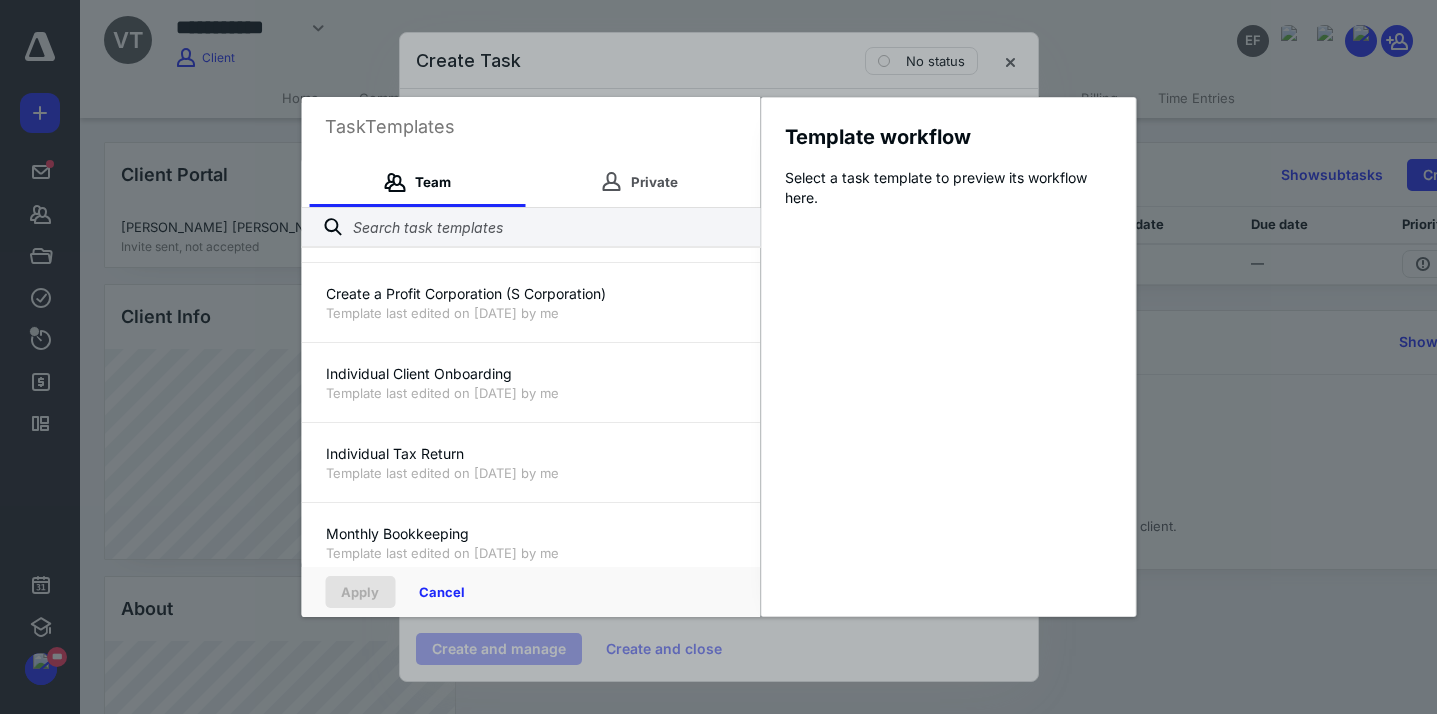 scroll, scrollTop: 323, scrollLeft: 0, axis: vertical 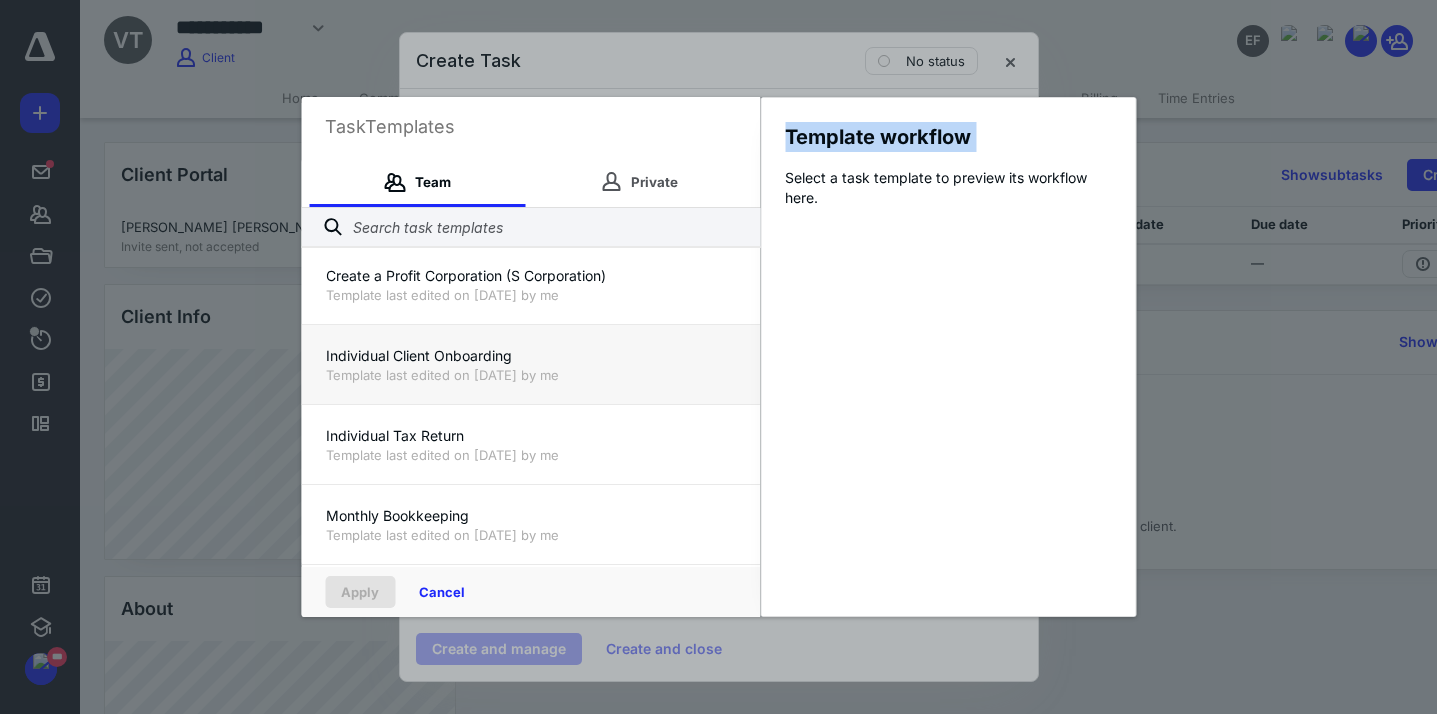 click on "Template last edited on [DATE] by me" at bounding box center (530, 375) 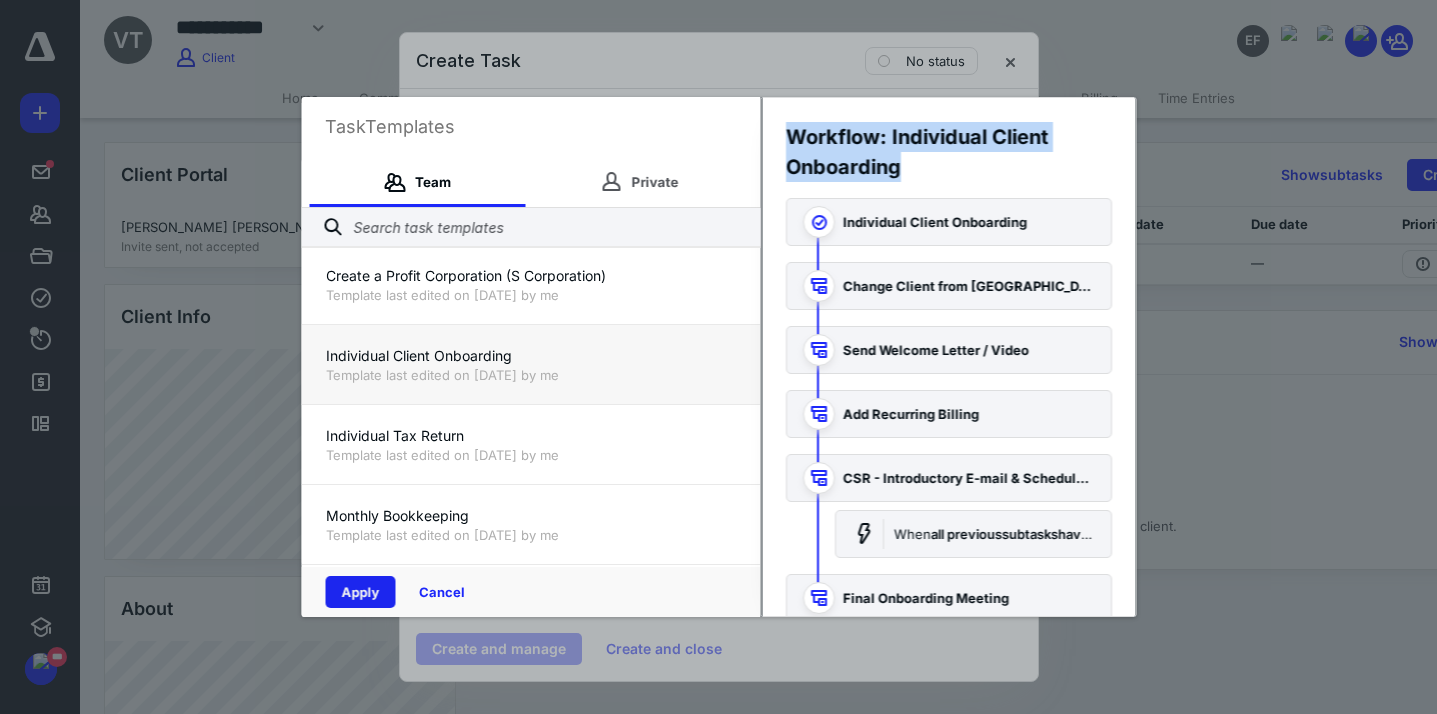 click on "Apply" at bounding box center [360, 592] 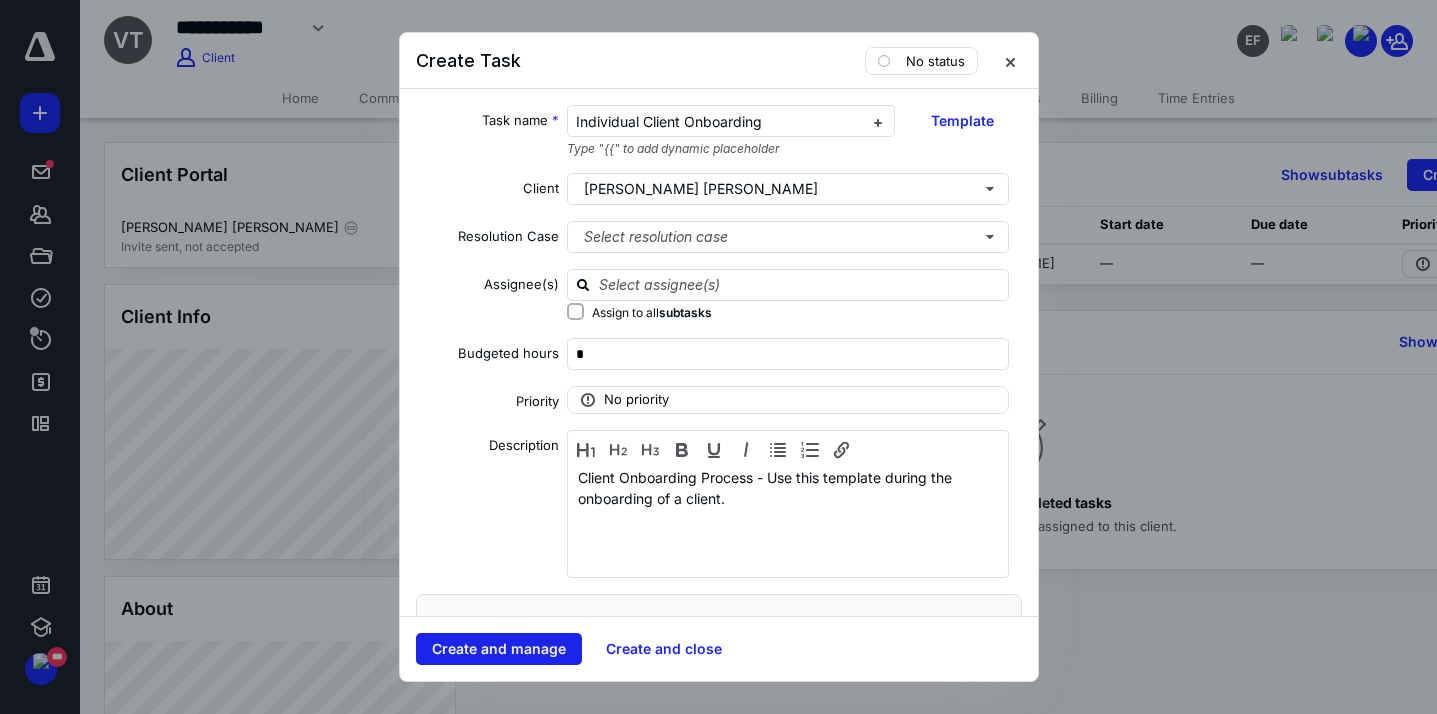 click on "Create and manage" at bounding box center [499, 649] 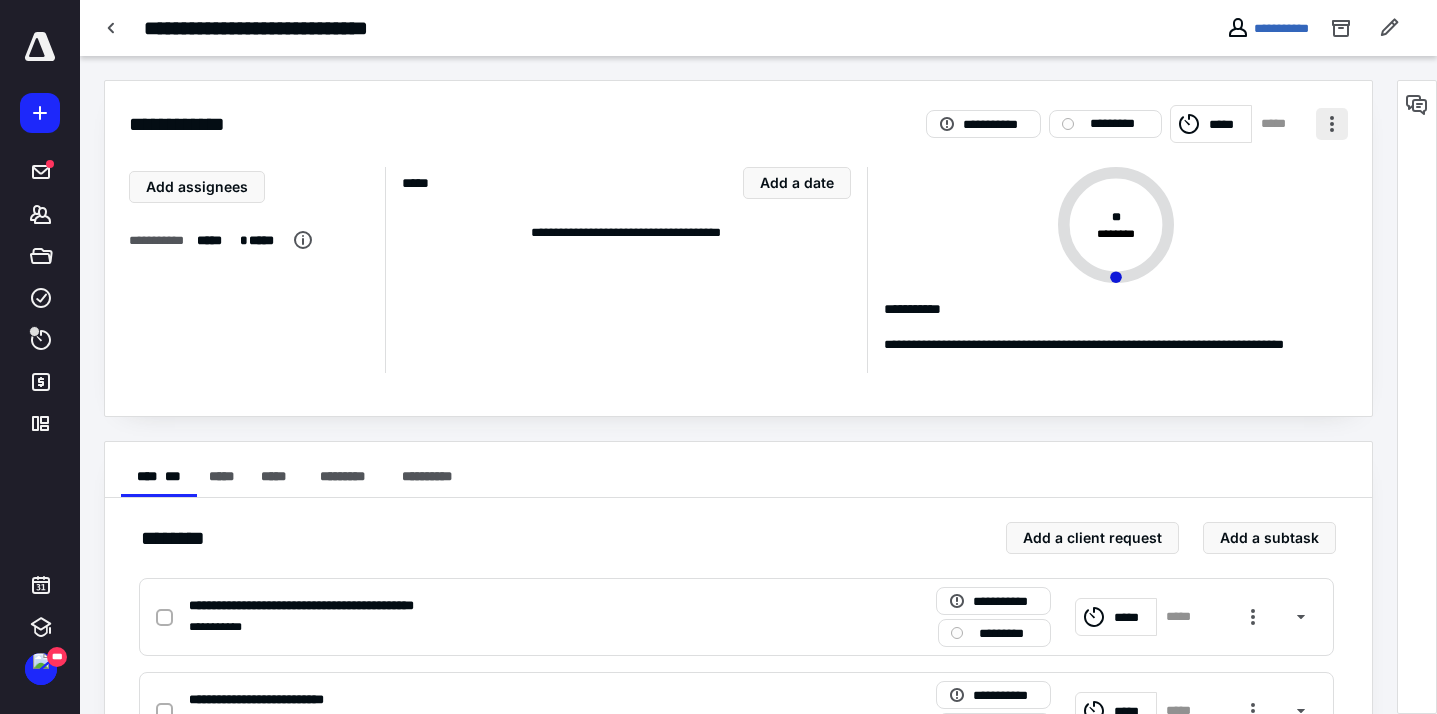 click at bounding box center (1332, 124) 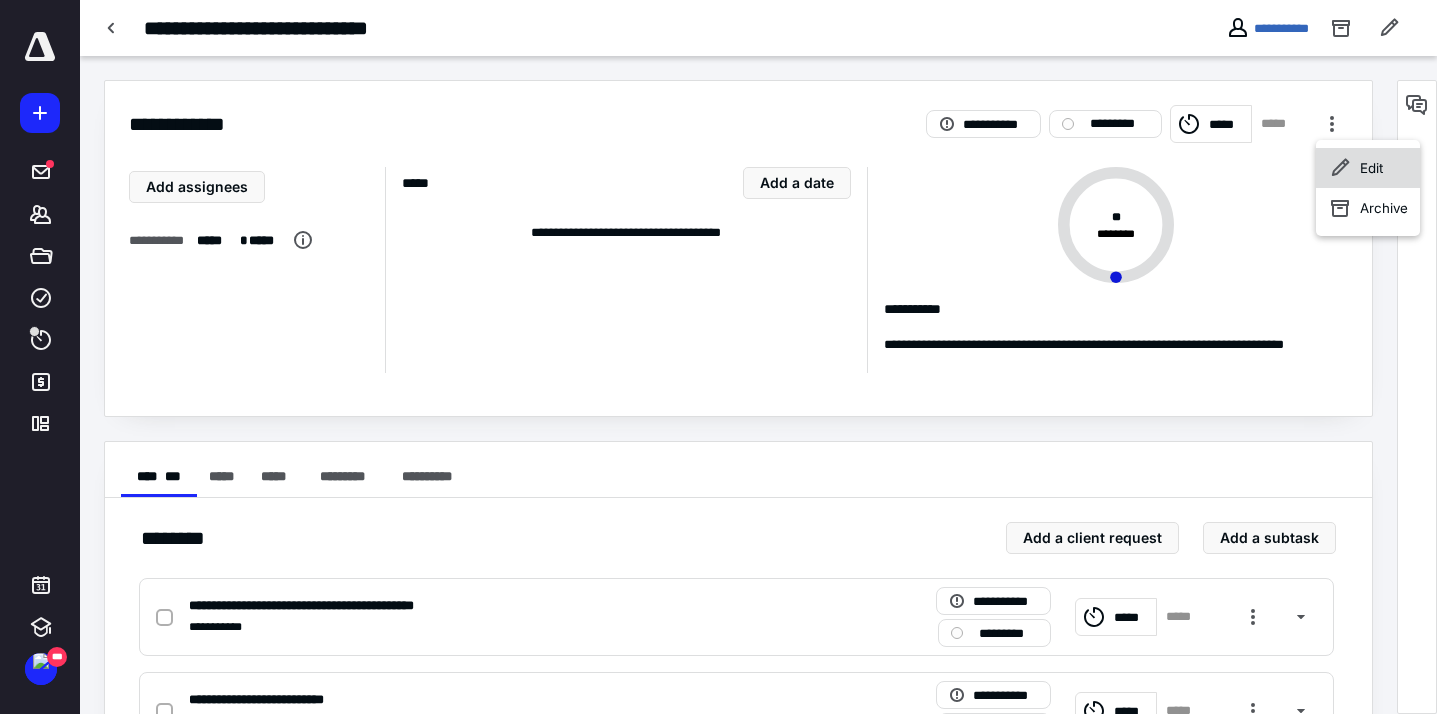 click 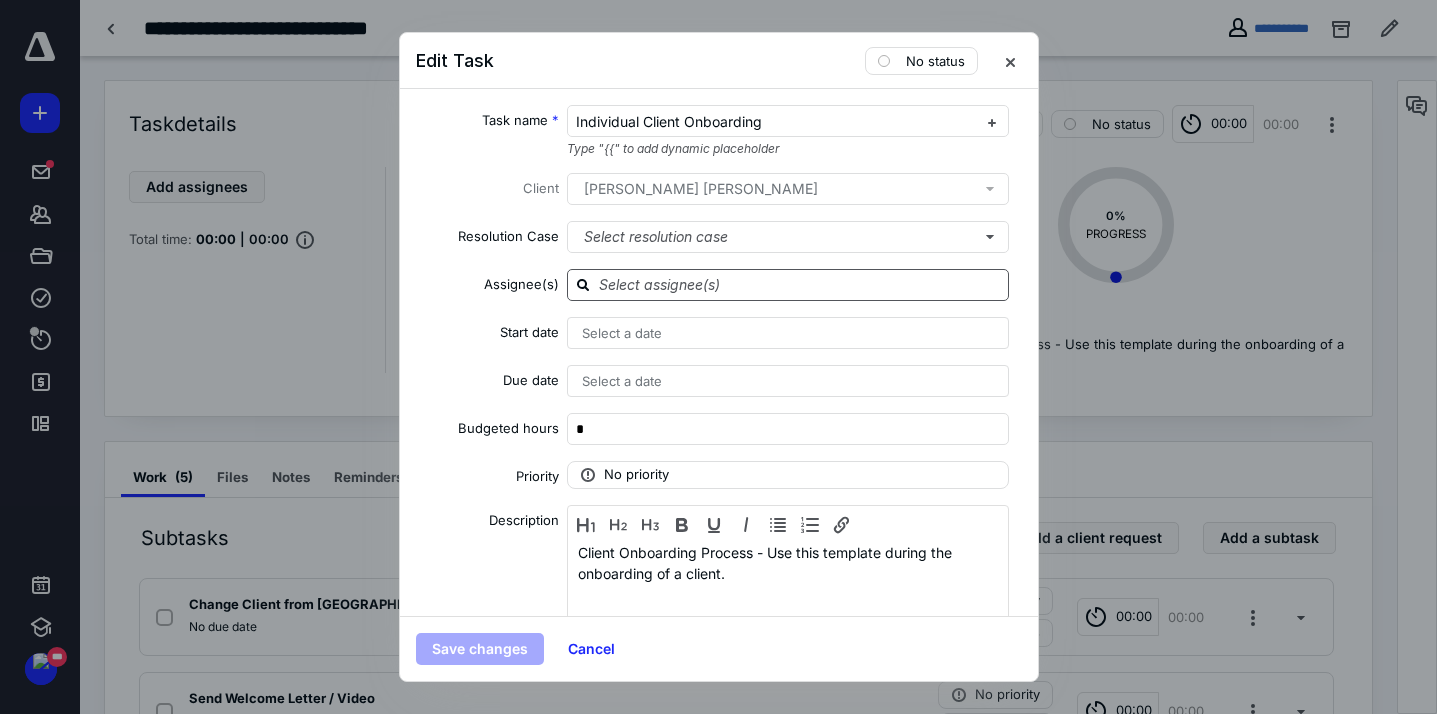 click at bounding box center (800, 284) 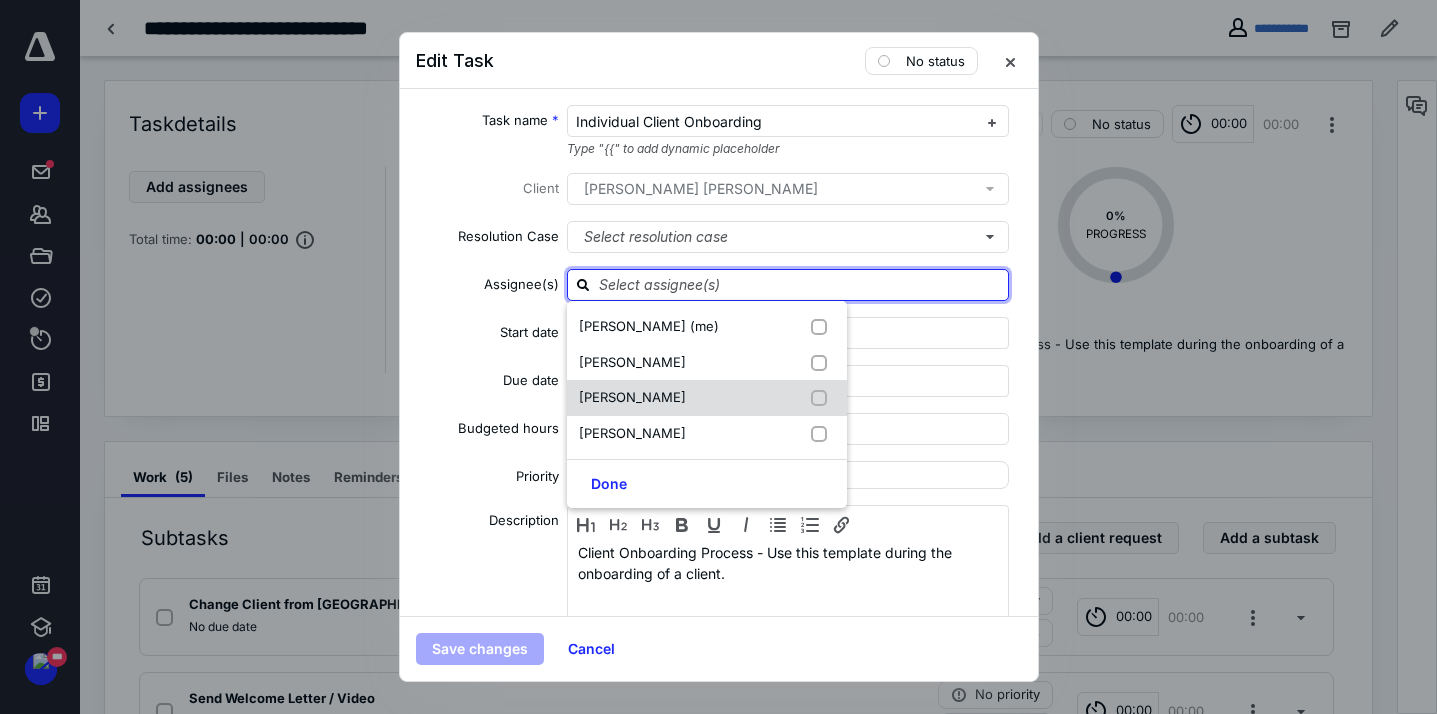 click at bounding box center [823, 398] 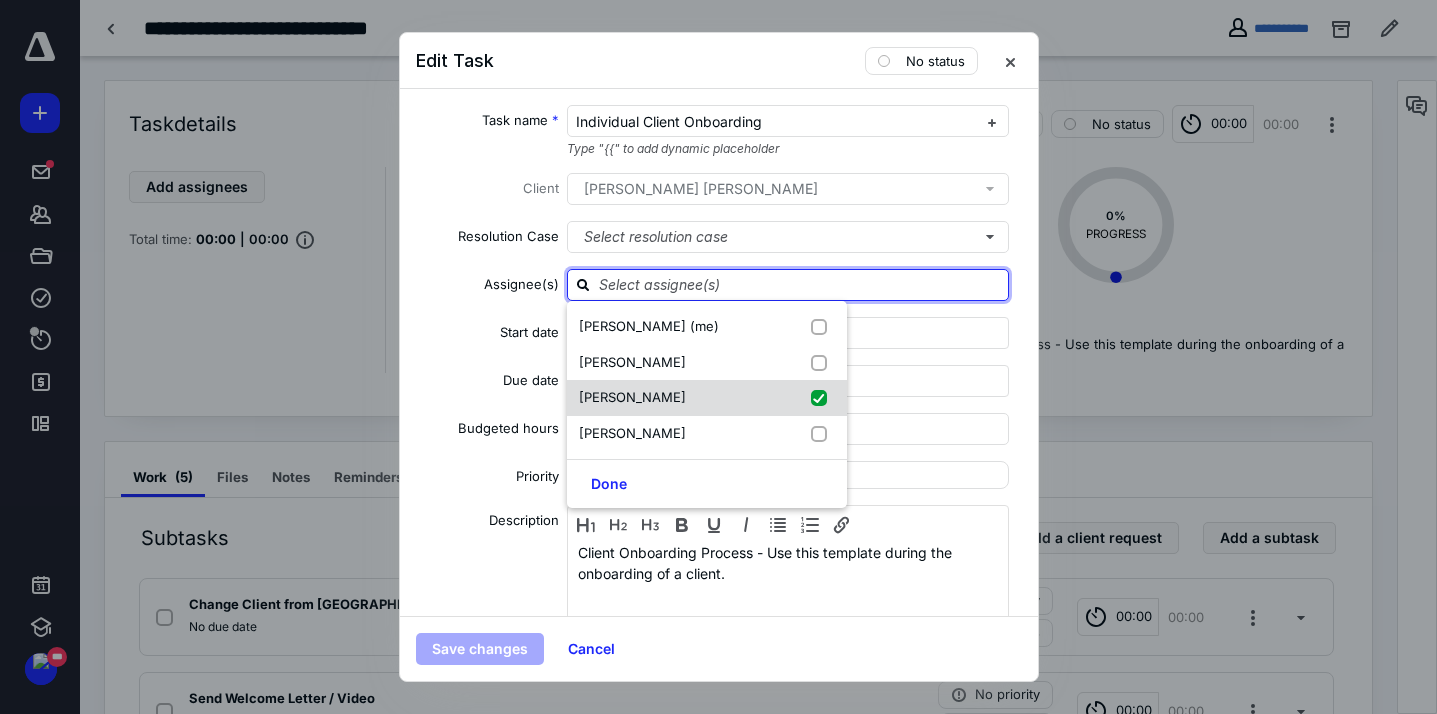 checkbox on "true" 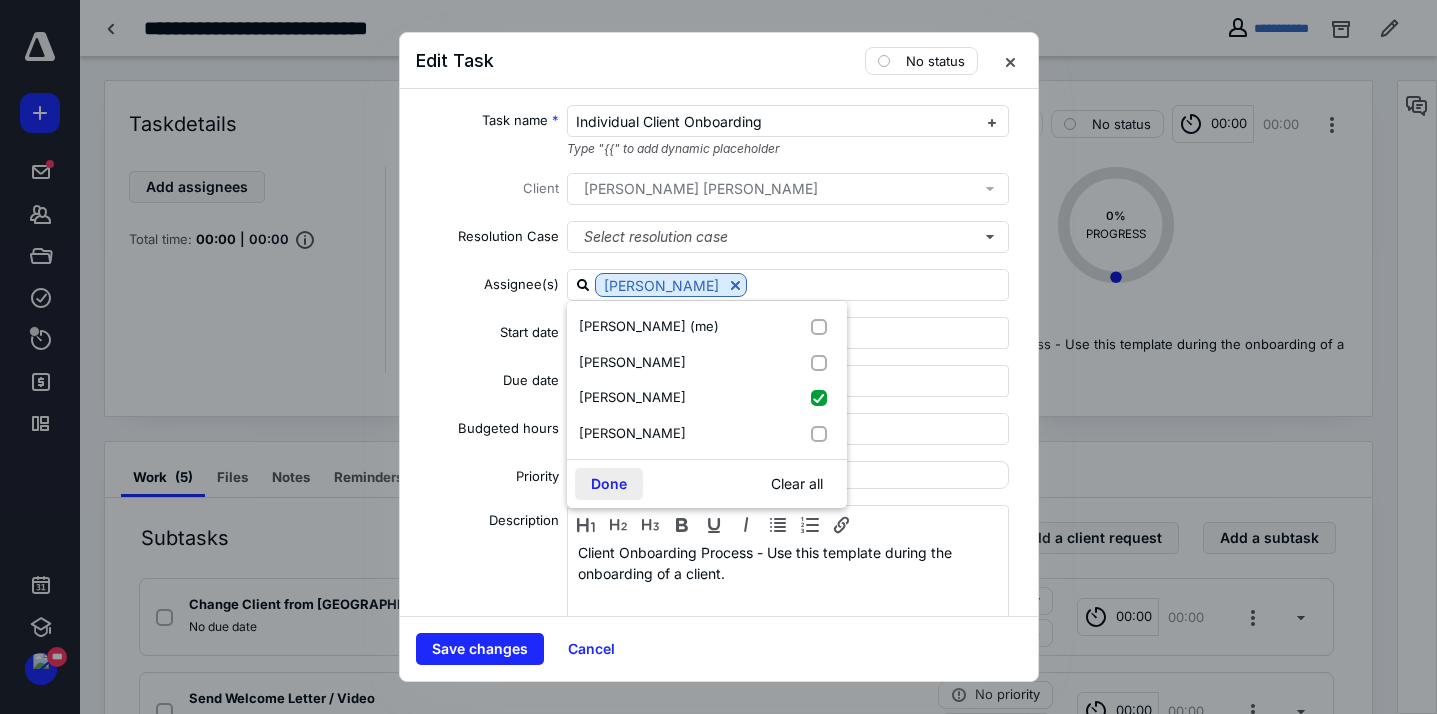 click on "Done" at bounding box center [609, 484] 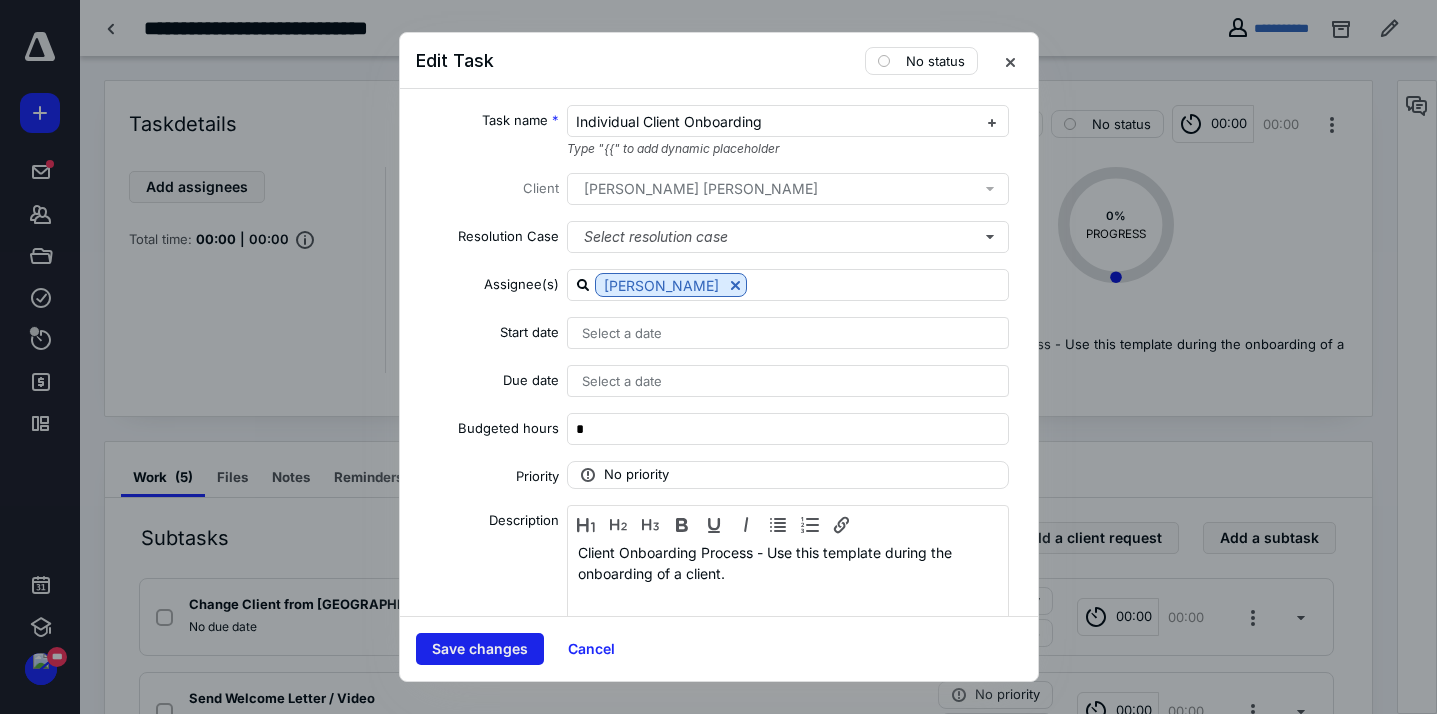 click on "Save changes" at bounding box center [480, 649] 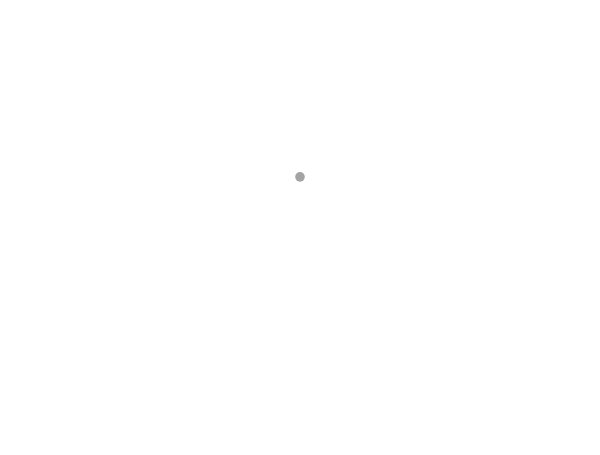 scroll, scrollTop: 0, scrollLeft: 0, axis: both 